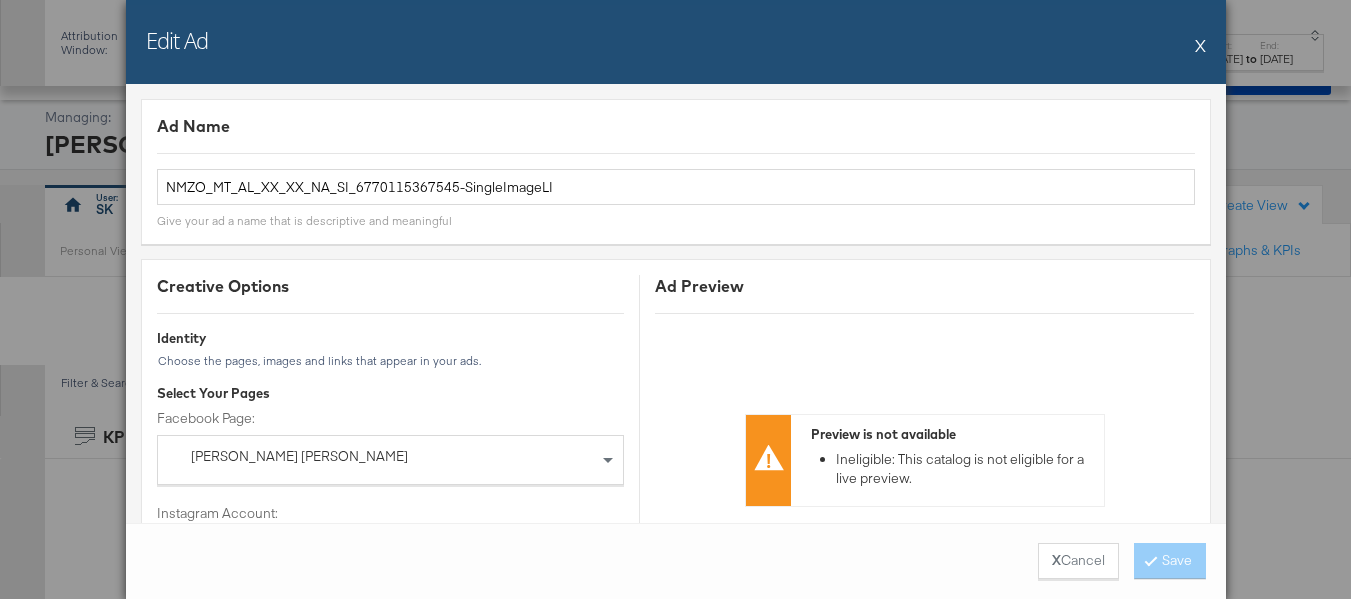 click on "X" at bounding box center (1200, 45) 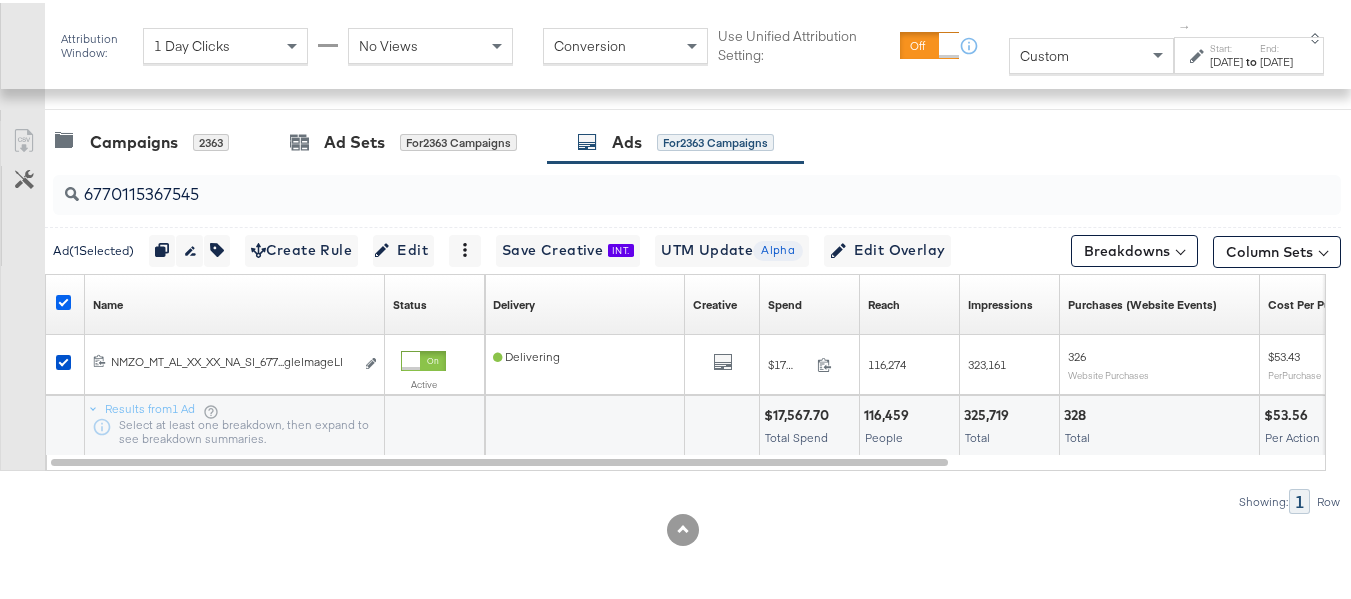 click at bounding box center [63, 299] 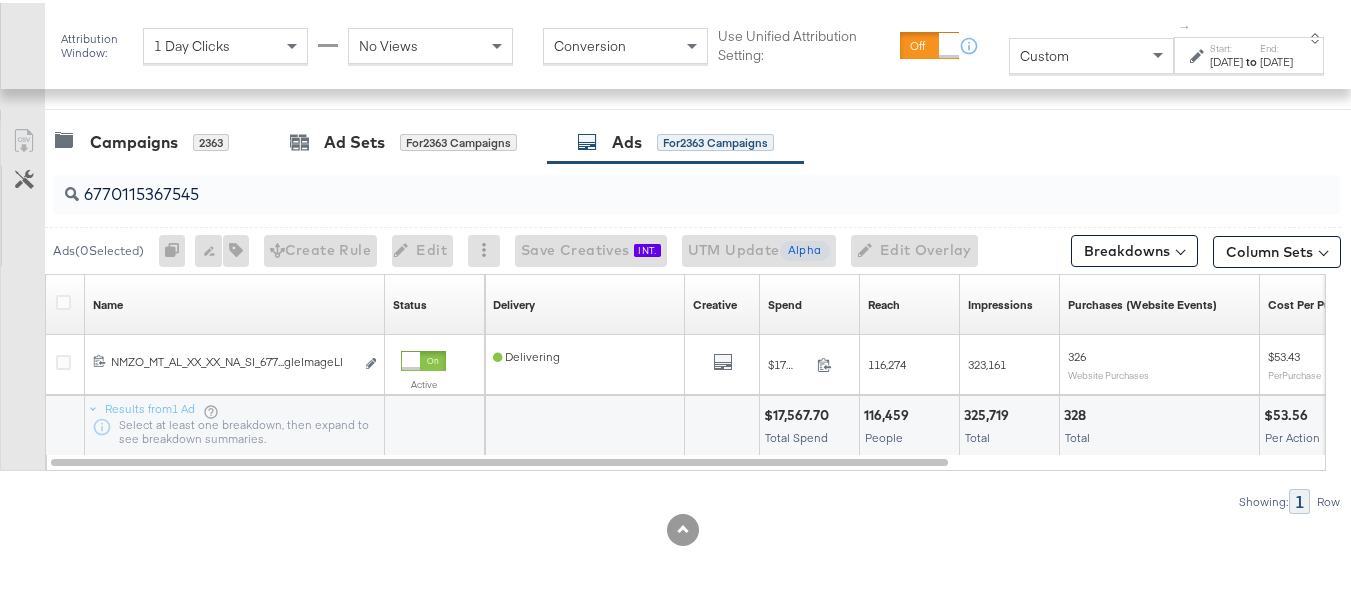 click on "6770115367545" at bounding box center (653, 183) 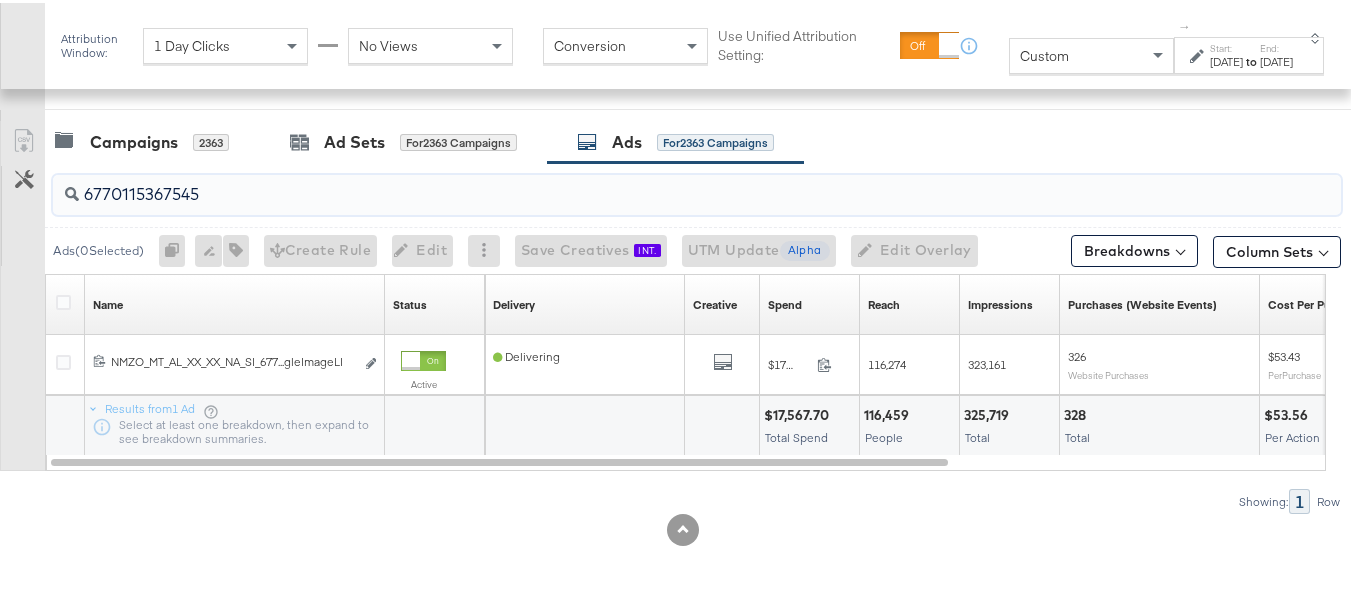 paste on "6106650769" 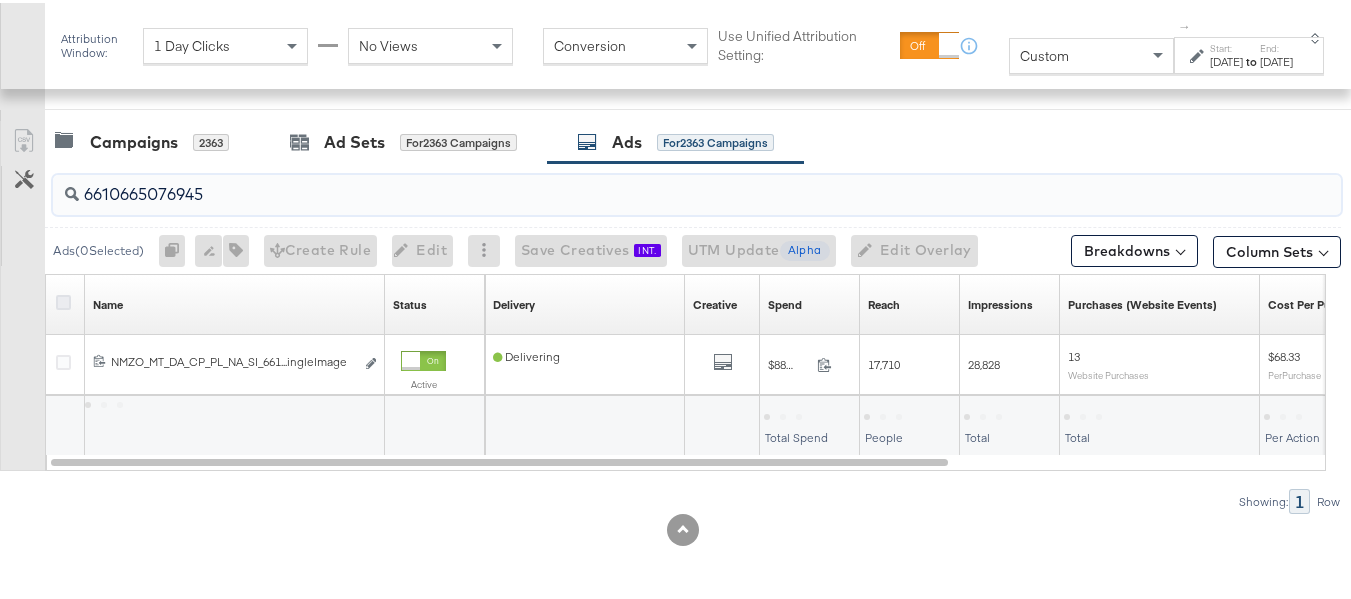 click at bounding box center [63, 299] 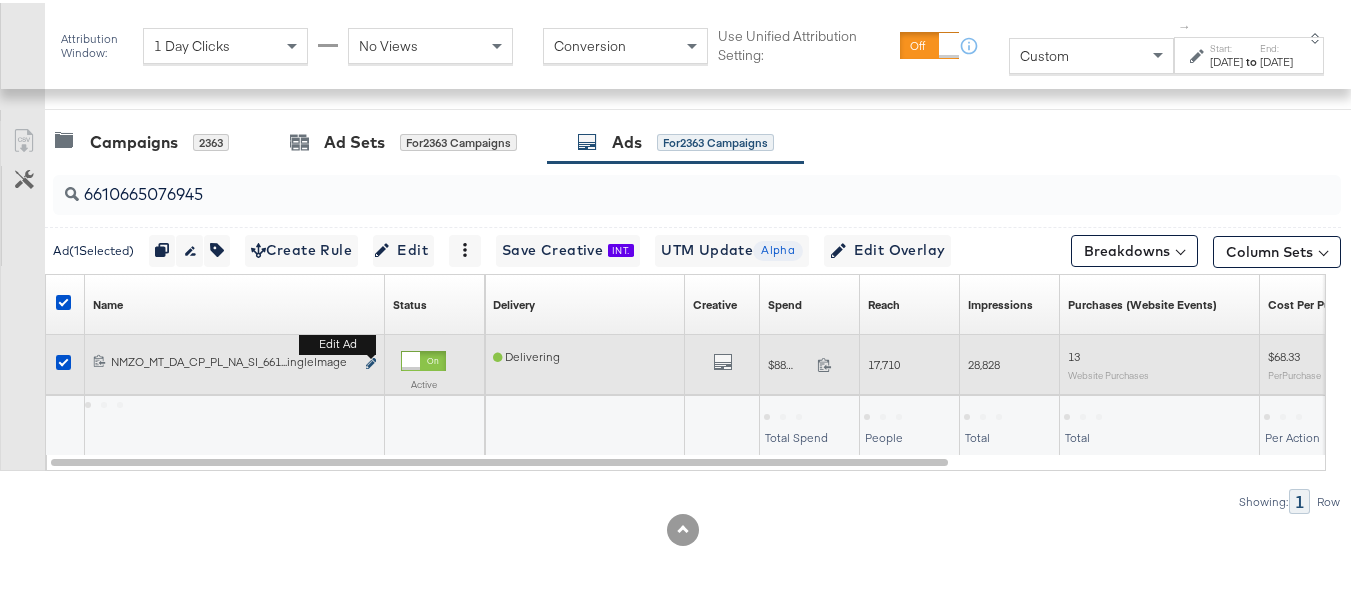 click at bounding box center [371, 360] 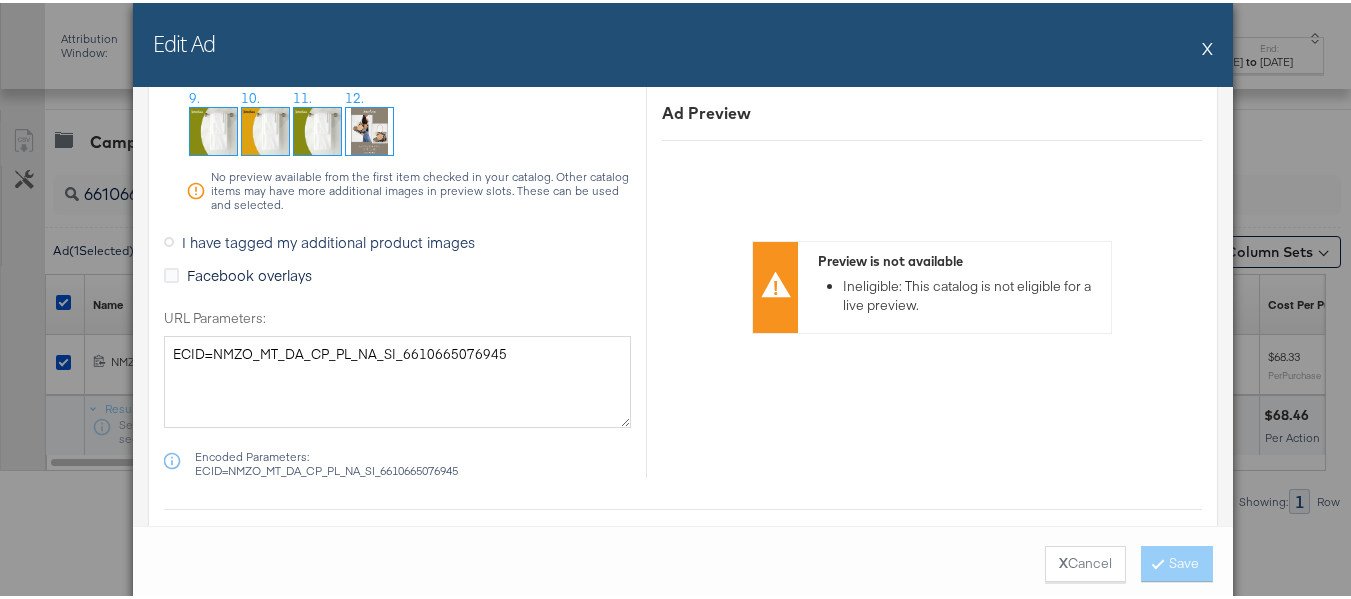scroll, scrollTop: 2100, scrollLeft: 0, axis: vertical 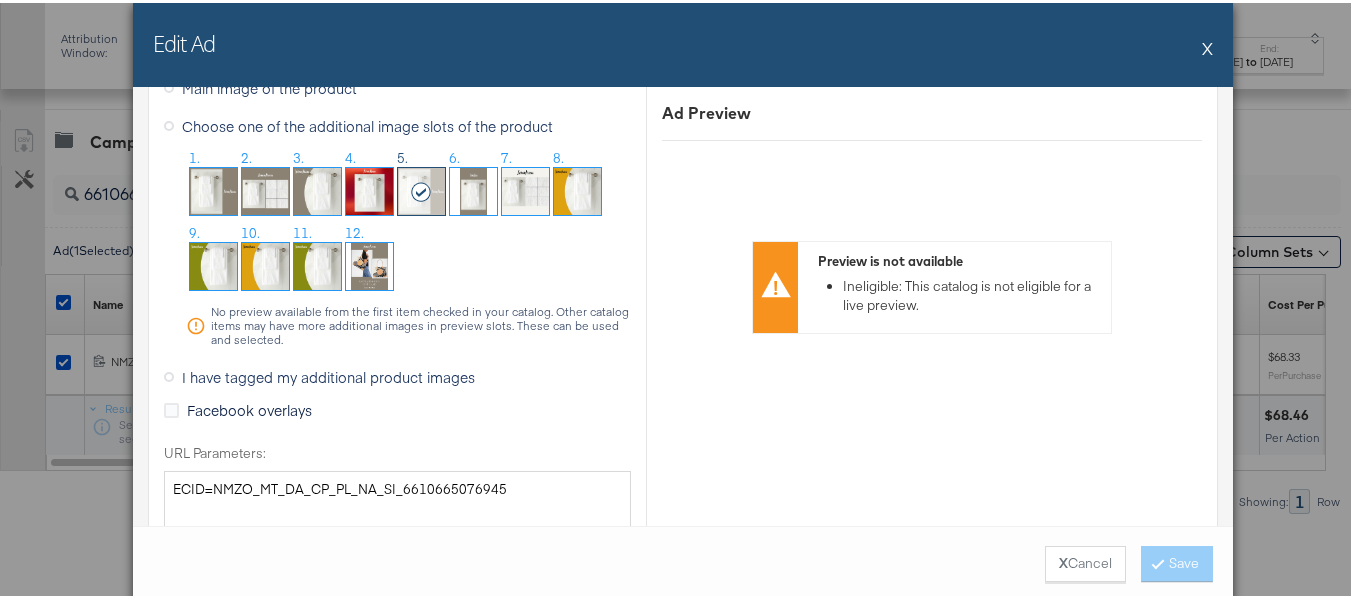 click on "X" at bounding box center (1207, 45) 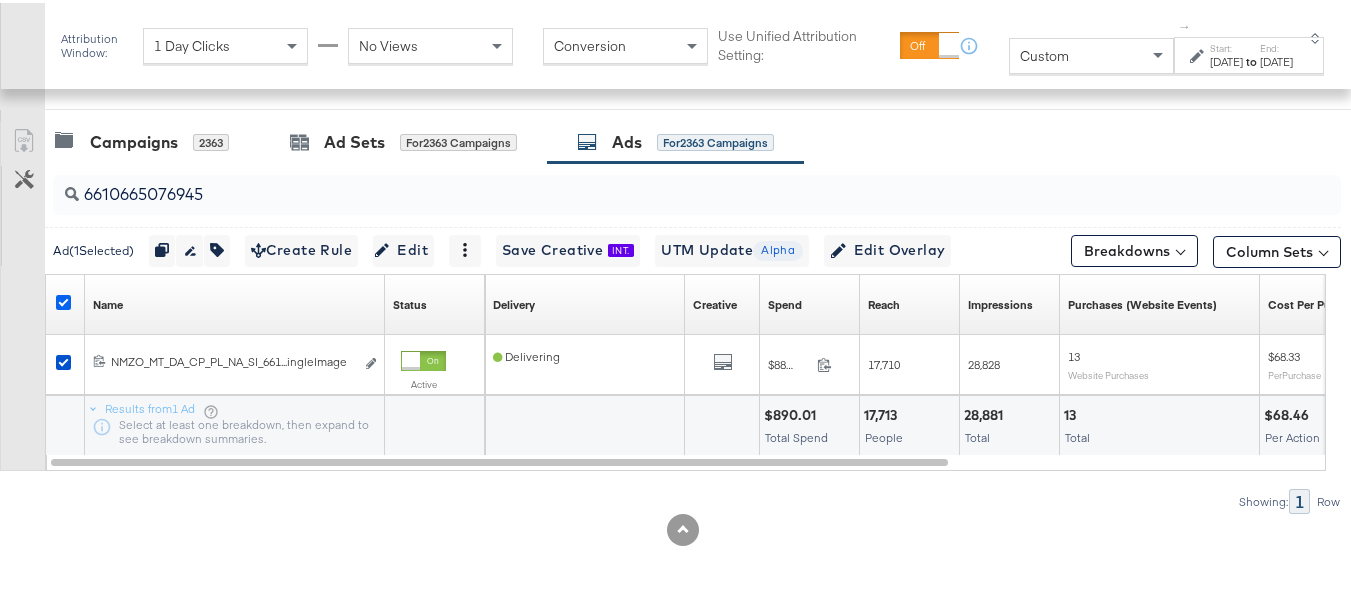 click at bounding box center (63, 299) 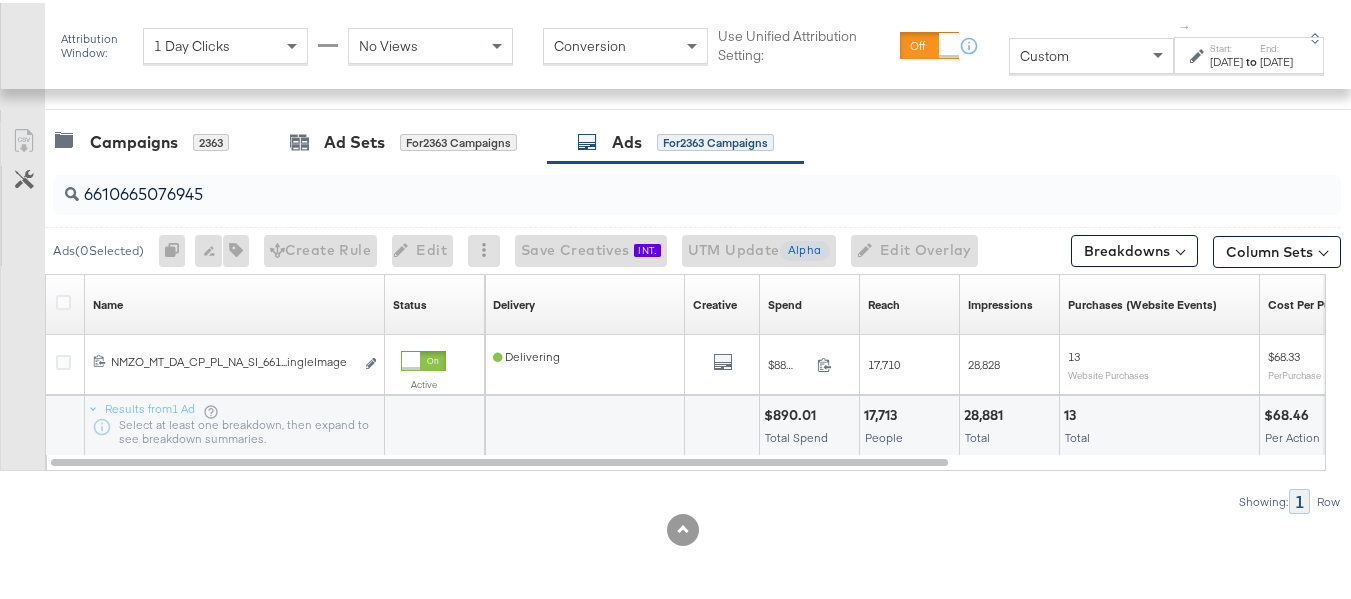 click on "6610665076945" at bounding box center (653, 183) 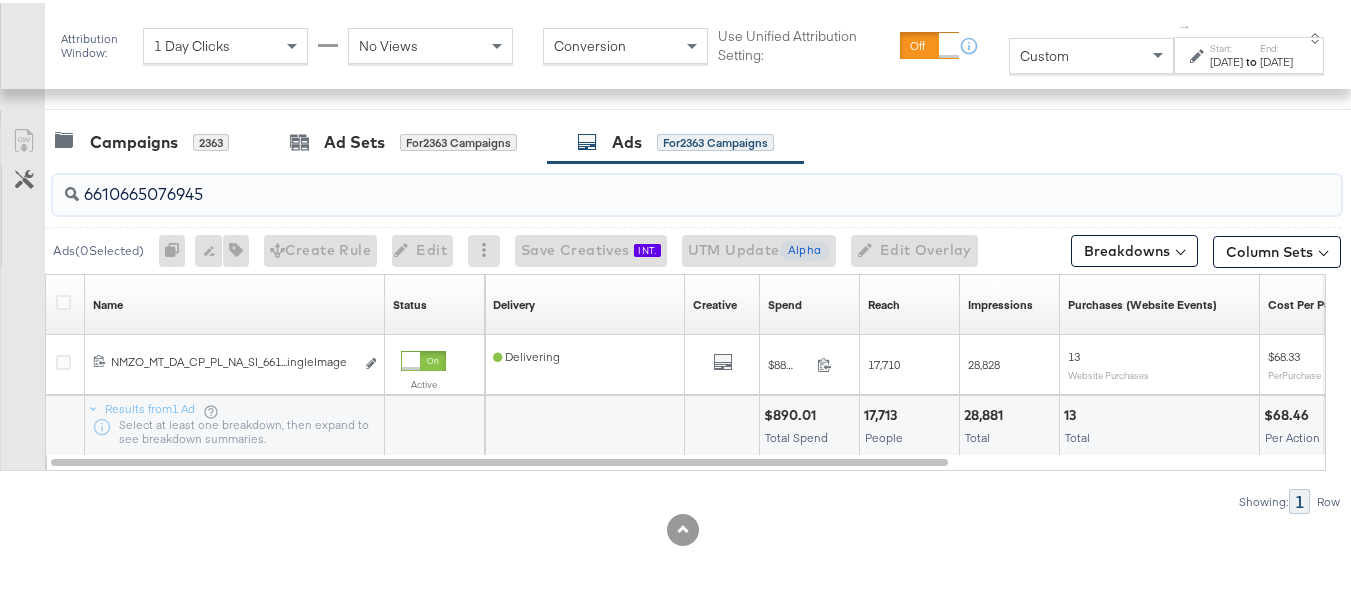 paste on "75" 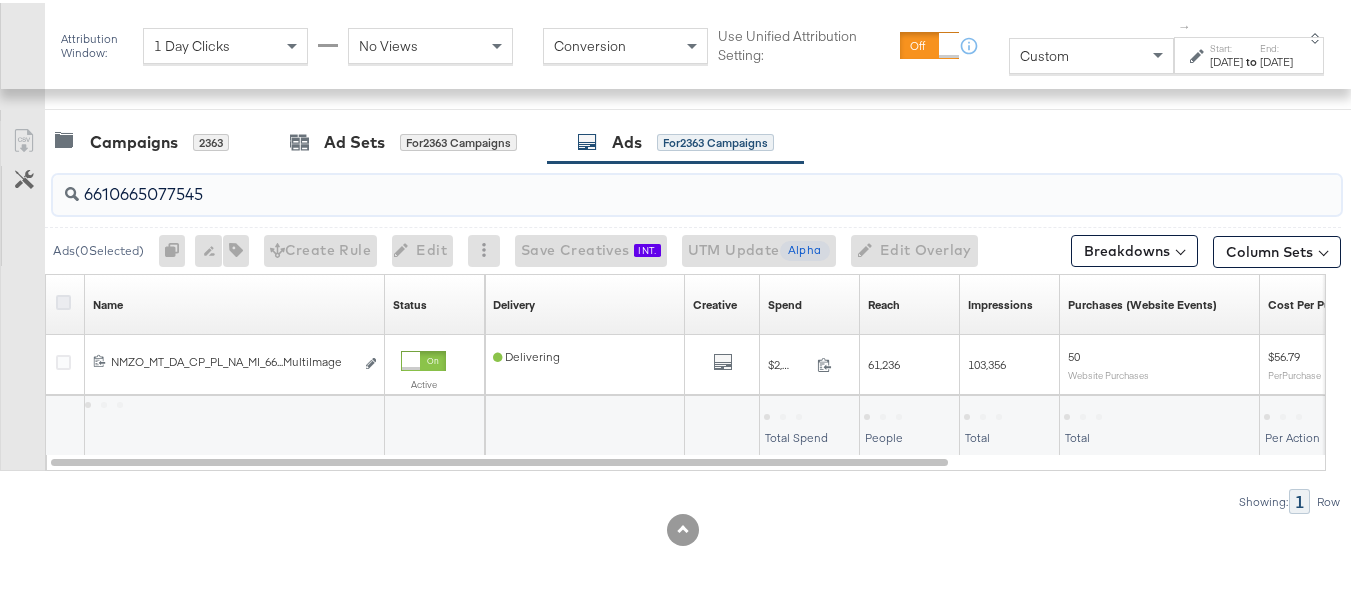 click at bounding box center (63, 299) 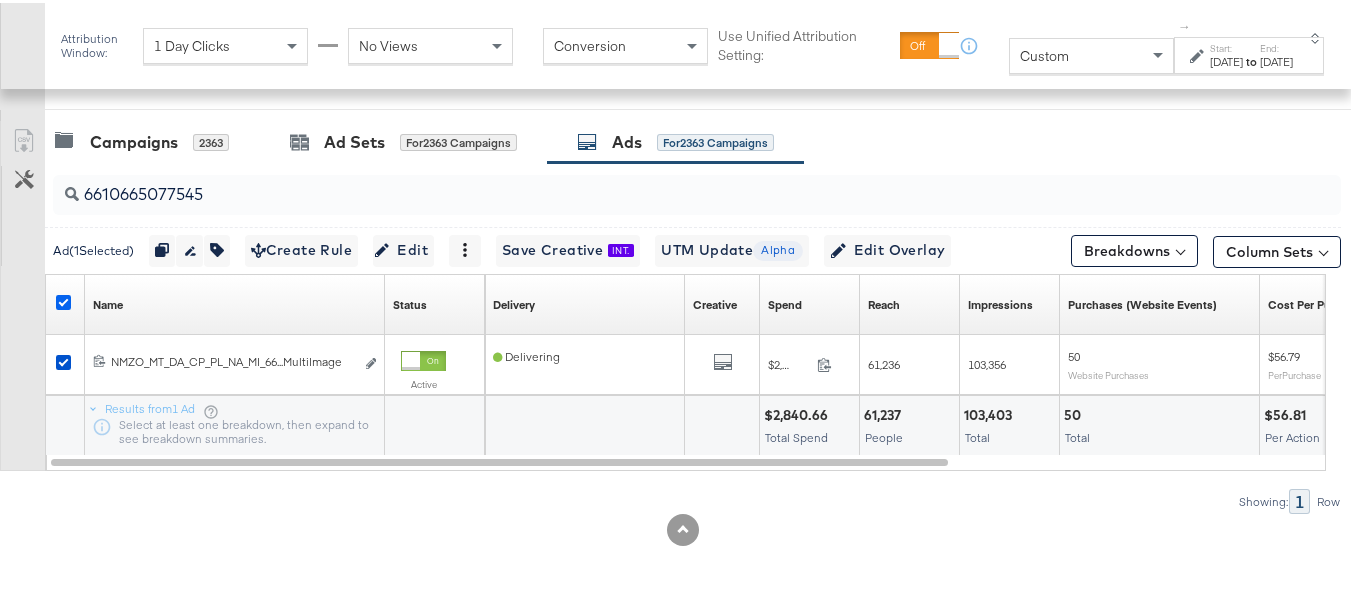 click at bounding box center [63, 299] 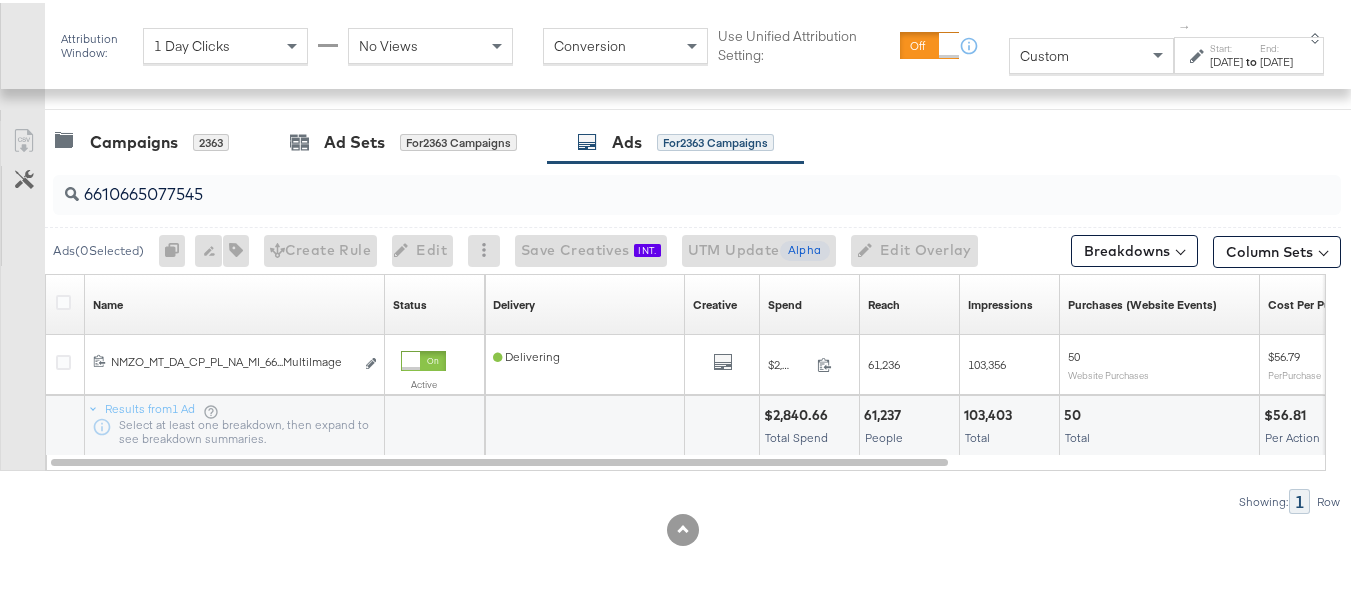 click on "6610665077545" at bounding box center [653, 183] 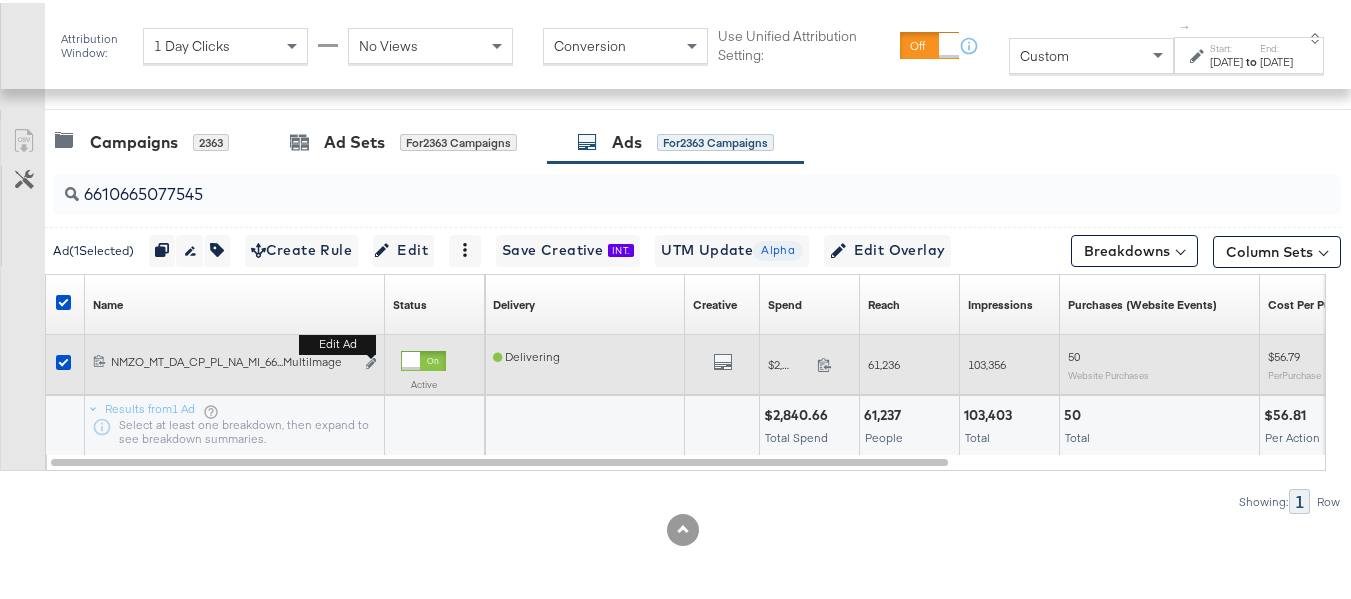 click on "Edit ad" at bounding box center (365, 361) 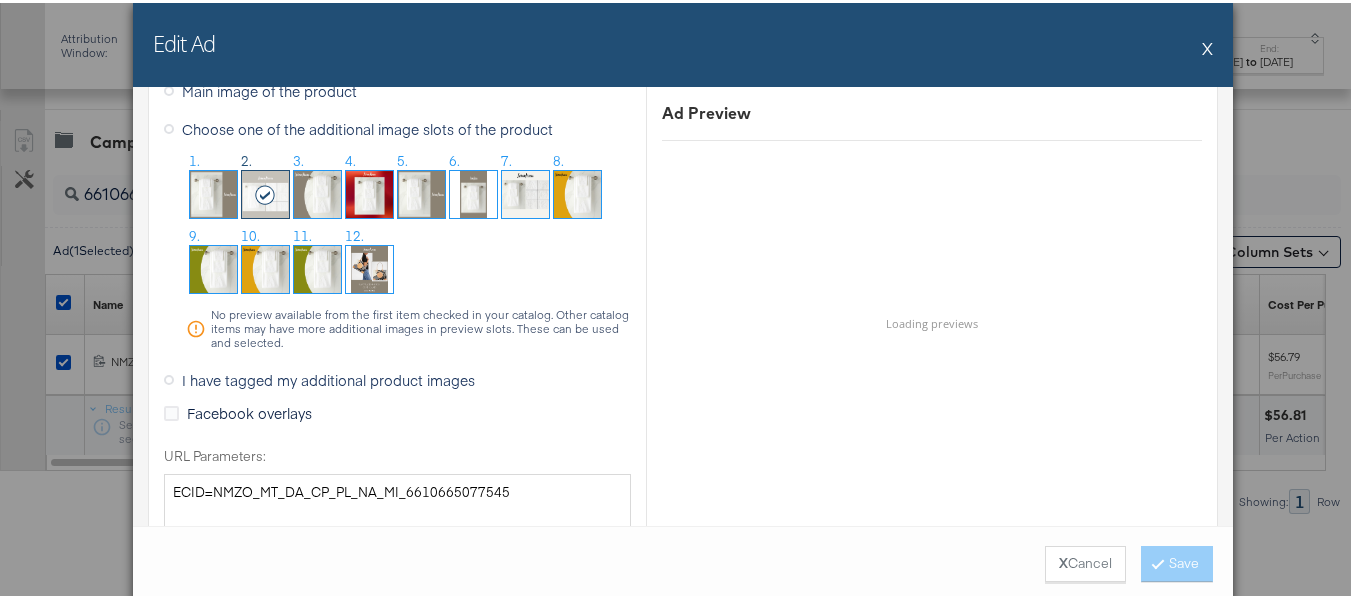scroll, scrollTop: 1997, scrollLeft: 0, axis: vertical 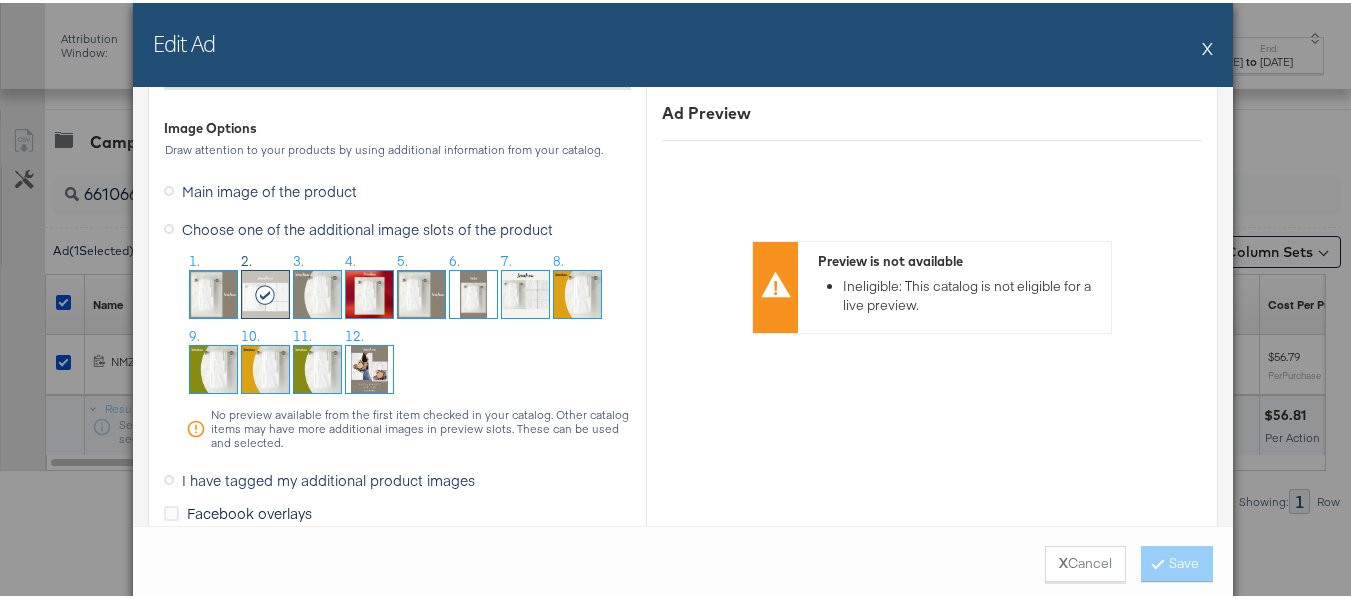 click on "Edit Ad X" at bounding box center (683, 42) 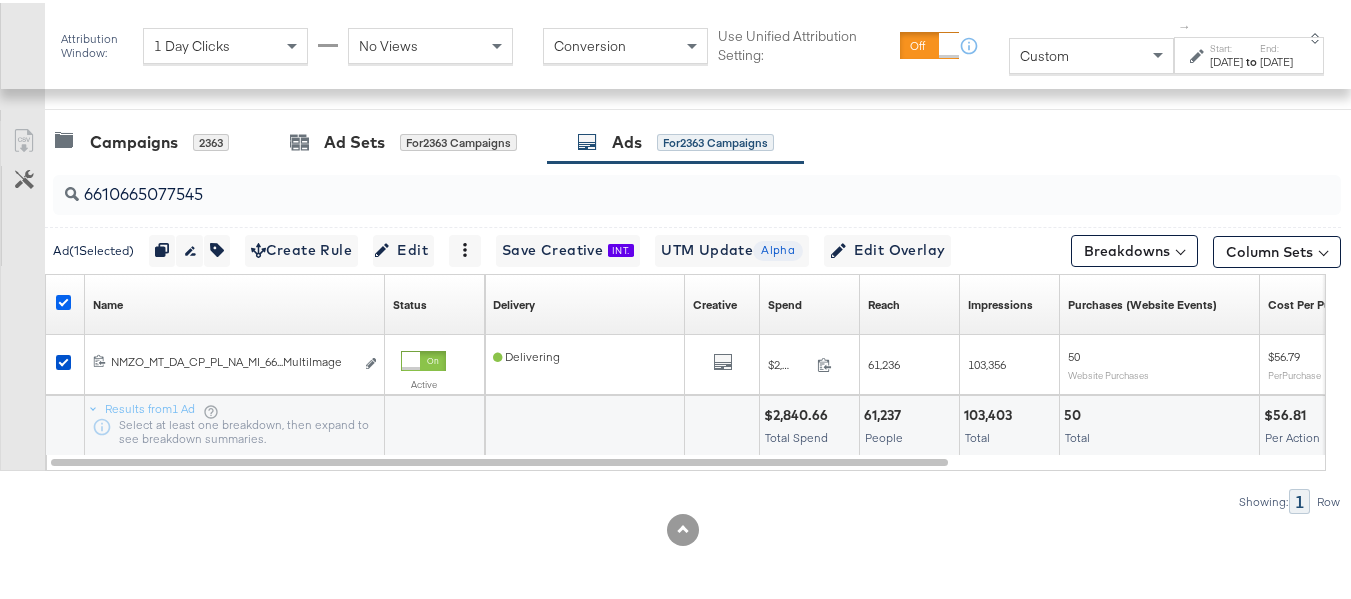 click at bounding box center [63, 299] 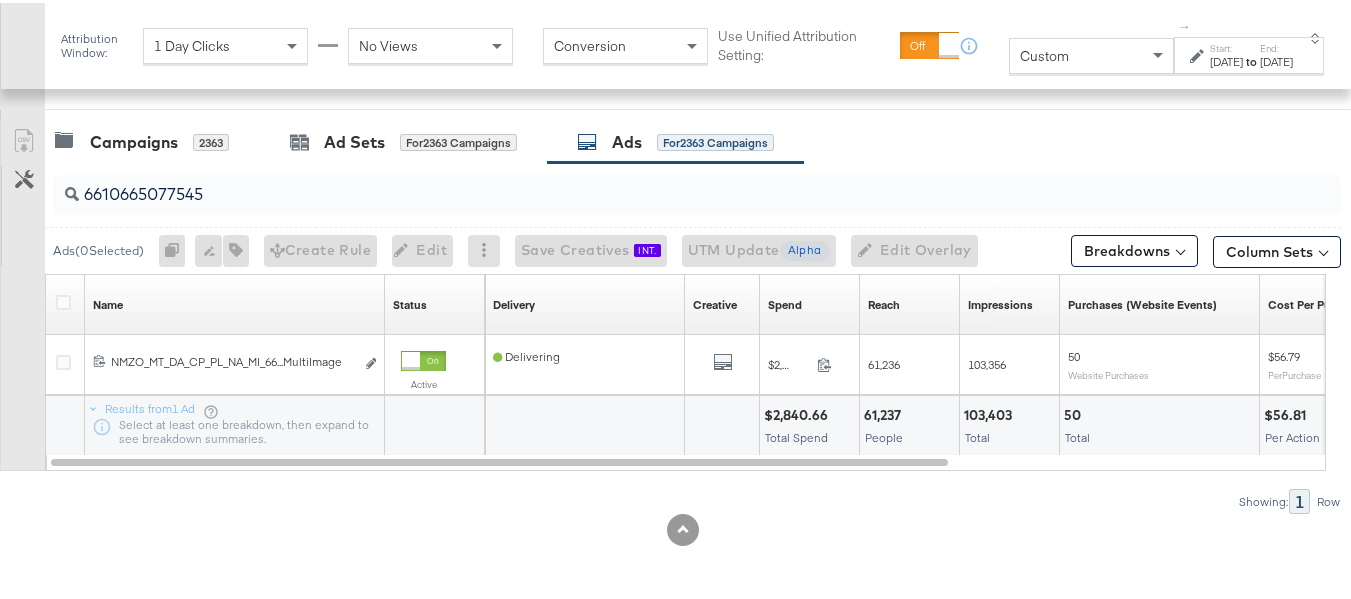 click on "6610665077545" at bounding box center [653, 183] 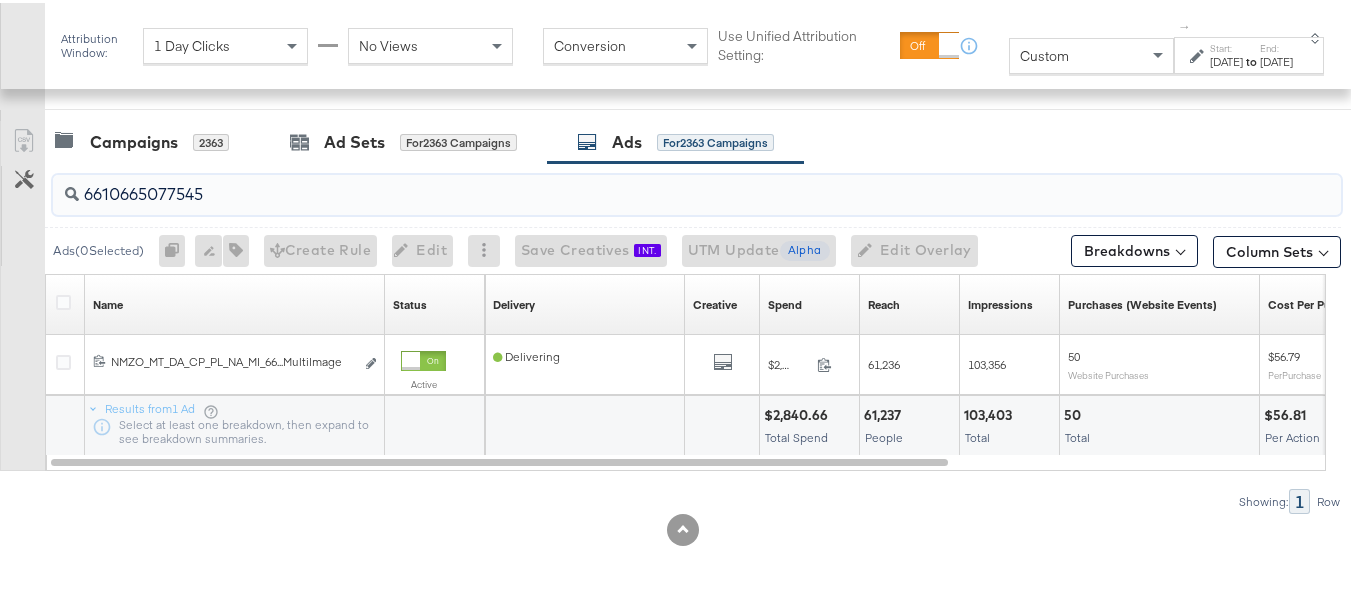 paste on "8" 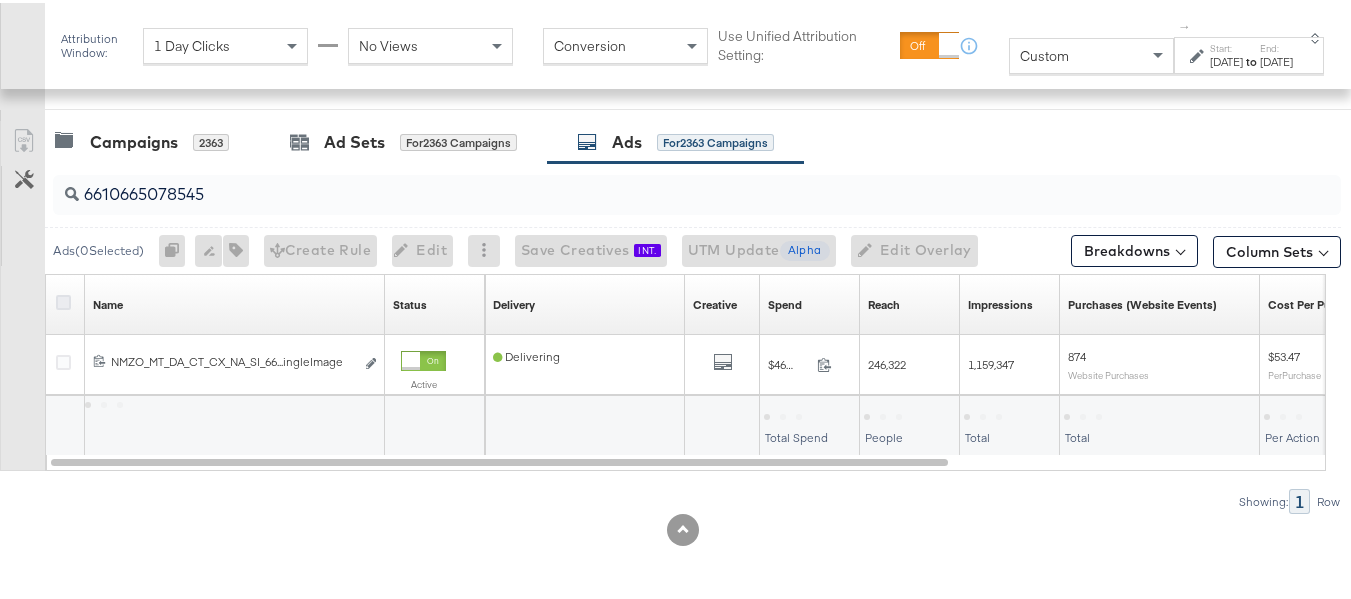 click at bounding box center [63, 299] 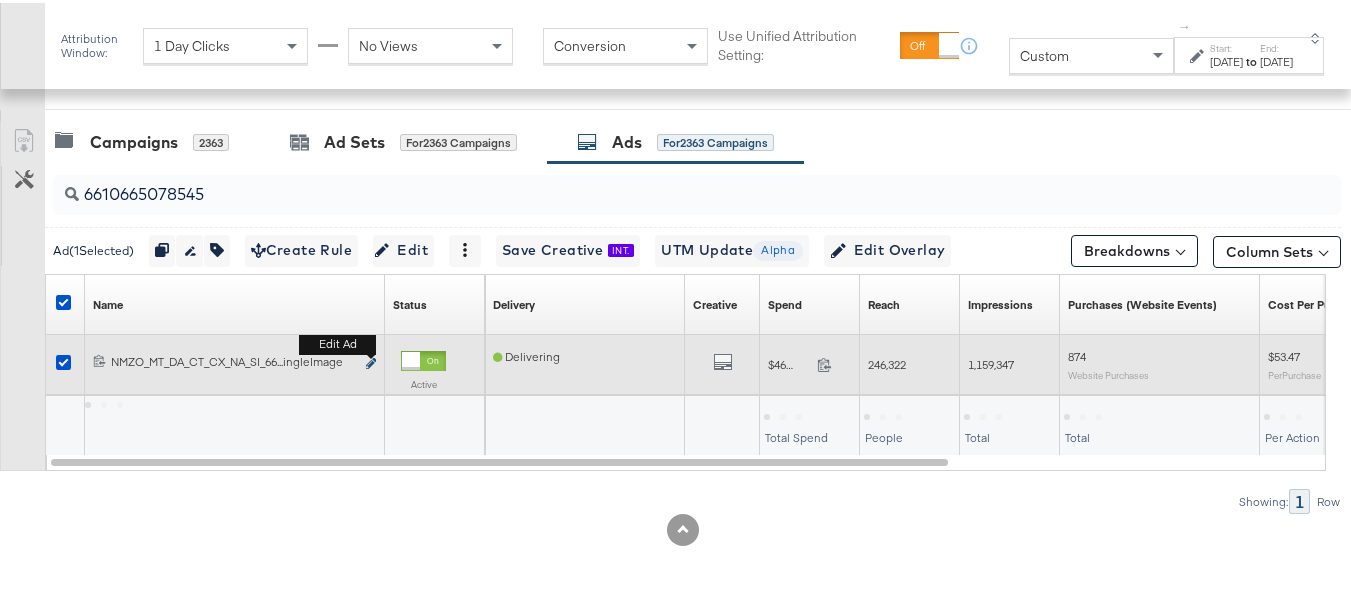 click at bounding box center (371, 360) 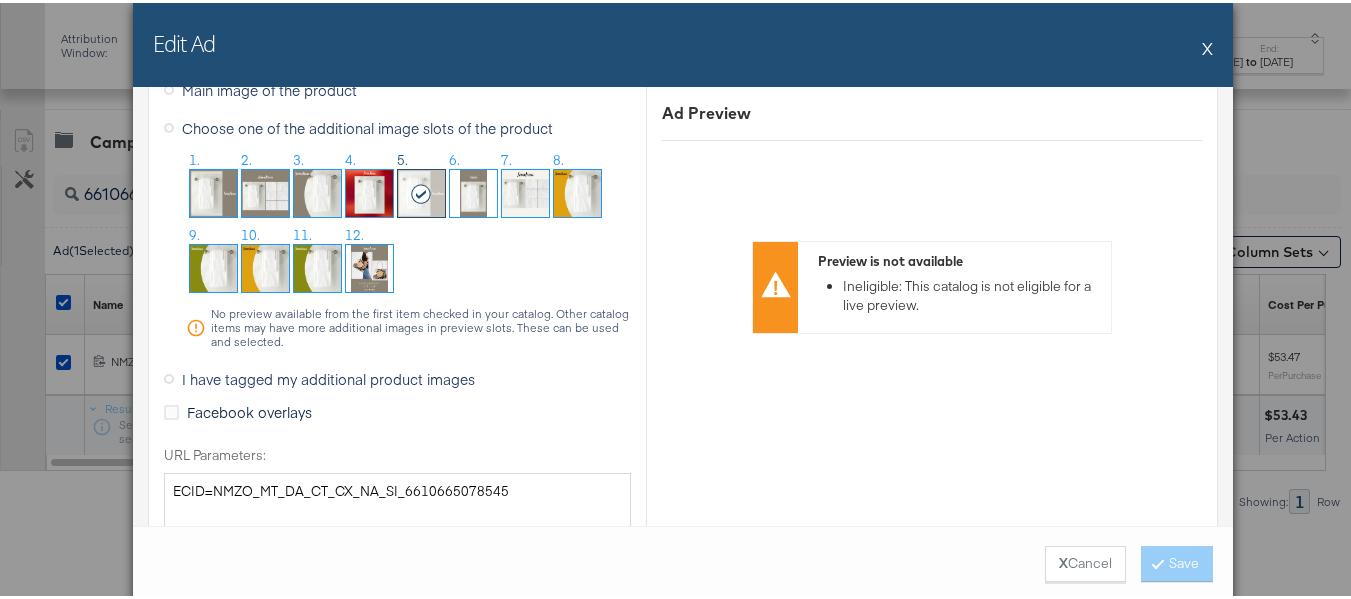 scroll, scrollTop: 2000, scrollLeft: 0, axis: vertical 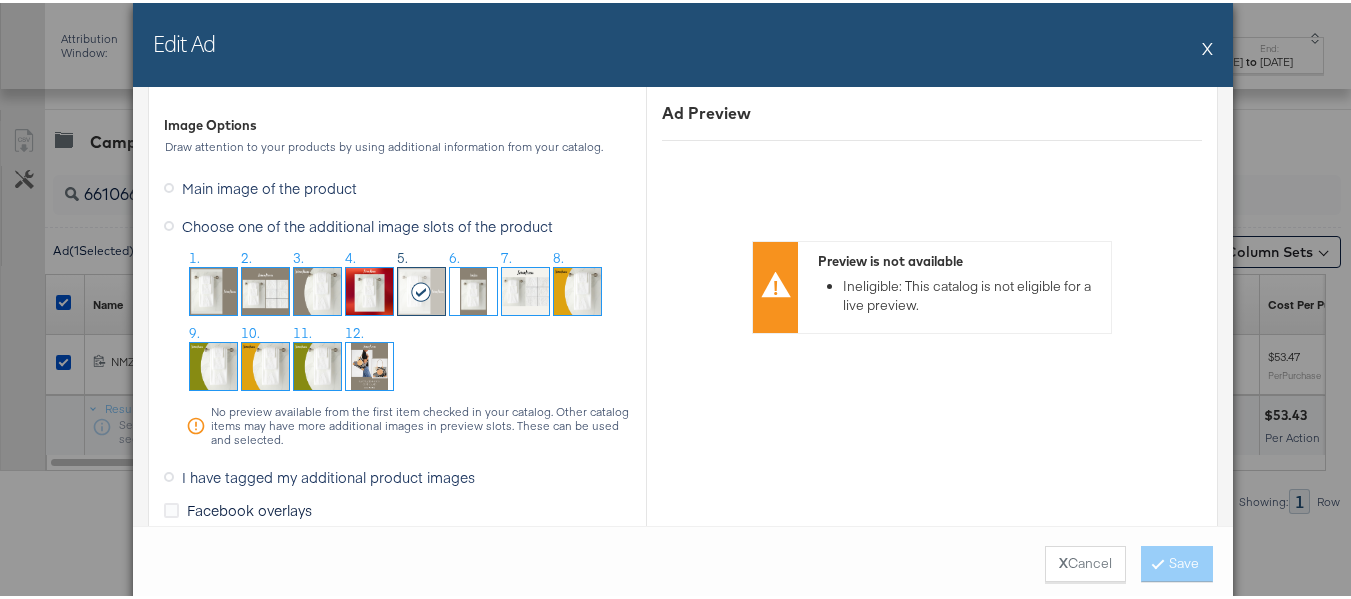 click on "X" at bounding box center (1207, 45) 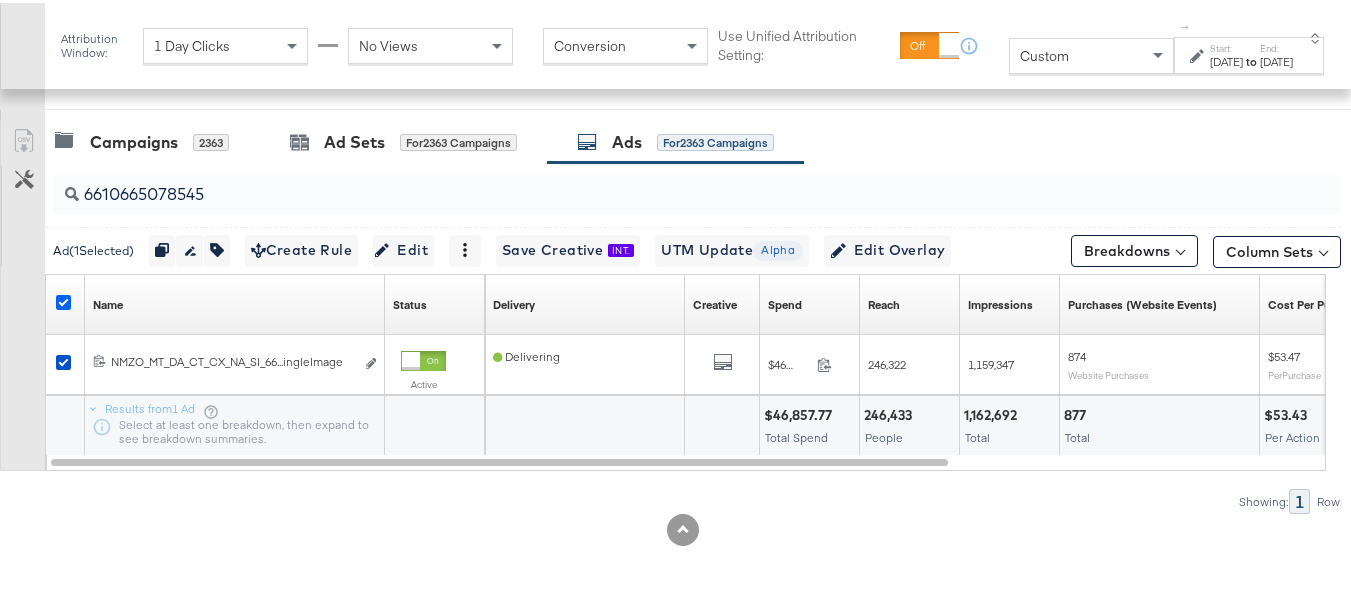 click at bounding box center (63, 299) 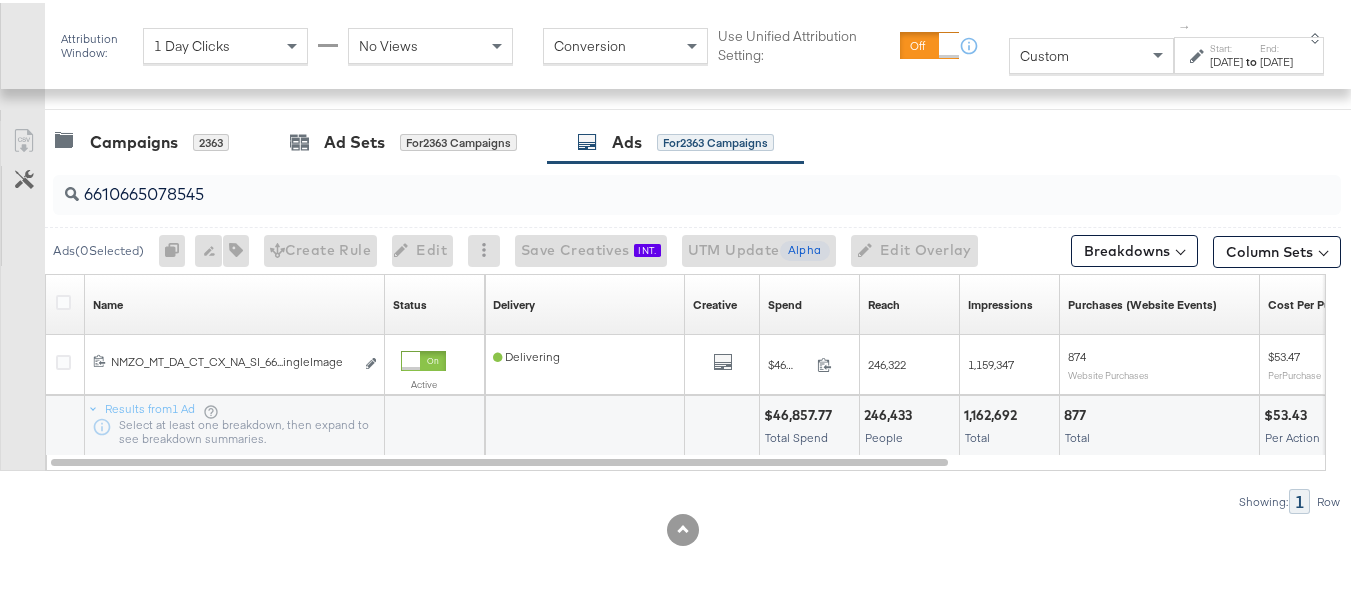 click on "6610665078545" at bounding box center [653, 183] 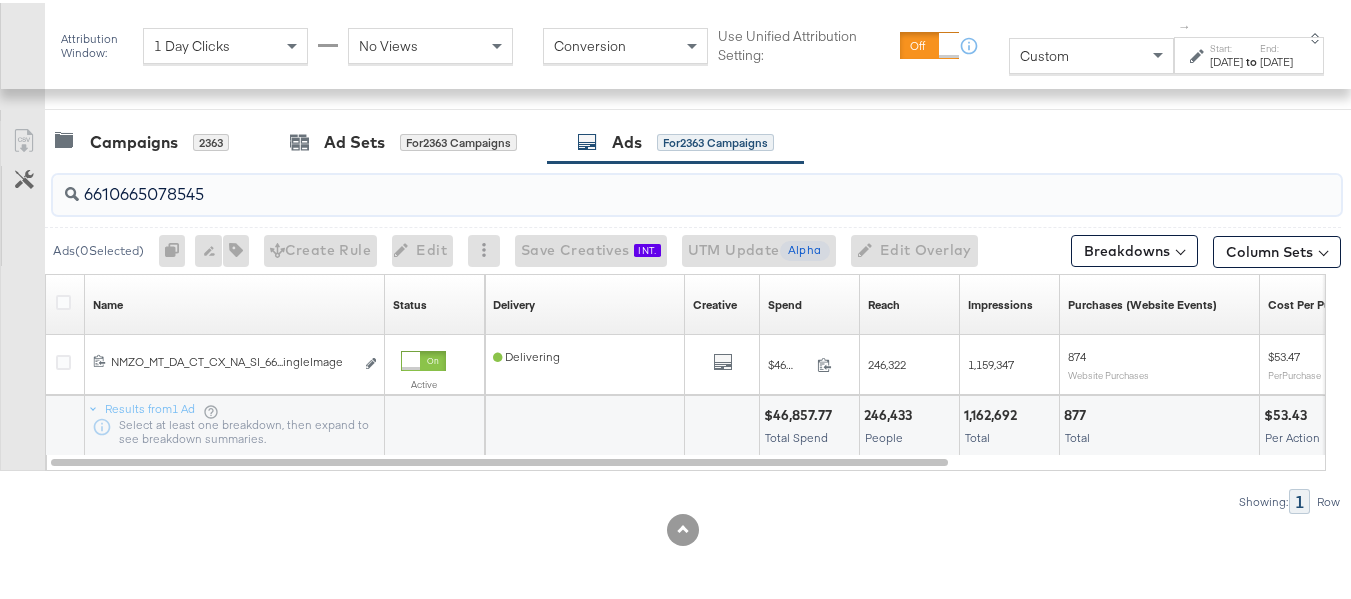 paste on "91" 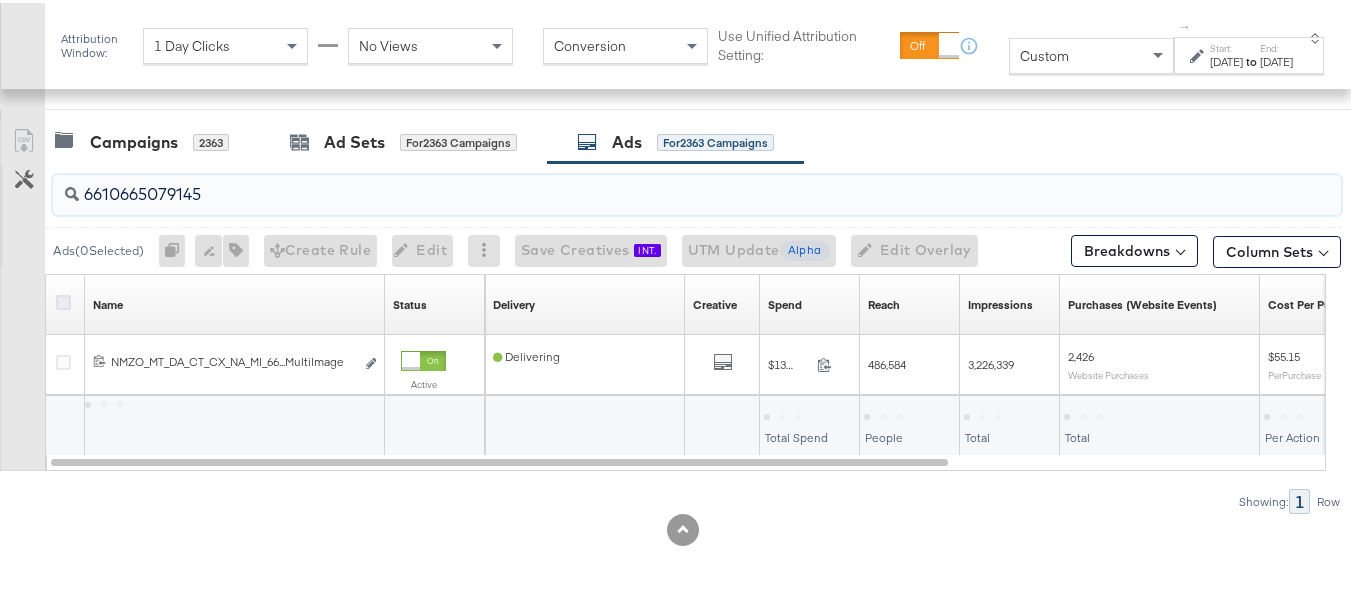 type on "6610665079145" 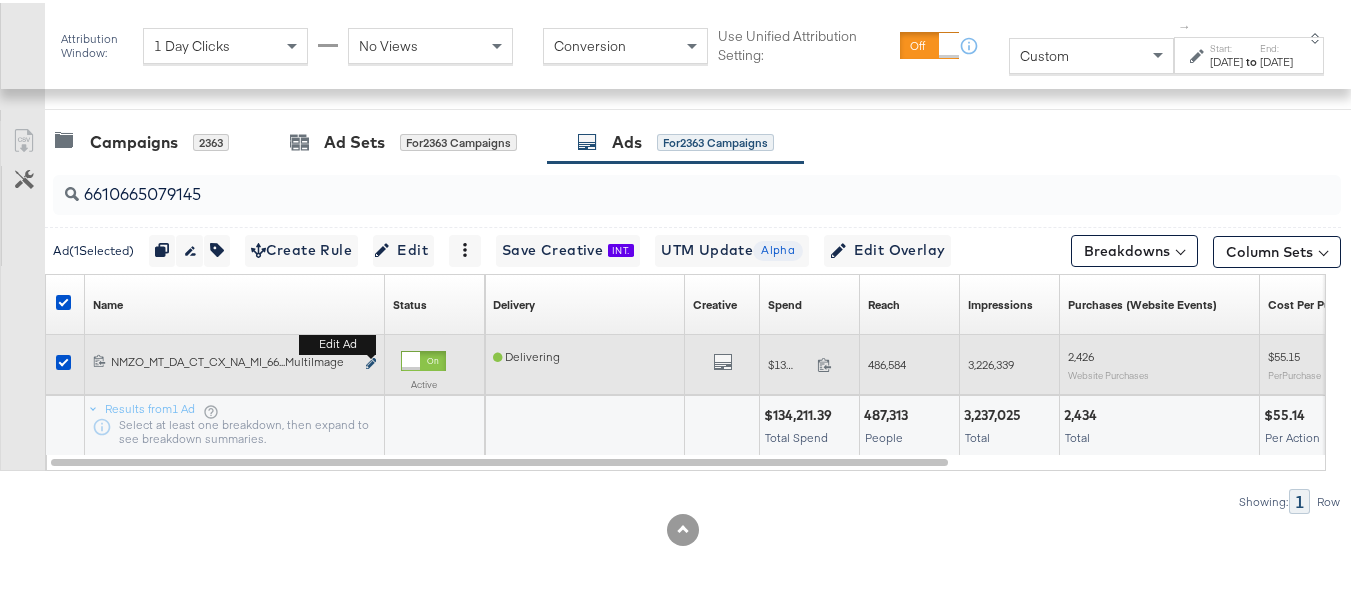 click at bounding box center [371, 360] 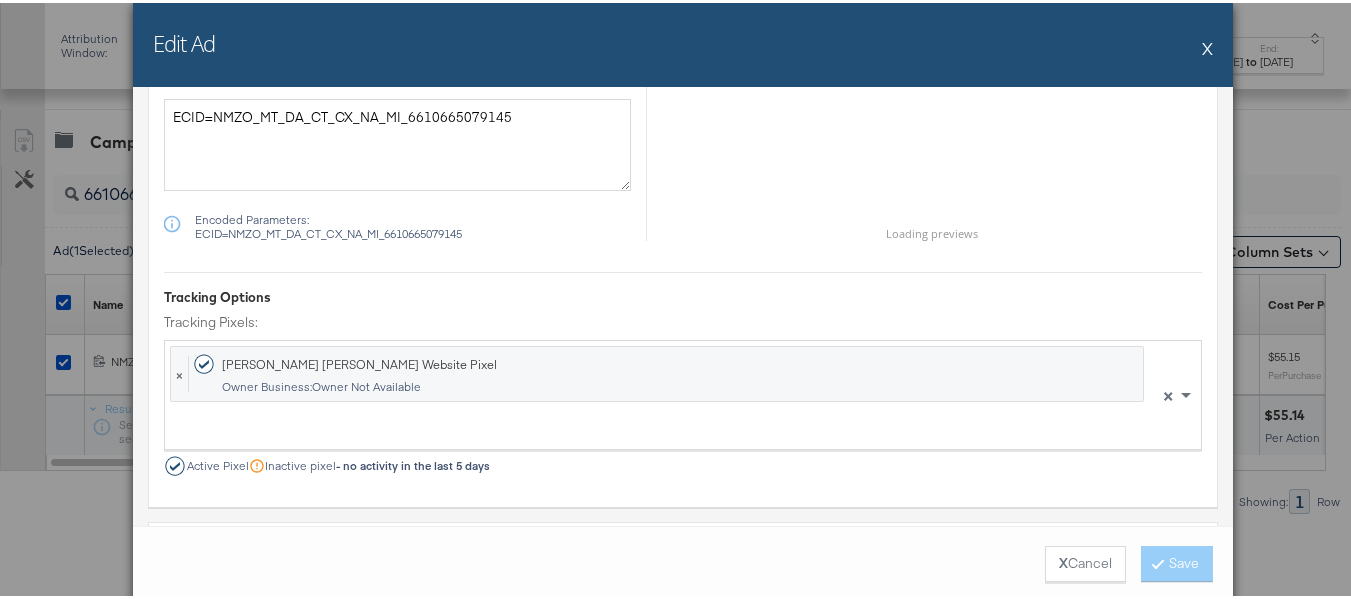 scroll, scrollTop: 2100, scrollLeft: 0, axis: vertical 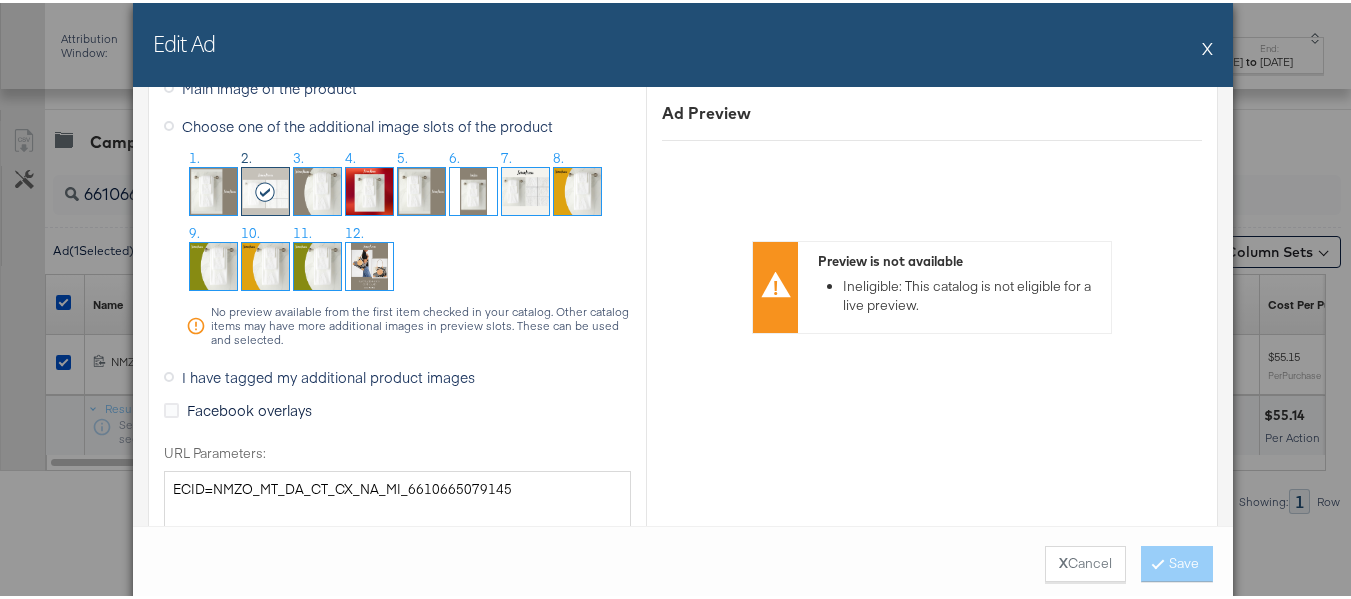 click on "X" at bounding box center (1207, 45) 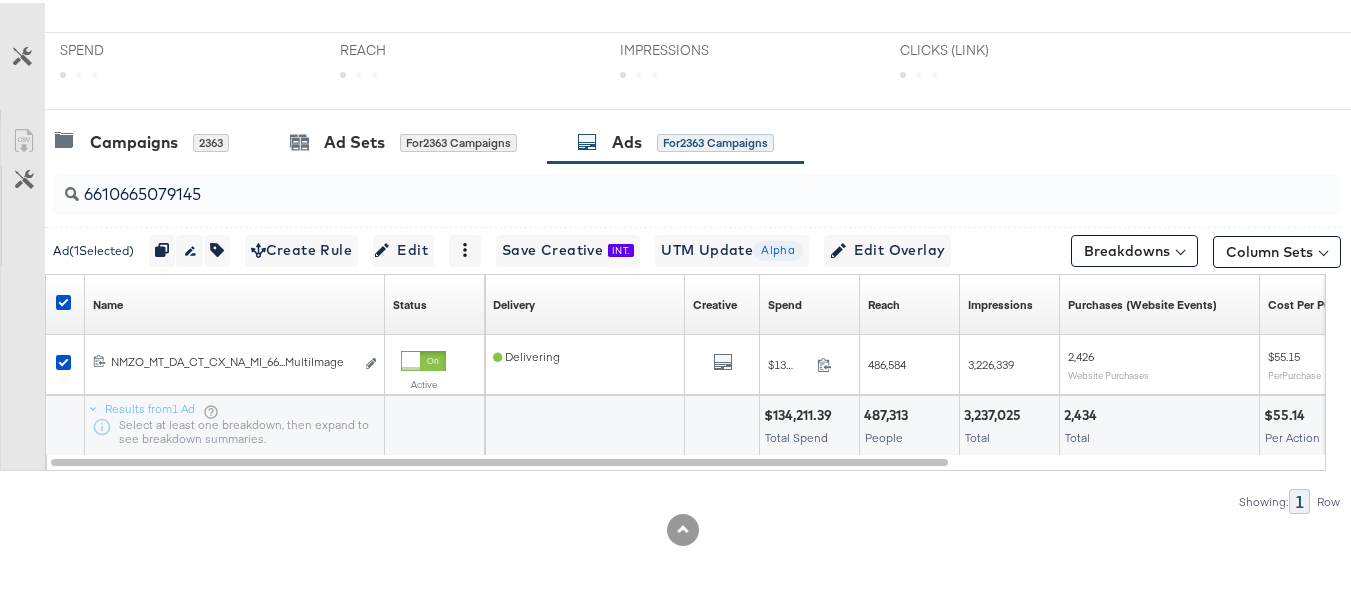 scroll, scrollTop: 0, scrollLeft: 0, axis: both 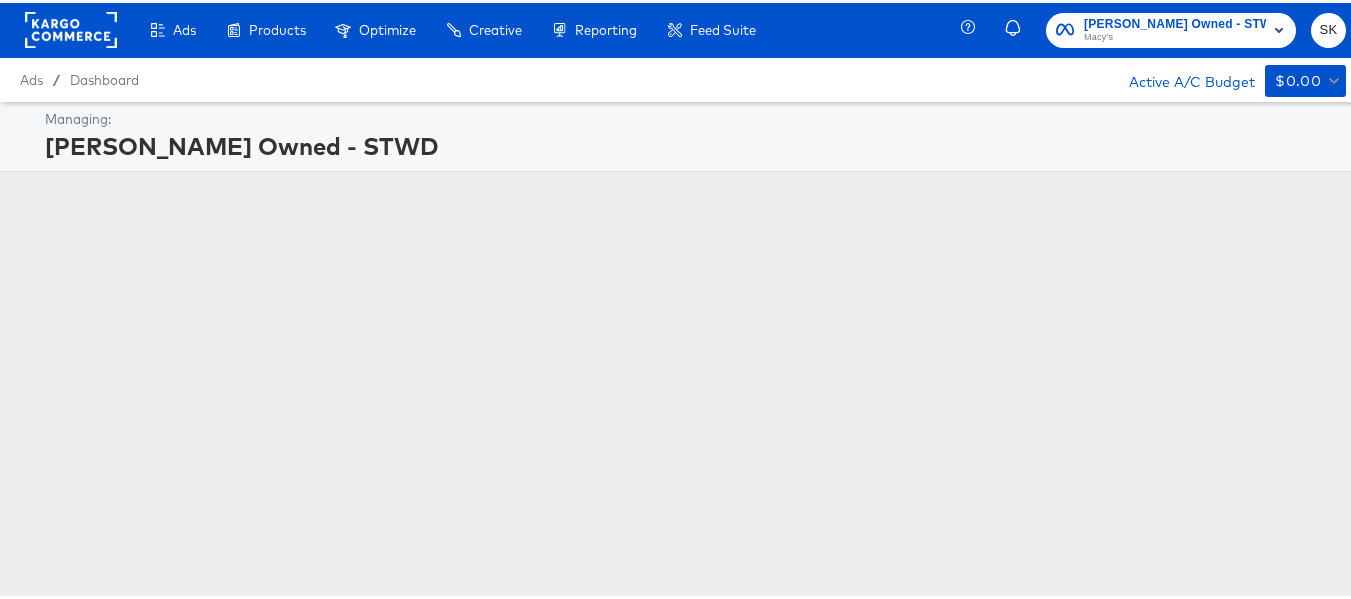 click 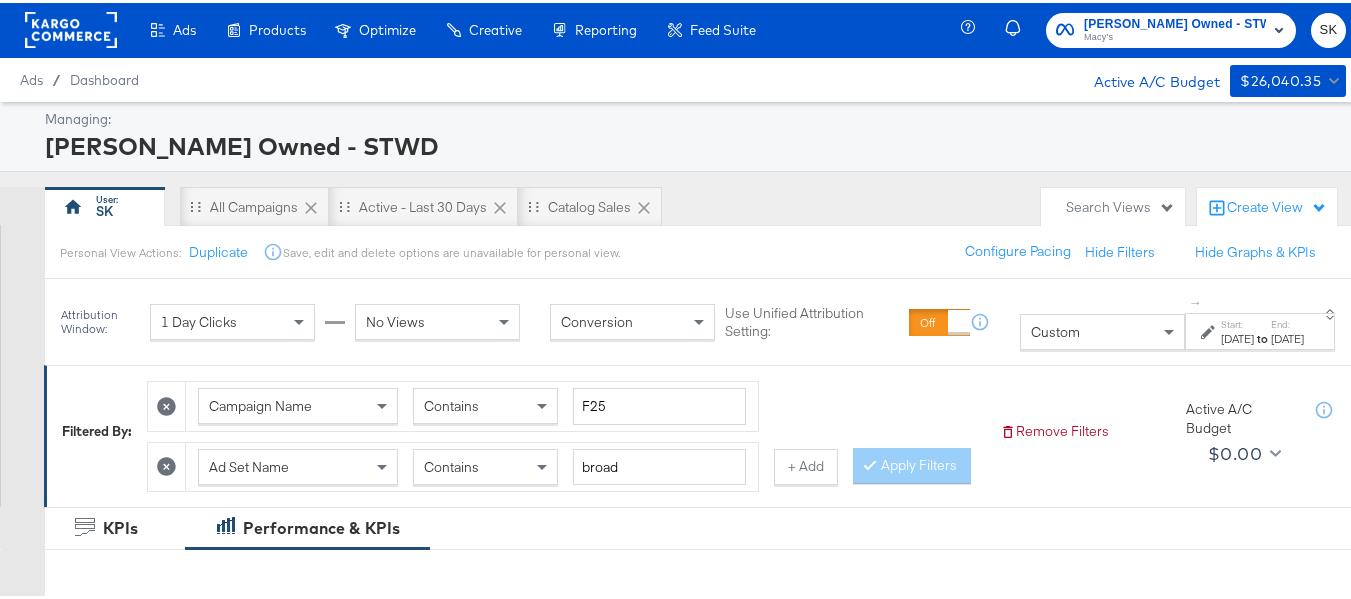 click 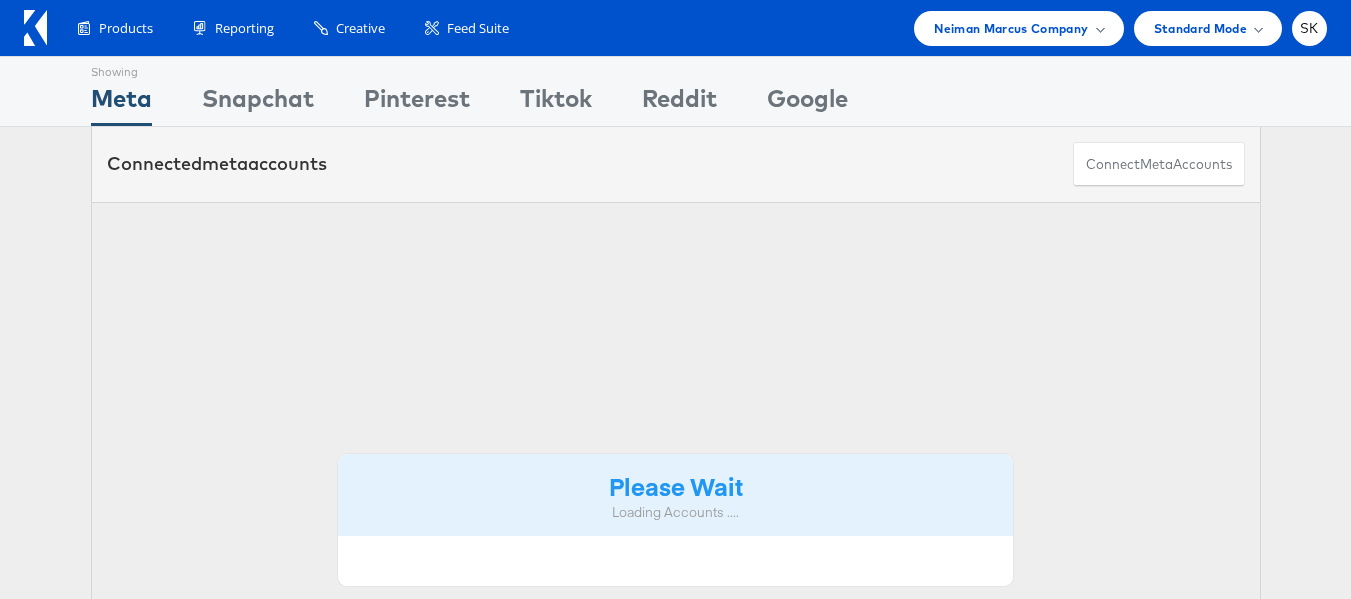 click on "SK" at bounding box center (1309, 28) 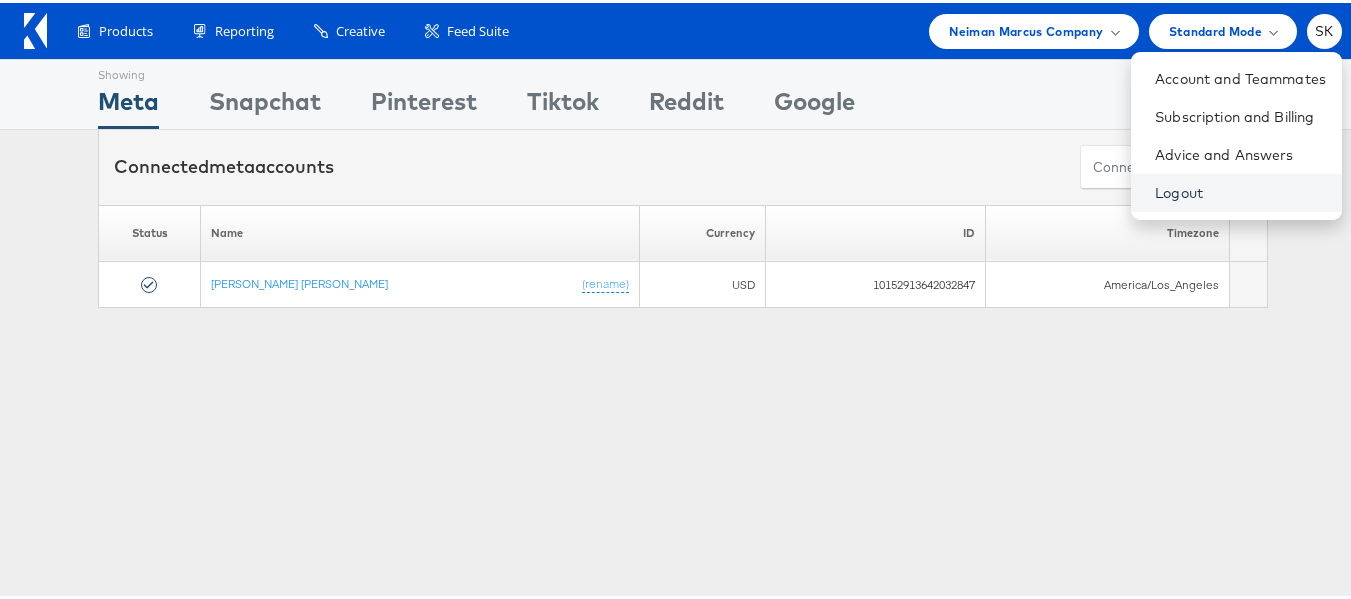 click on "Logout" at bounding box center (1240, 190) 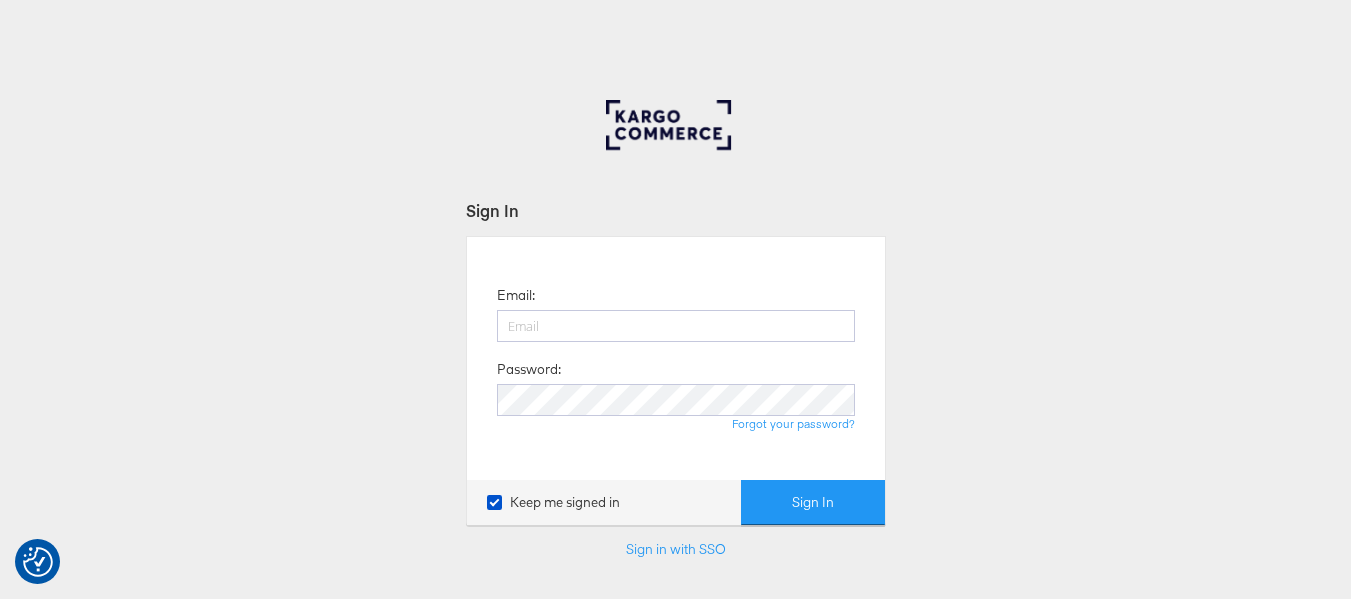 scroll, scrollTop: 0, scrollLeft: 0, axis: both 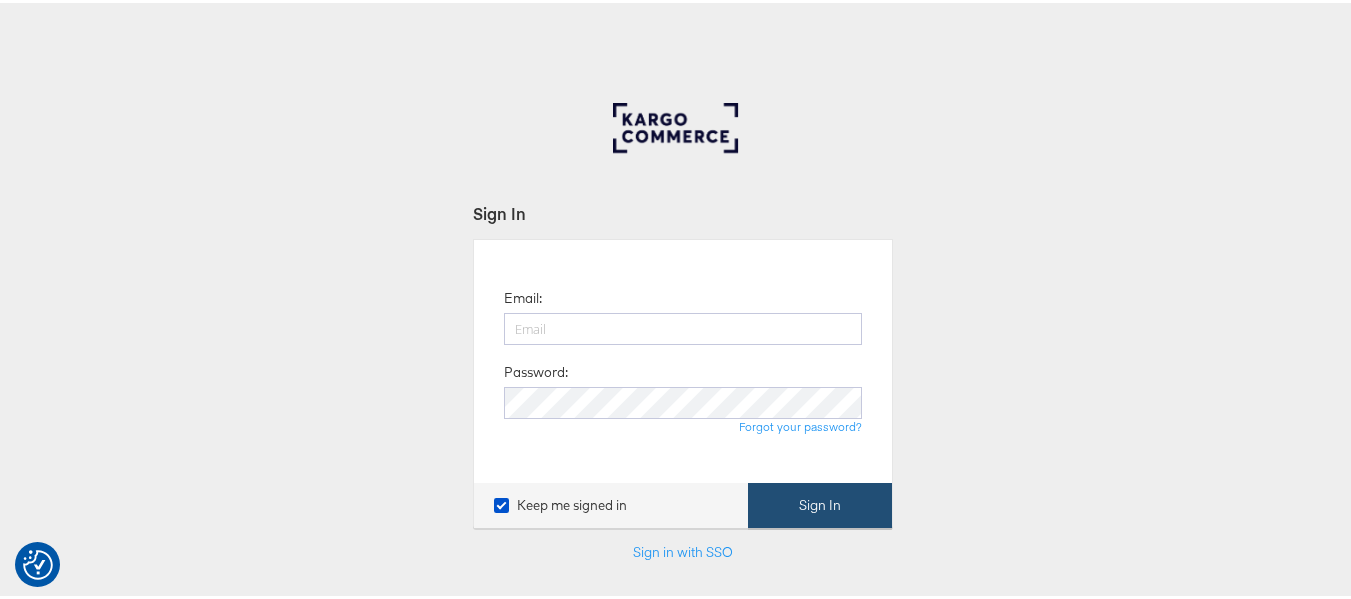 type on "shravan.kumar@kargo.com" 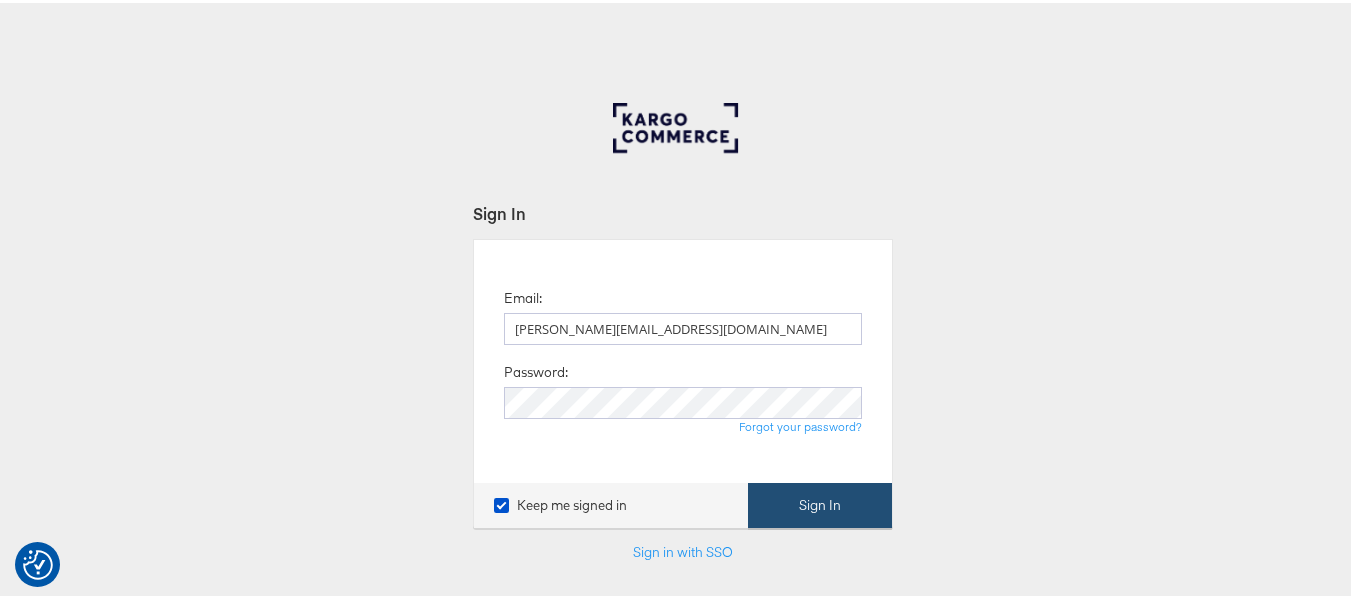 click on "Sign In" at bounding box center (820, 502) 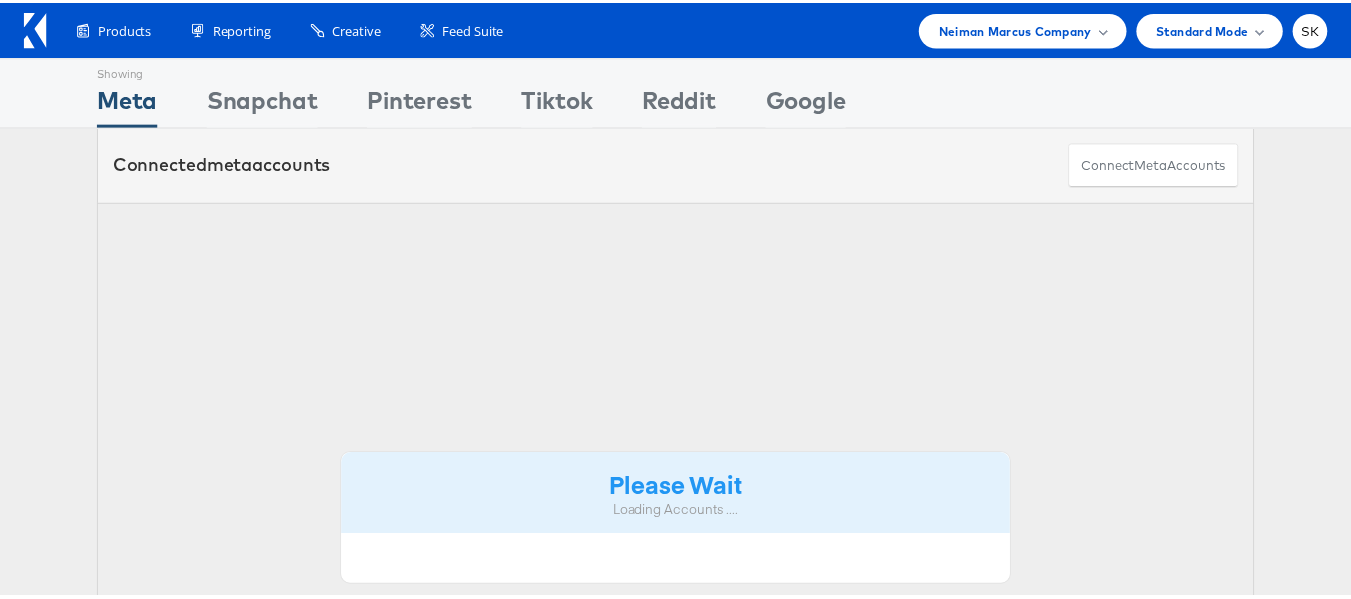 scroll, scrollTop: 0, scrollLeft: 0, axis: both 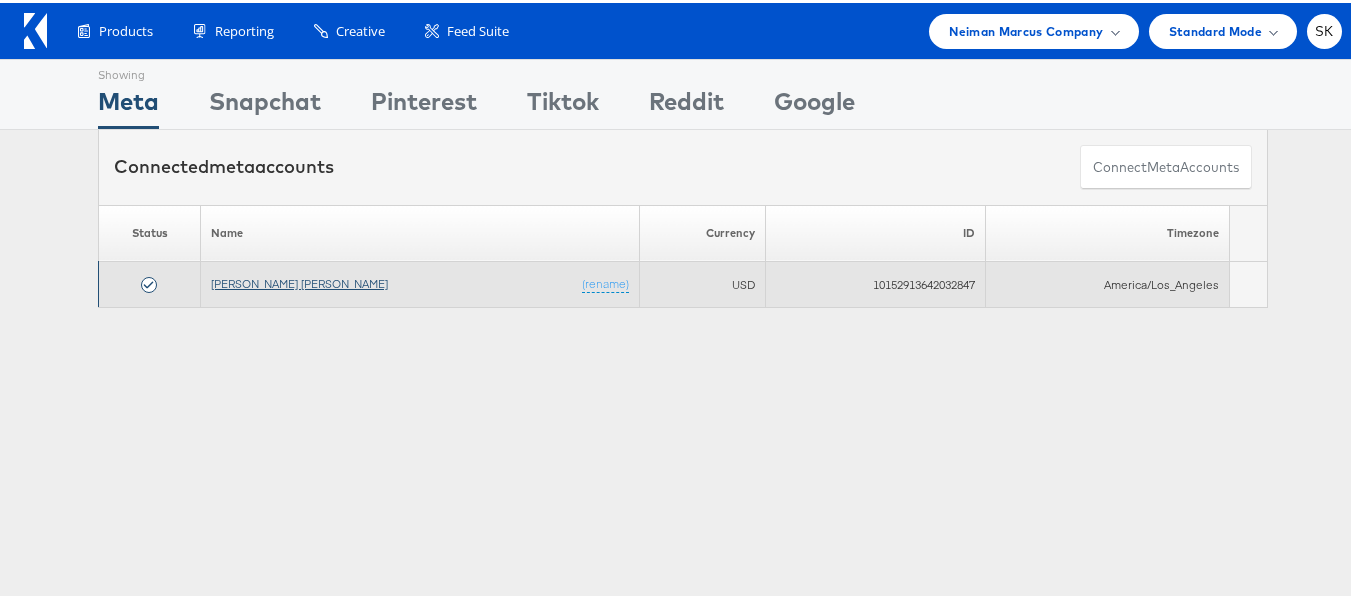 click on "[PERSON_NAME] [PERSON_NAME]" at bounding box center [299, 280] 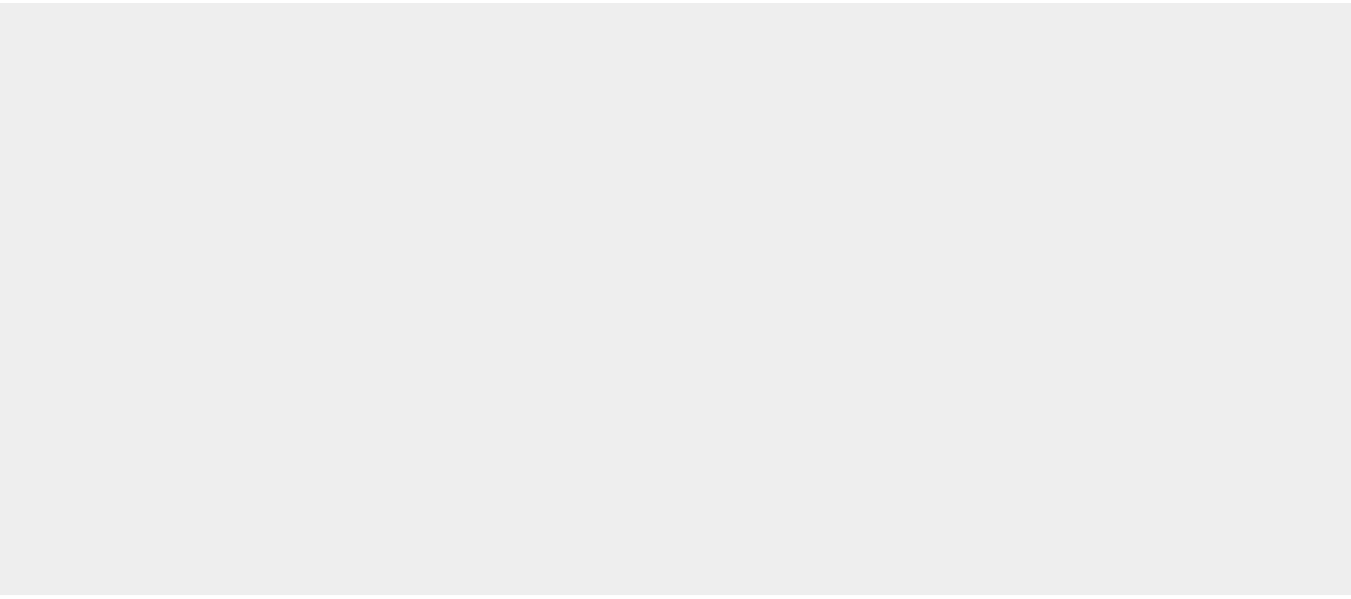 scroll, scrollTop: 0, scrollLeft: 0, axis: both 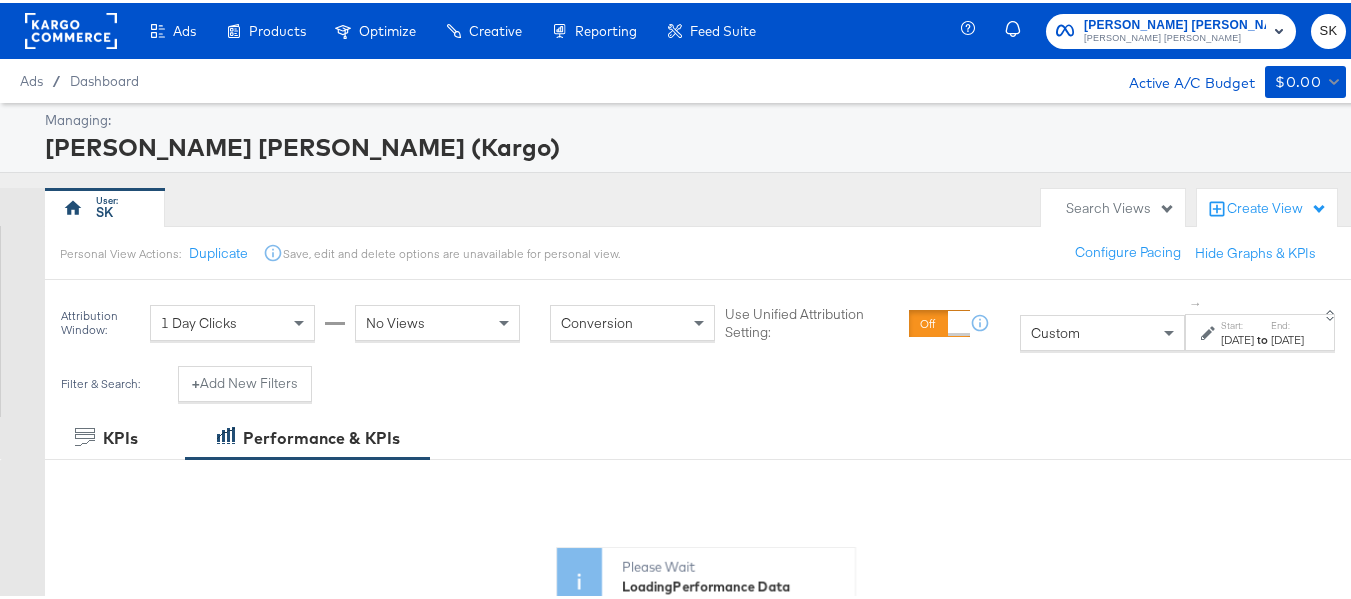 click on "SK" at bounding box center (1328, 28) 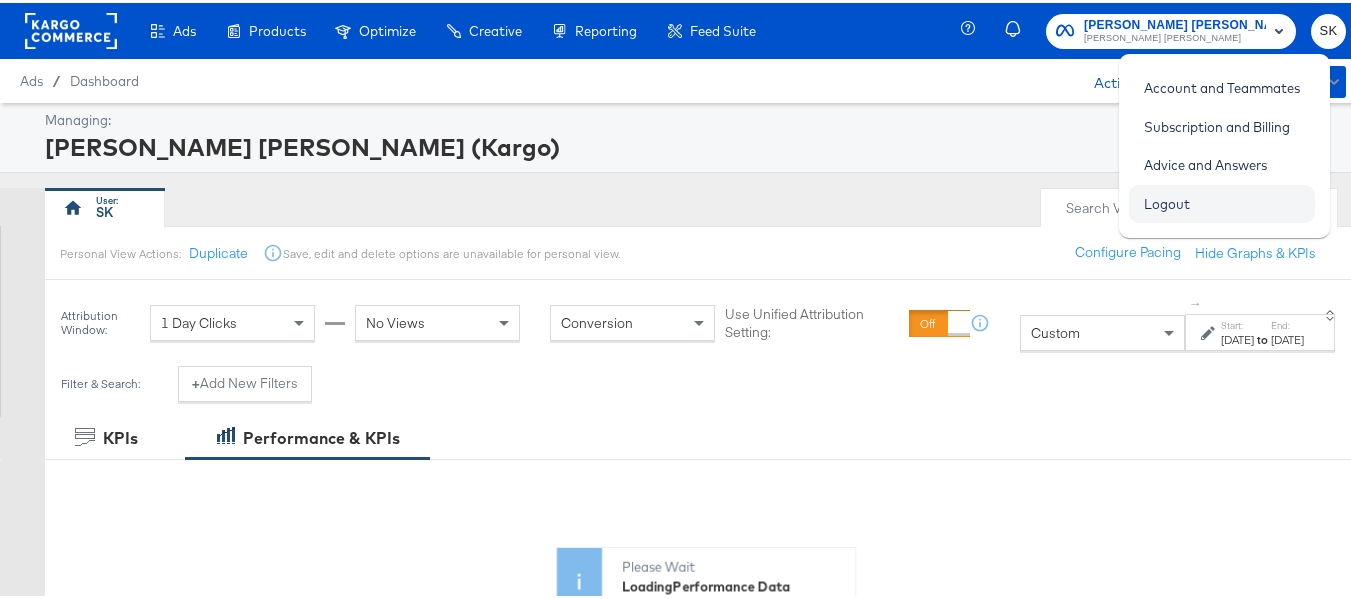 click on "Logout" at bounding box center [1167, 201] 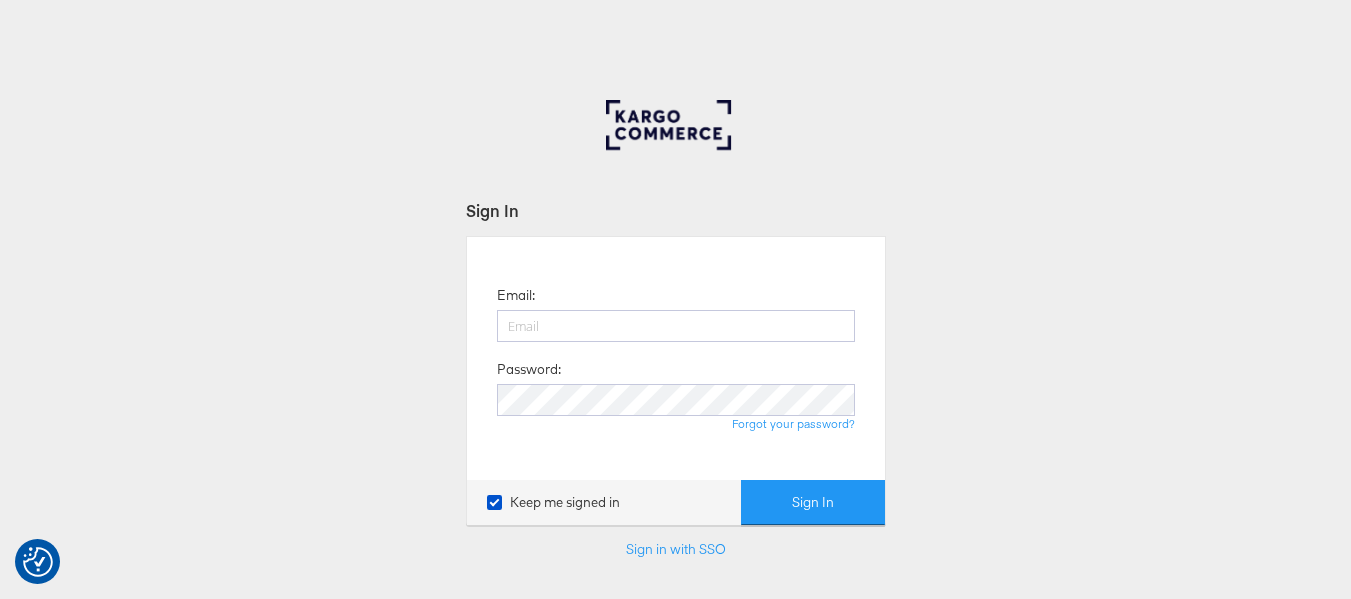 scroll, scrollTop: 0, scrollLeft: 0, axis: both 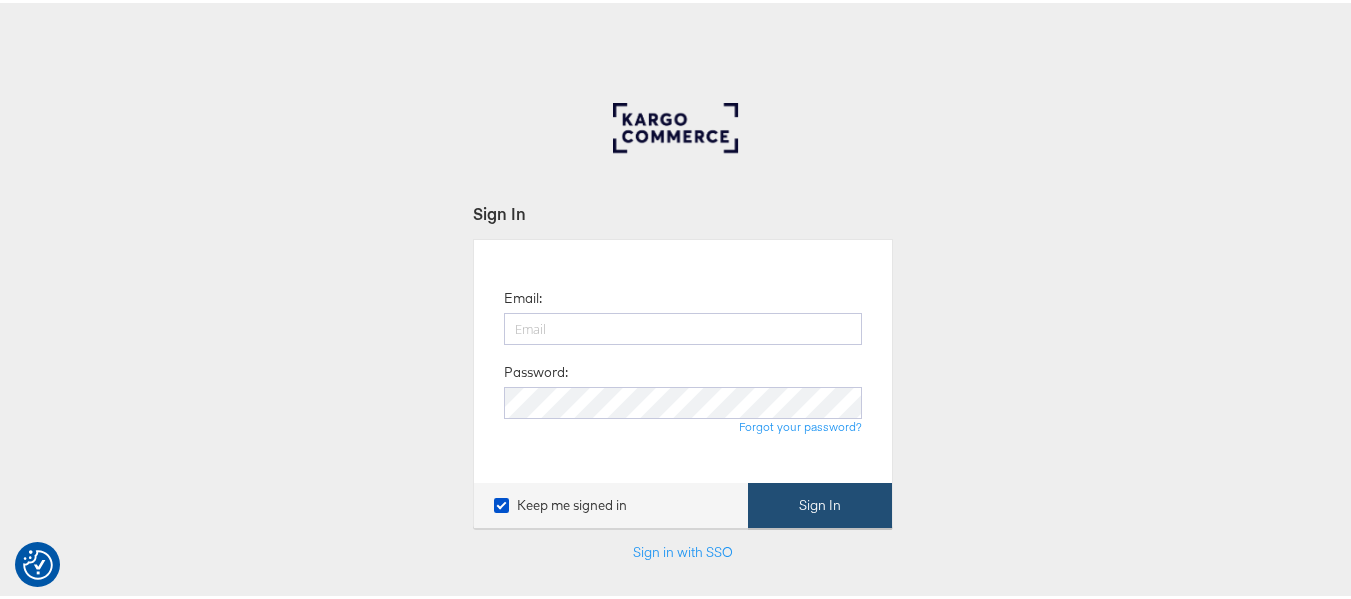 type on "shravan.kumar@kargo.com" 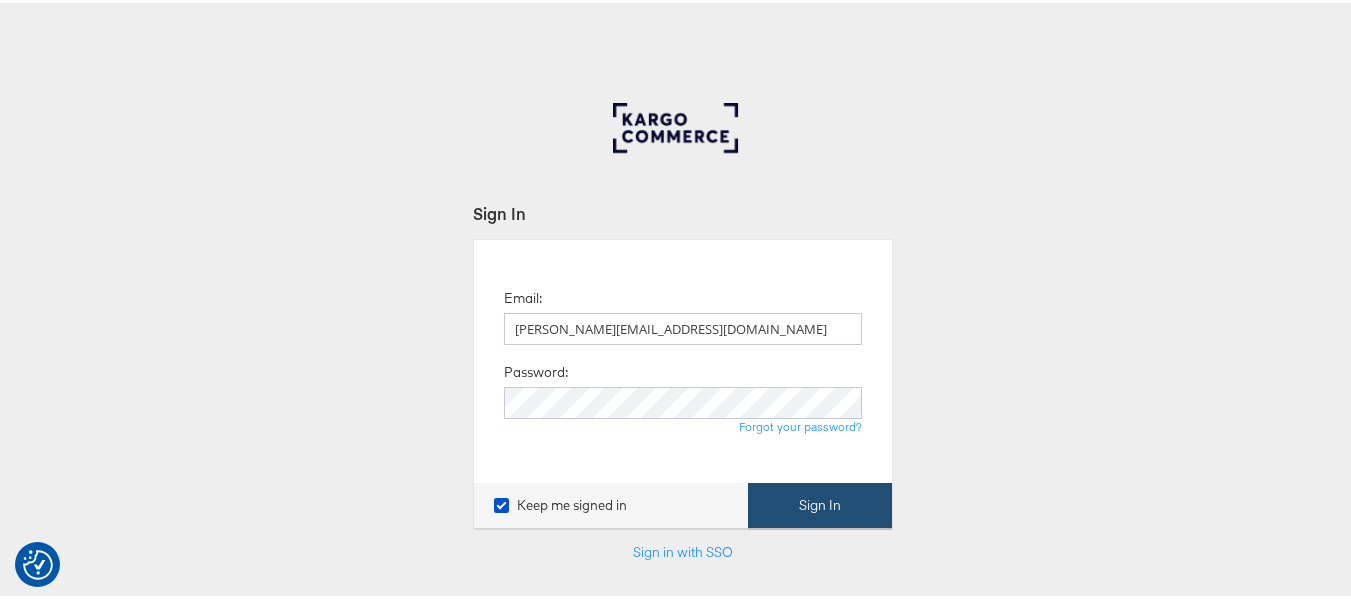 click on "Sign In" at bounding box center (820, 502) 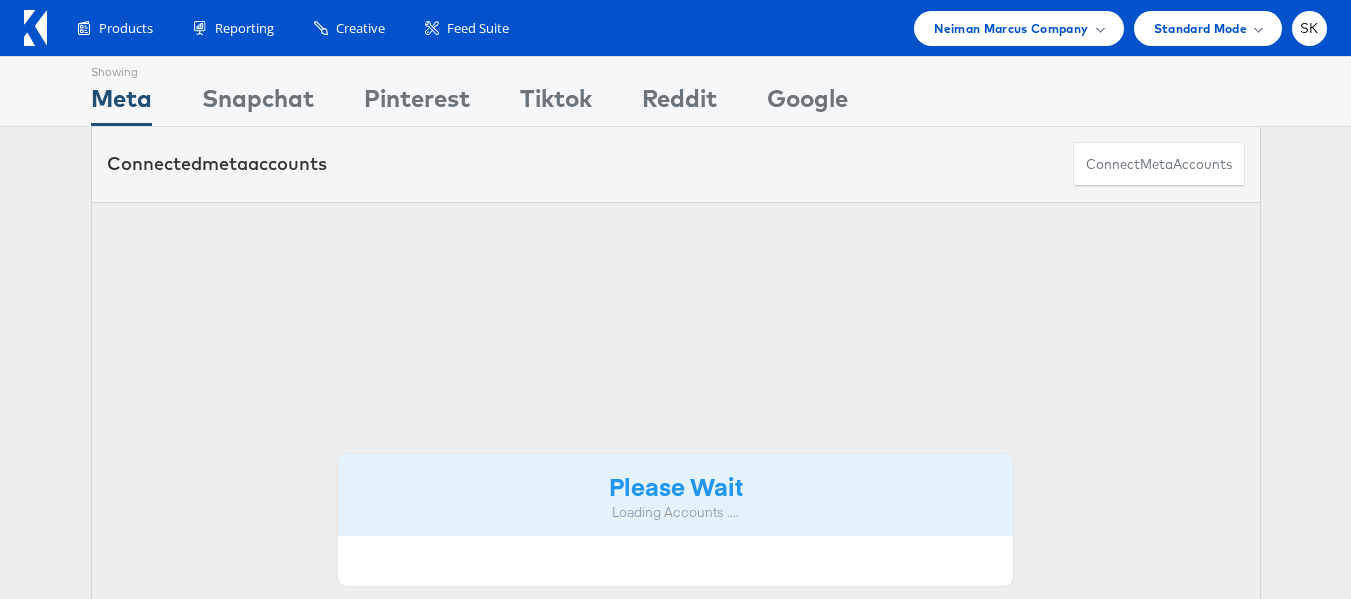 scroll, scrollTop: 0, scrollLeft: 0, axis: both 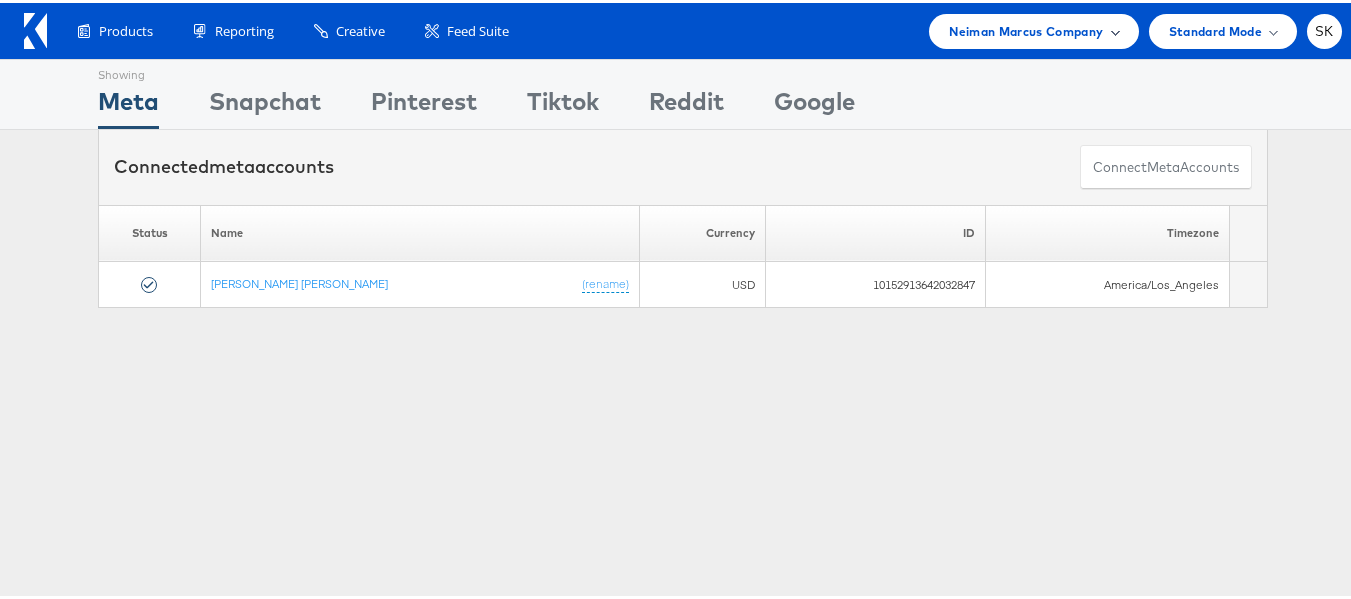 click on "Neiman Marcus Company" at bounding box center (1026, 28) 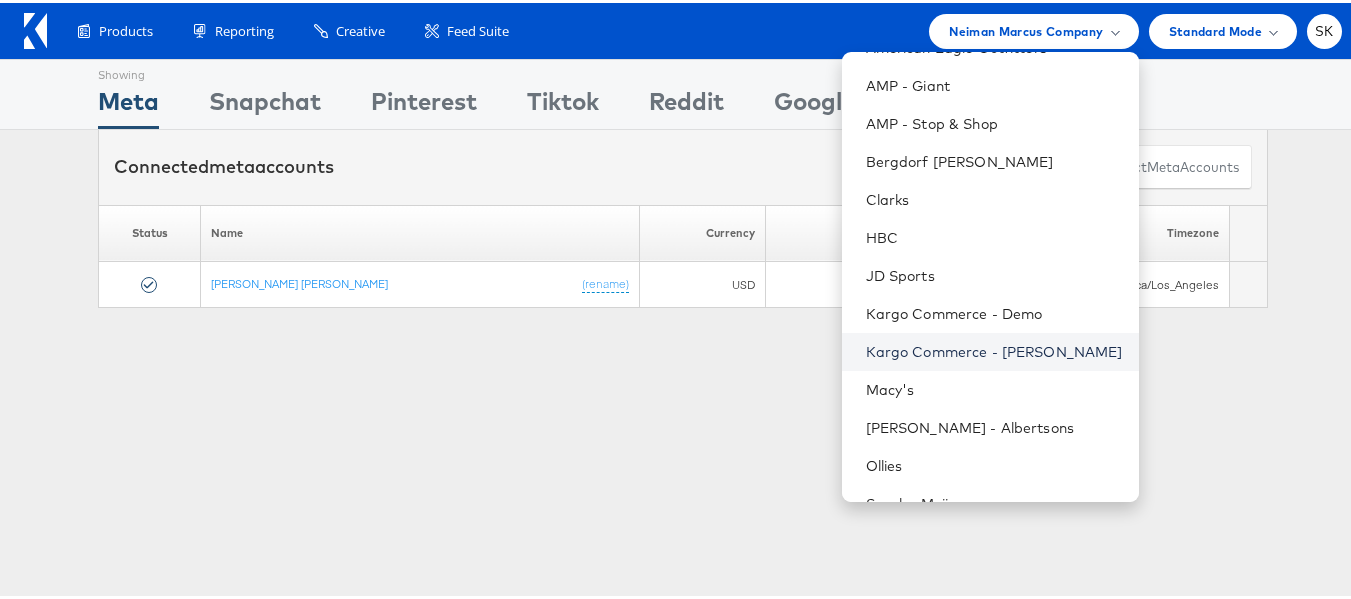 scroll, scrollTop: 248, scrollLeft: 0, axis: vertical 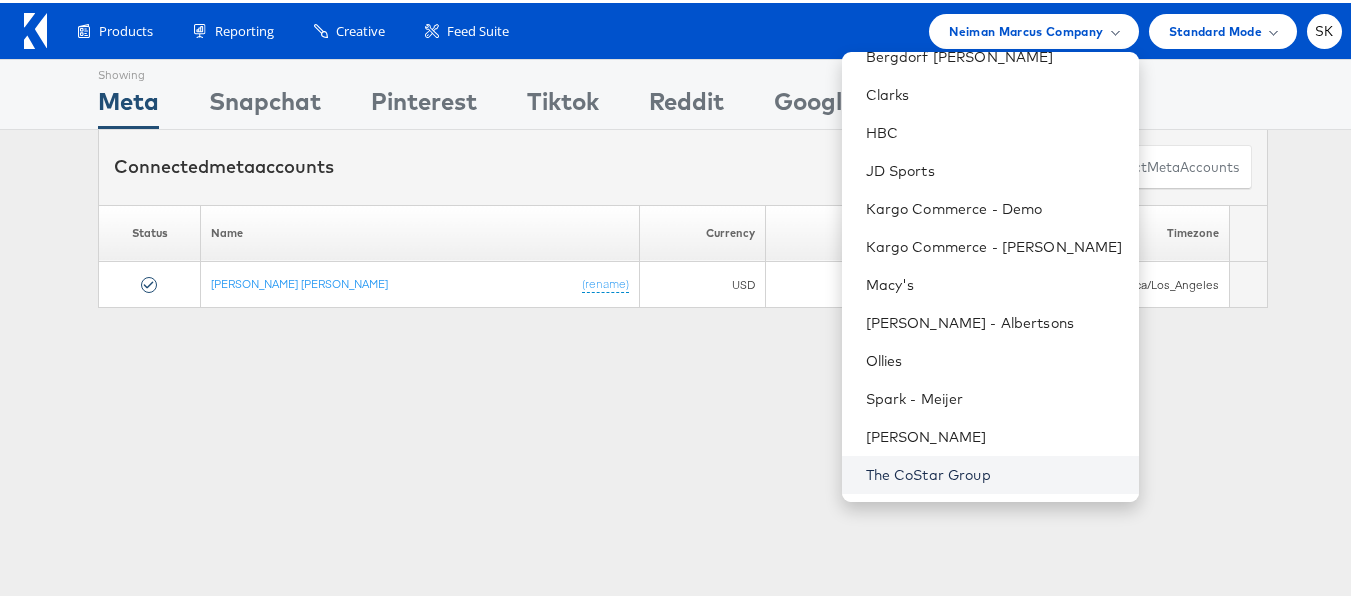 click on "The CoStar Group" at bounding box center [994, 472] 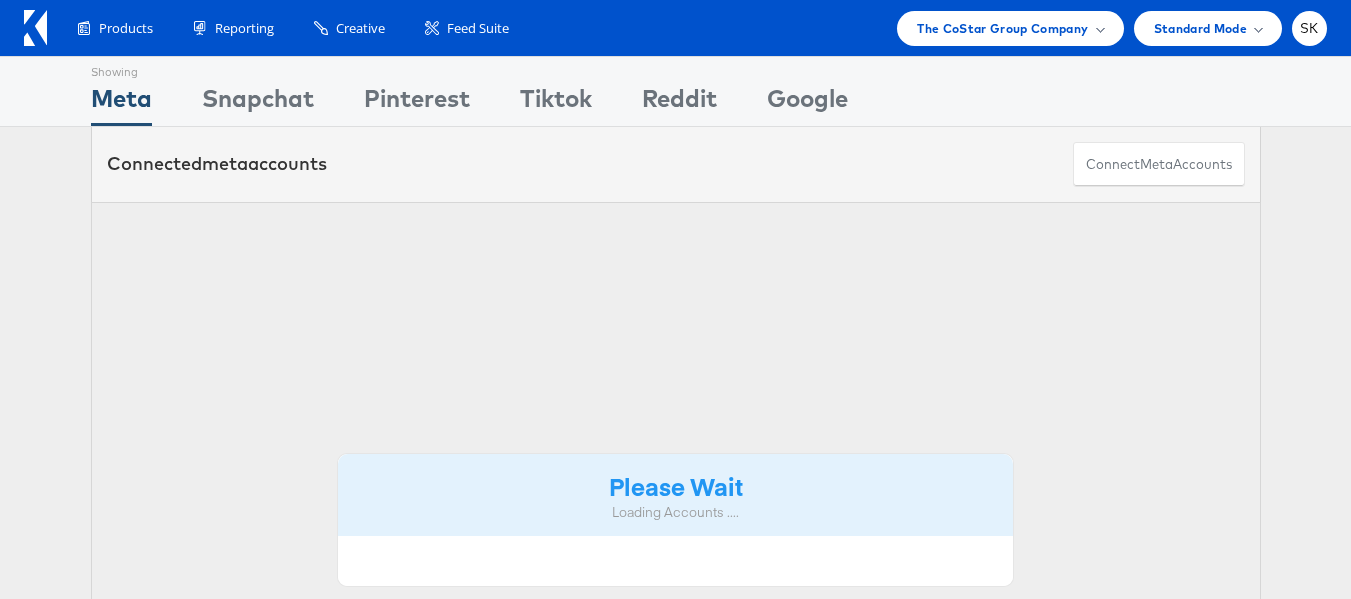 scroll, scrollTop: 0, scrollLeft: 0, axis: both 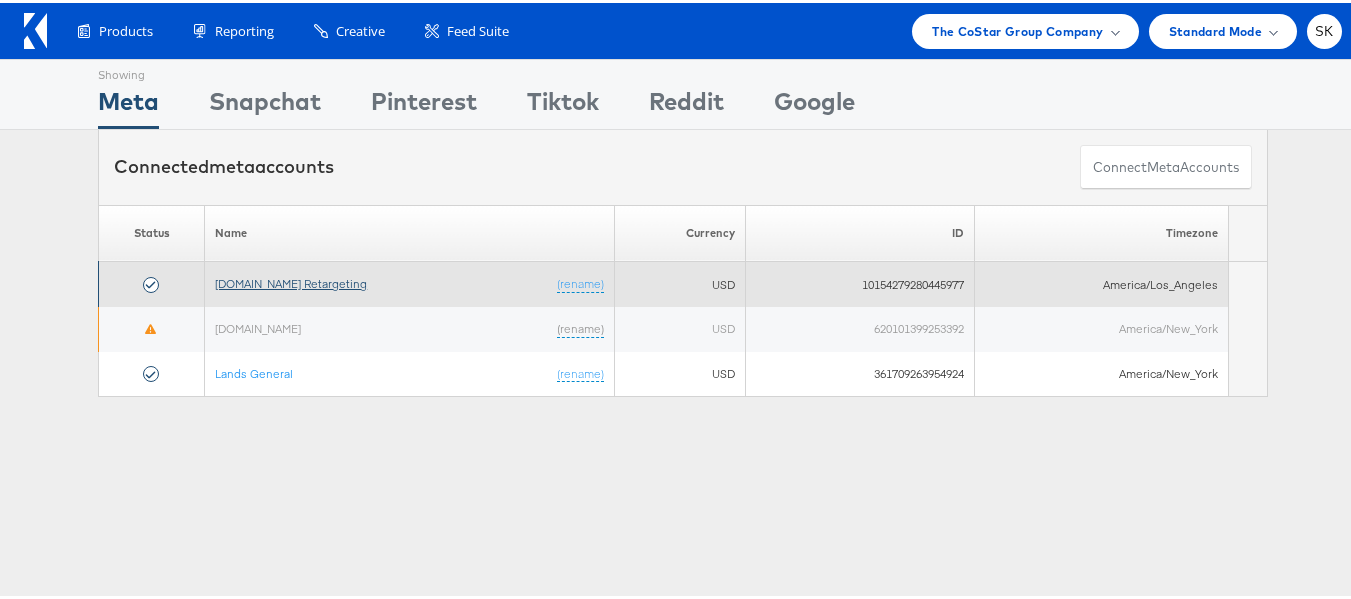 click on "[DOMAIN_NAME] Retargeting" at bounding box center (291, 280) 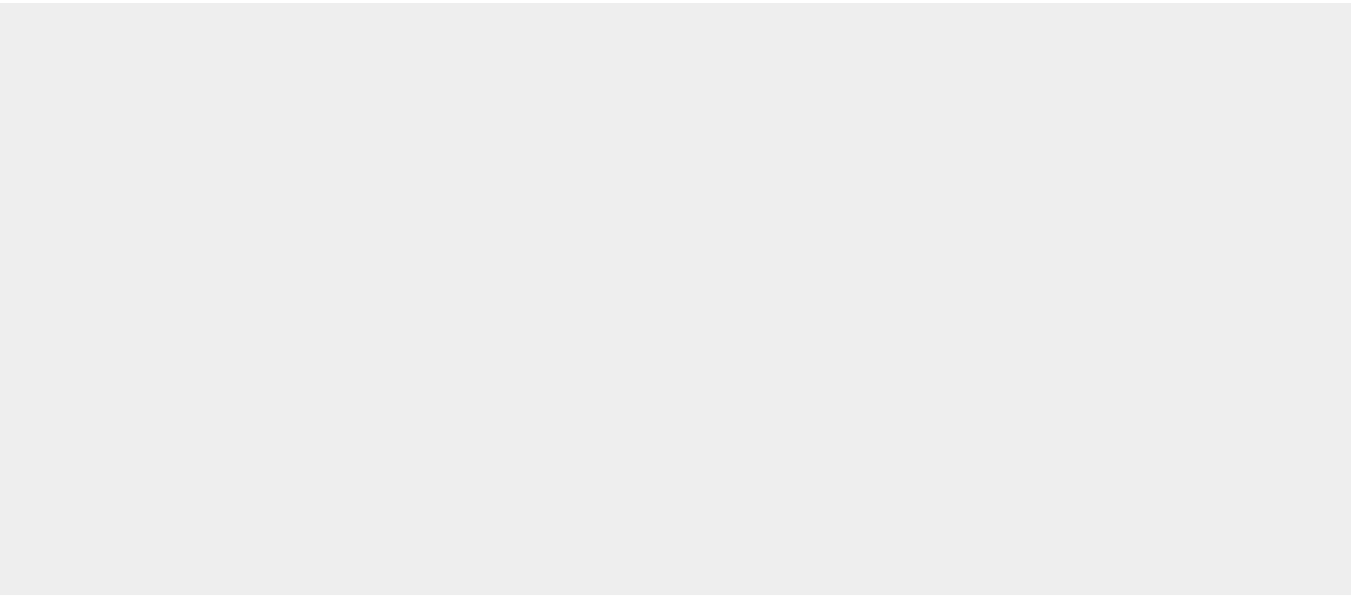 scroll, scrollTop: 0, scrollLeft: 0, axis: both 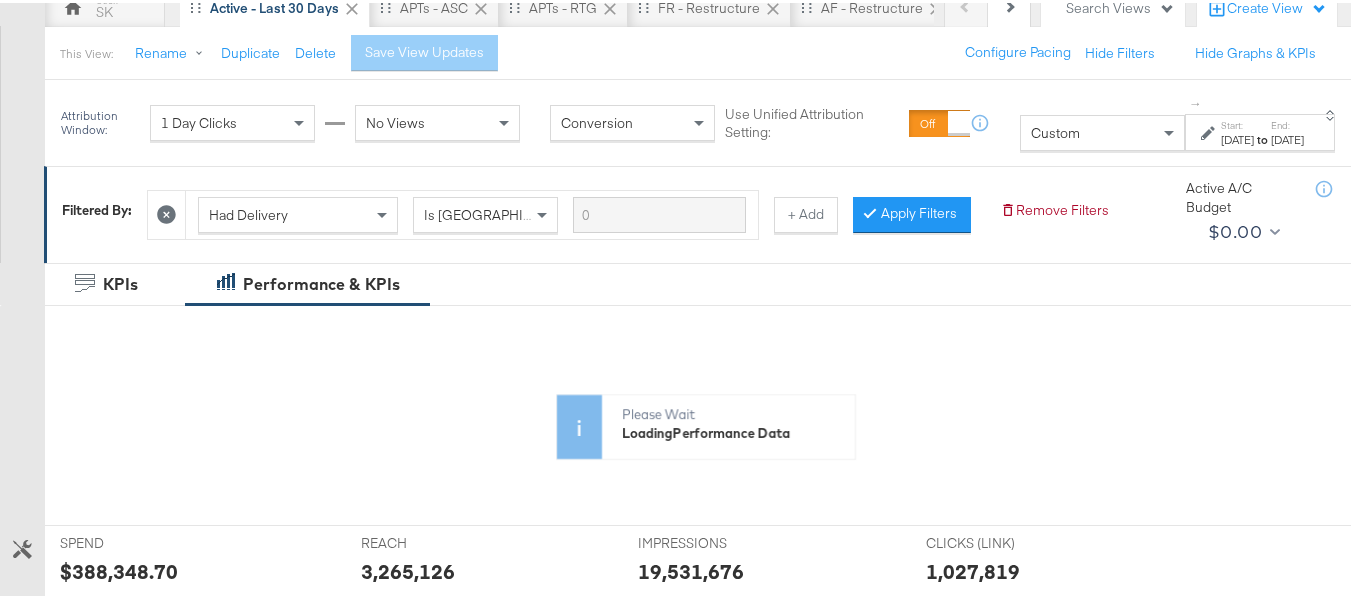 click on "Custom ↑  Start:  Nov 1st 2024    to     End:  Nov 23rd 2024" at bounding box center (1180, 120) 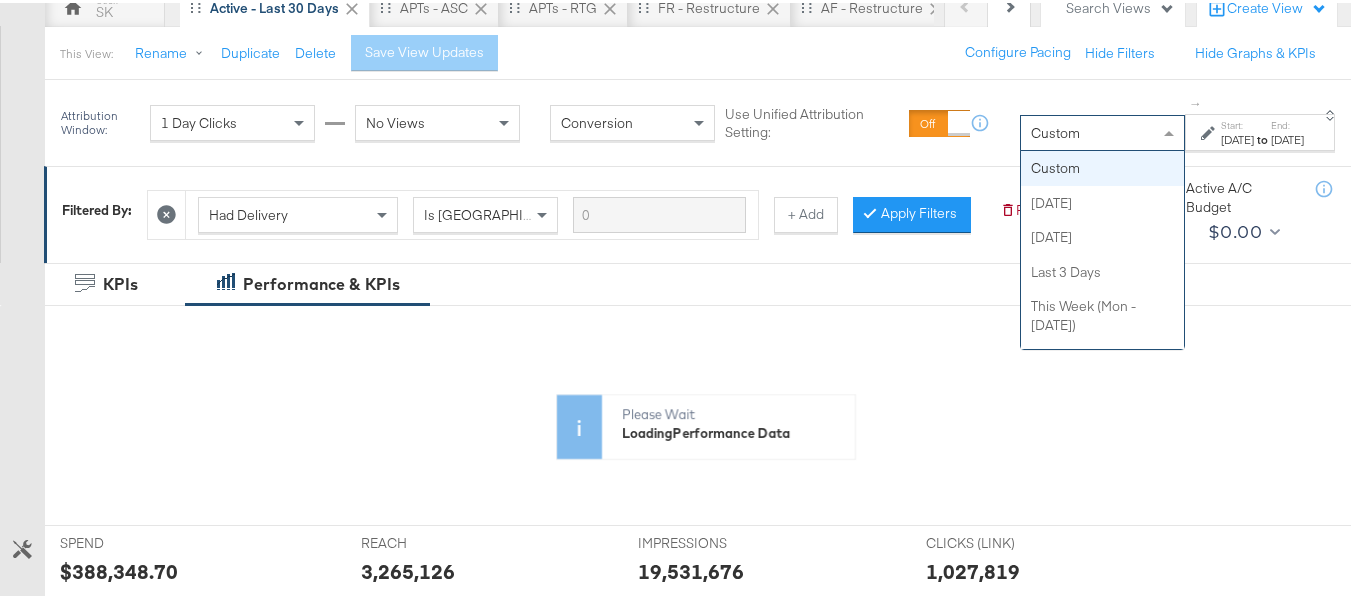 click on "Custom" at bounding box center (1102, 130) 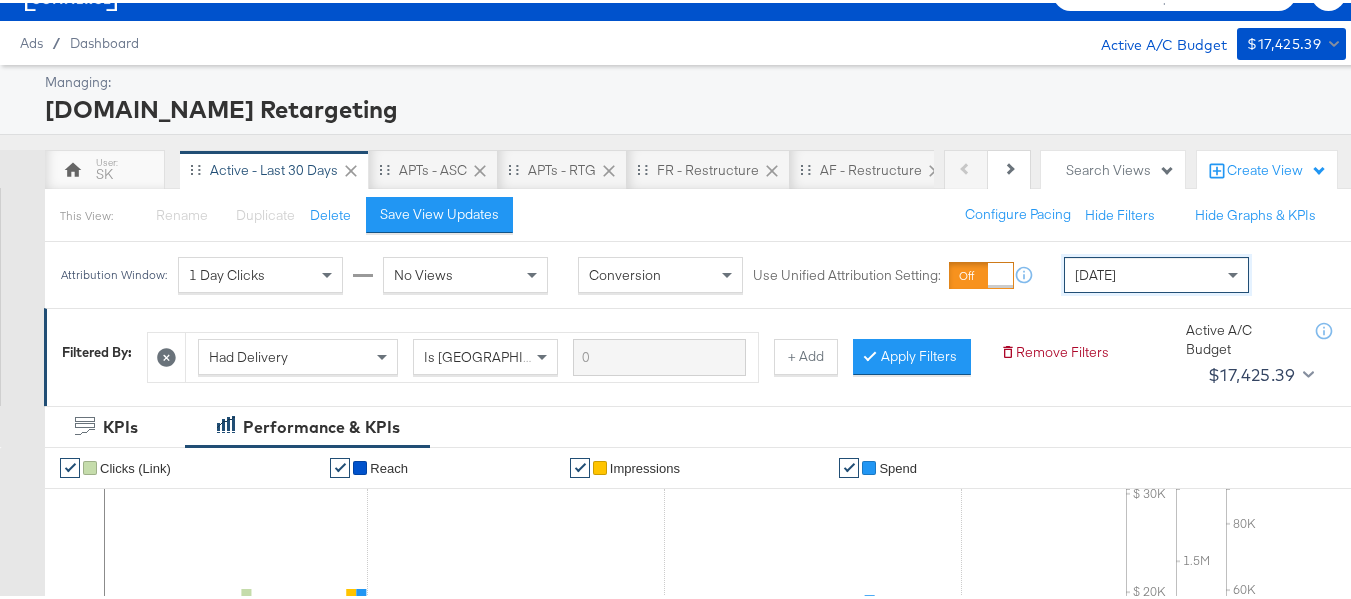 scroll, scrollTop: 0, scrollLeft: 0, axis: both 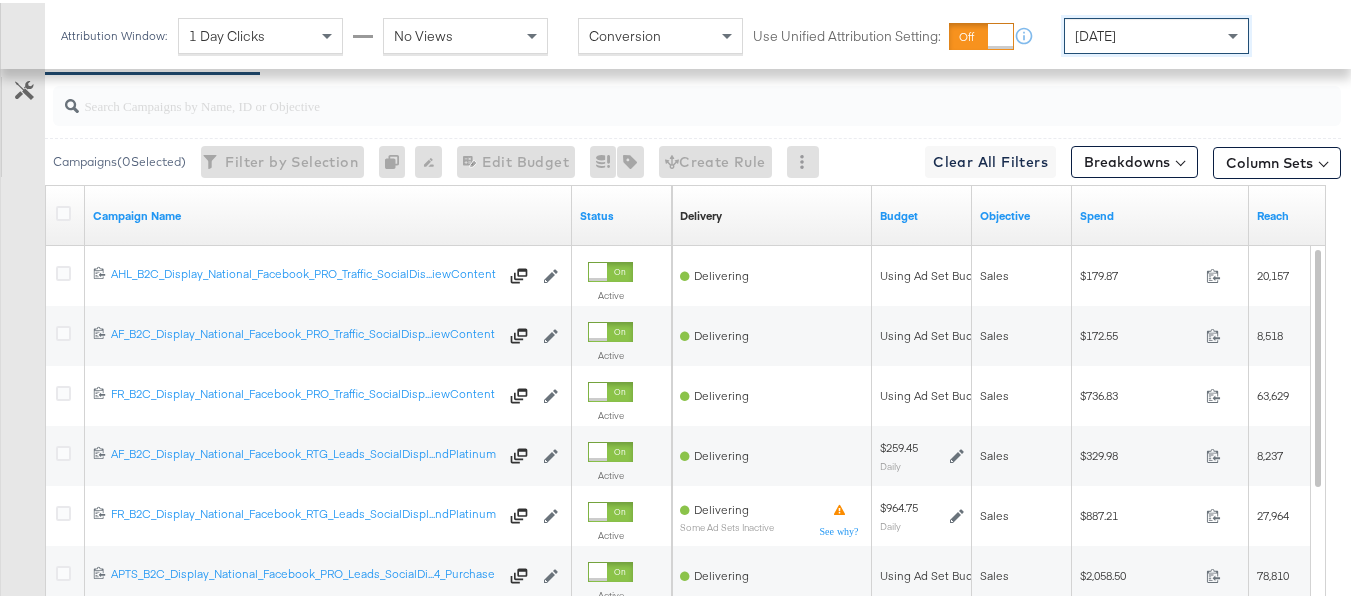 click at bounding box center [653, 94] 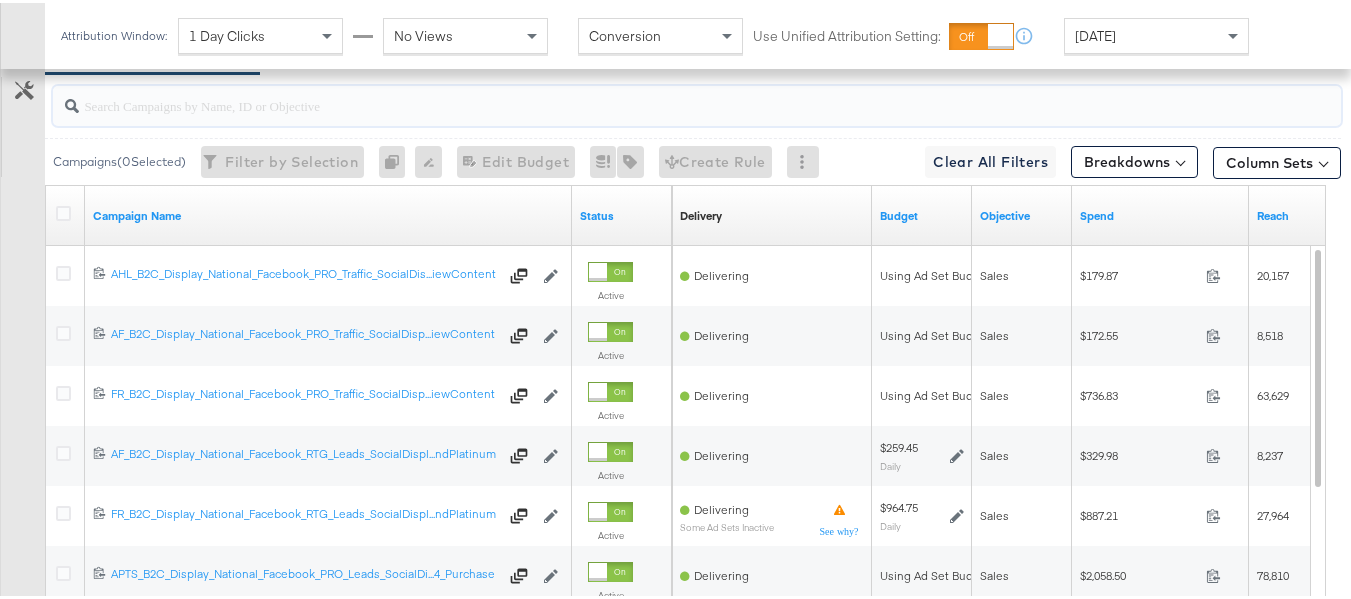 paste on "APTS_B2C_Display_National_Facebook_RTG_Leads_SocialDisplay_alwayson_Retargeting_DARE24_DiamondPlatinum" 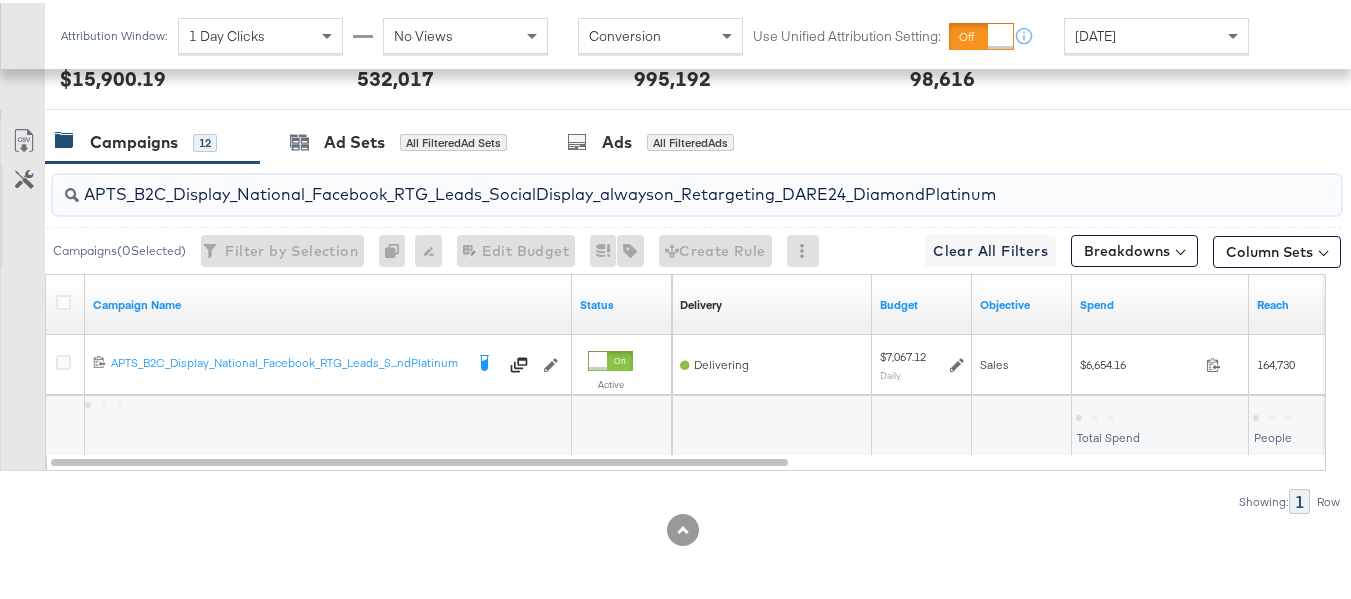 scroll, scrollTop: 873, scrollLeft: 0, axis: vertical 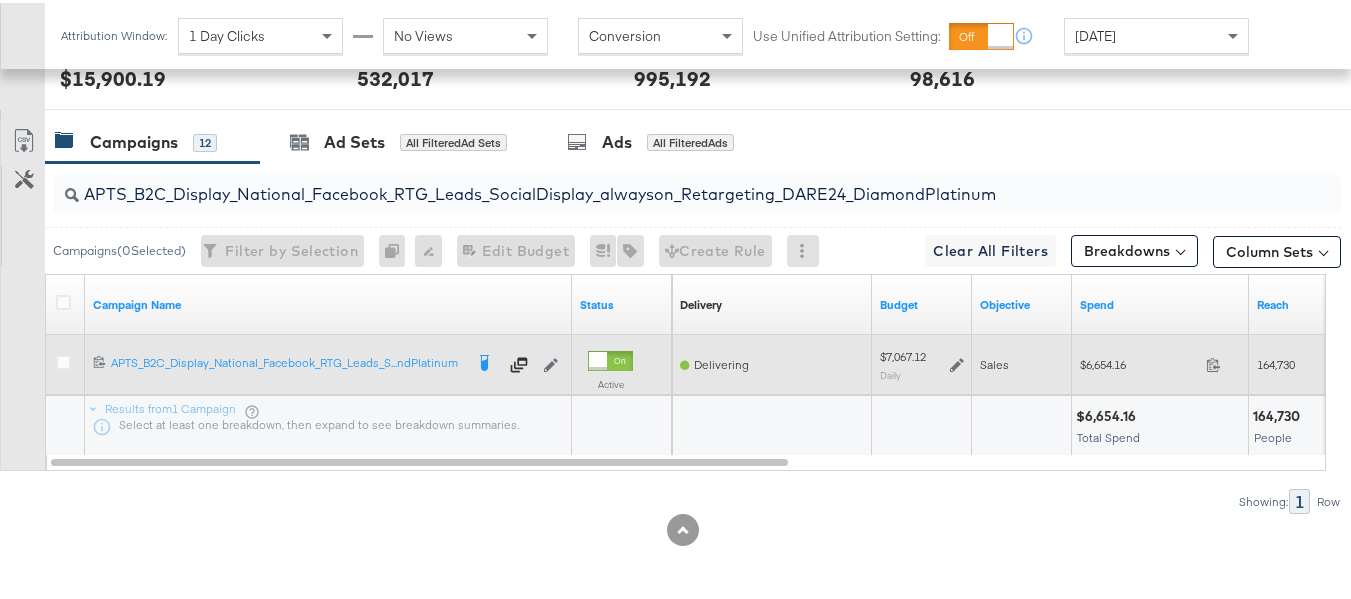 click on "$6,654.16   6654.16" at bounding box center [1160, 361] 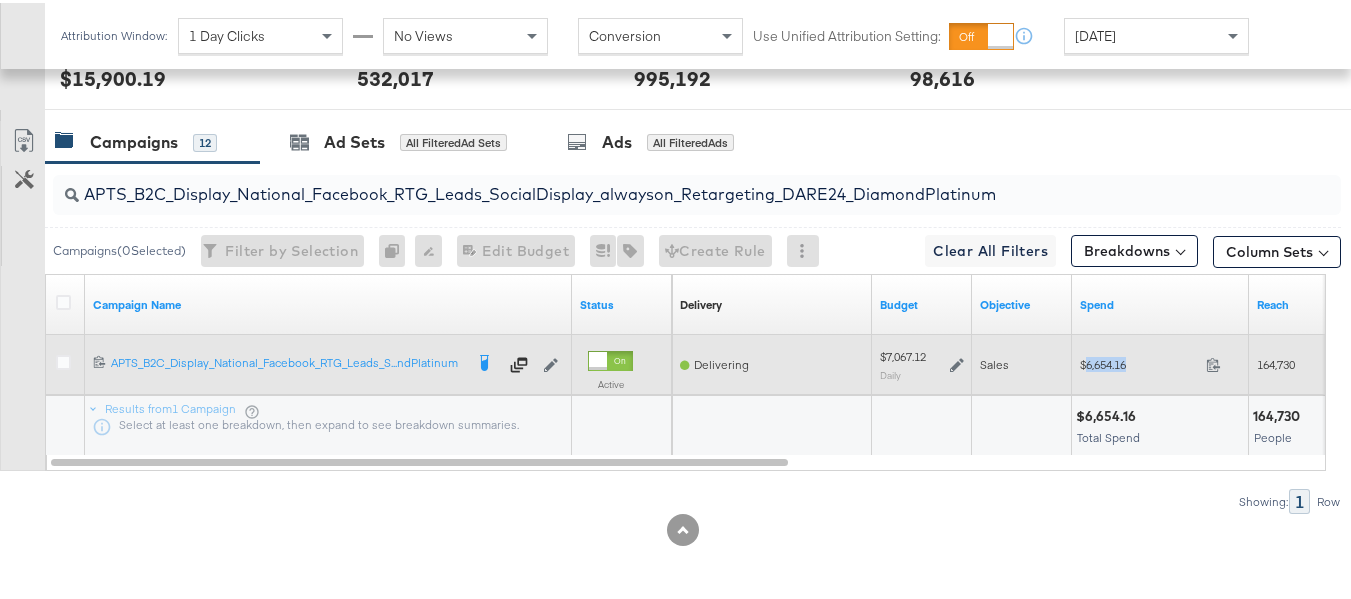 click on "$6,654.16   6654.16" at bounding box center (1160, 361) 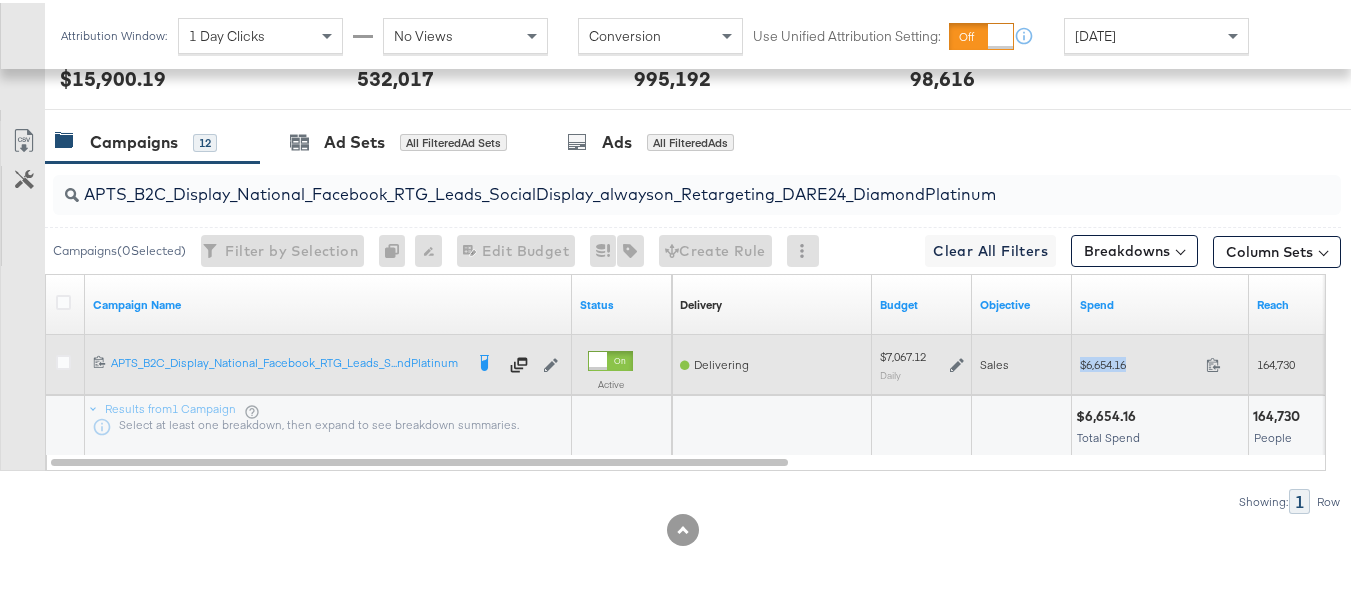 click on "$6,654.16   6654.16" at bounding box center (1160, 361) 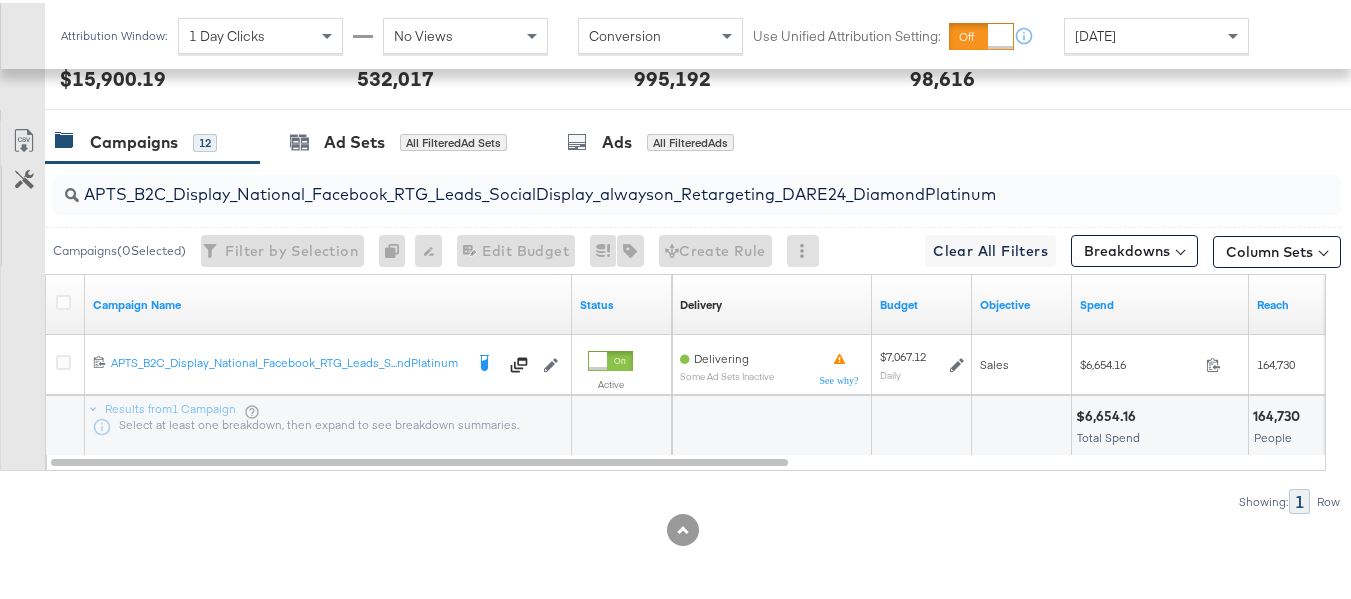 click on "APTS_B2C_Display_National_Facebook_RTG_Leads_SocialDisplay_alwayson_Retargeting_DARE24_DiamondPlatinum" at bounding box center [653, 183] 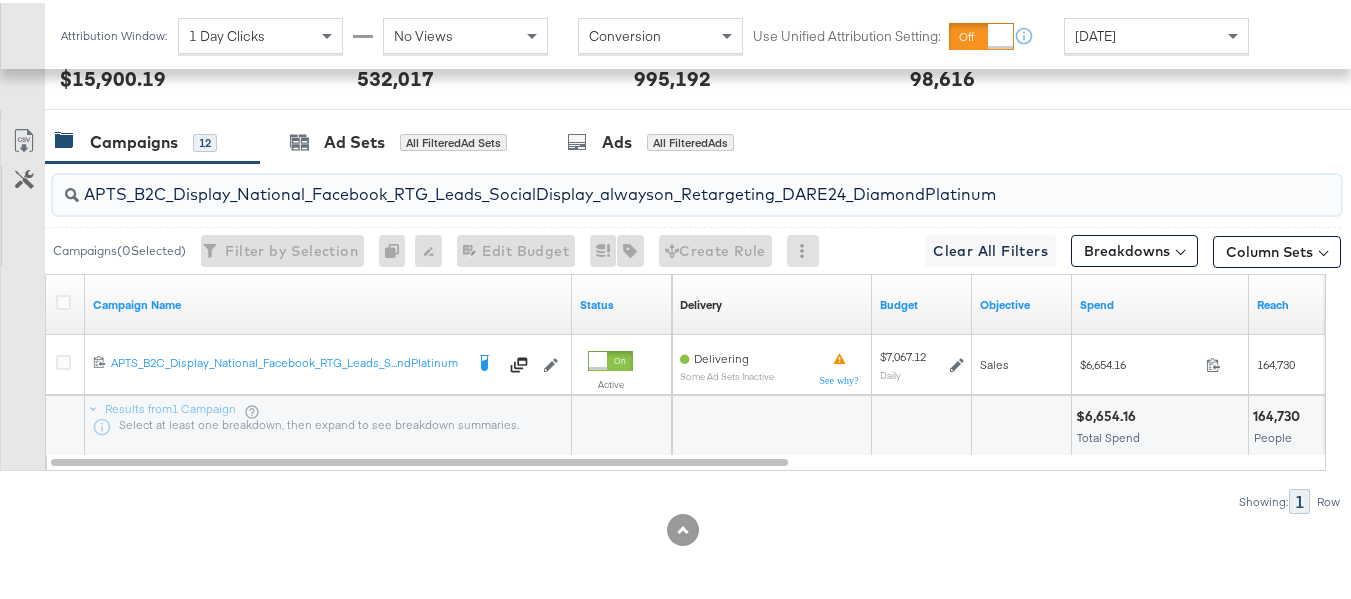 paste on "FR_B2C_Display_National_Facebook_RTG_Leads_SocialDisplay_alwayson_Retargeting_FR" 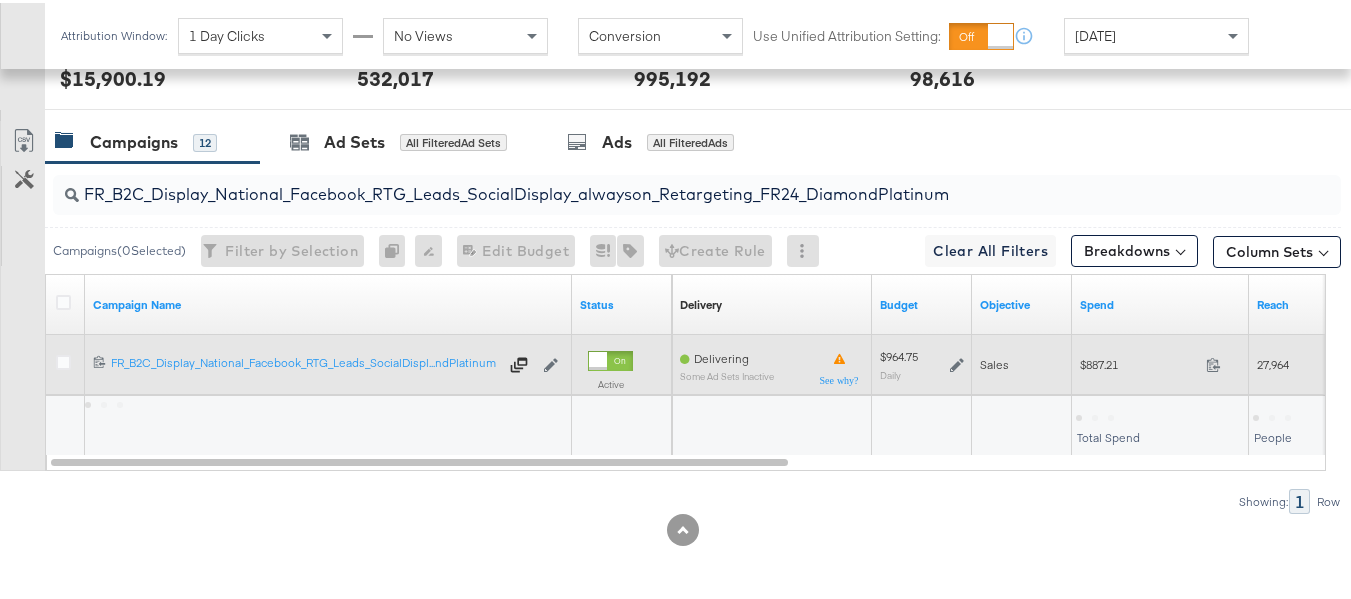 click on "$887.21" at bounding box center [1139, 361] 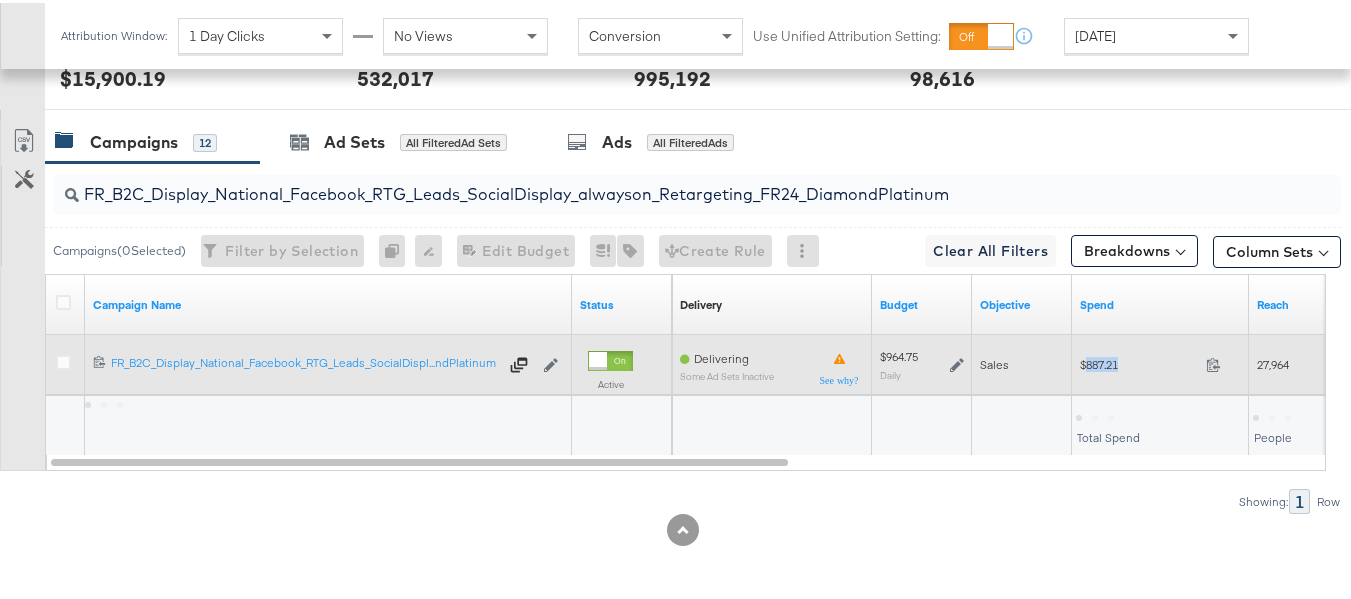 click on "$887.21" at bounding box center (1139, 361) 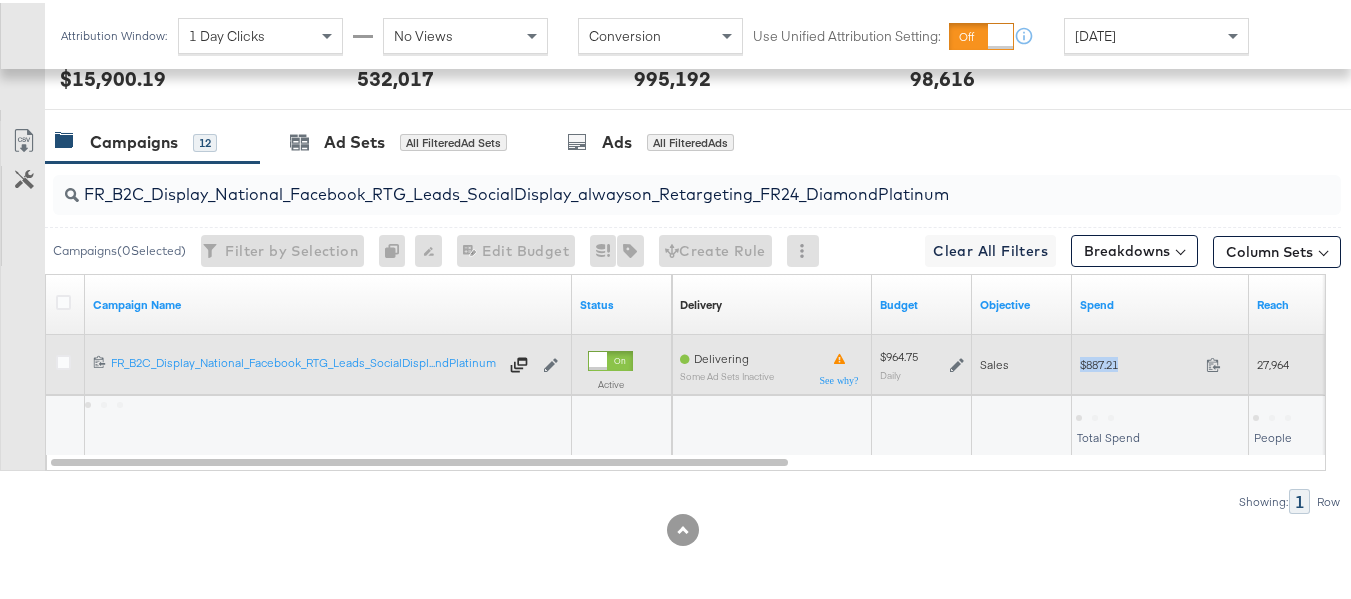click on "$887.21" at bounding box center (1139, 361) 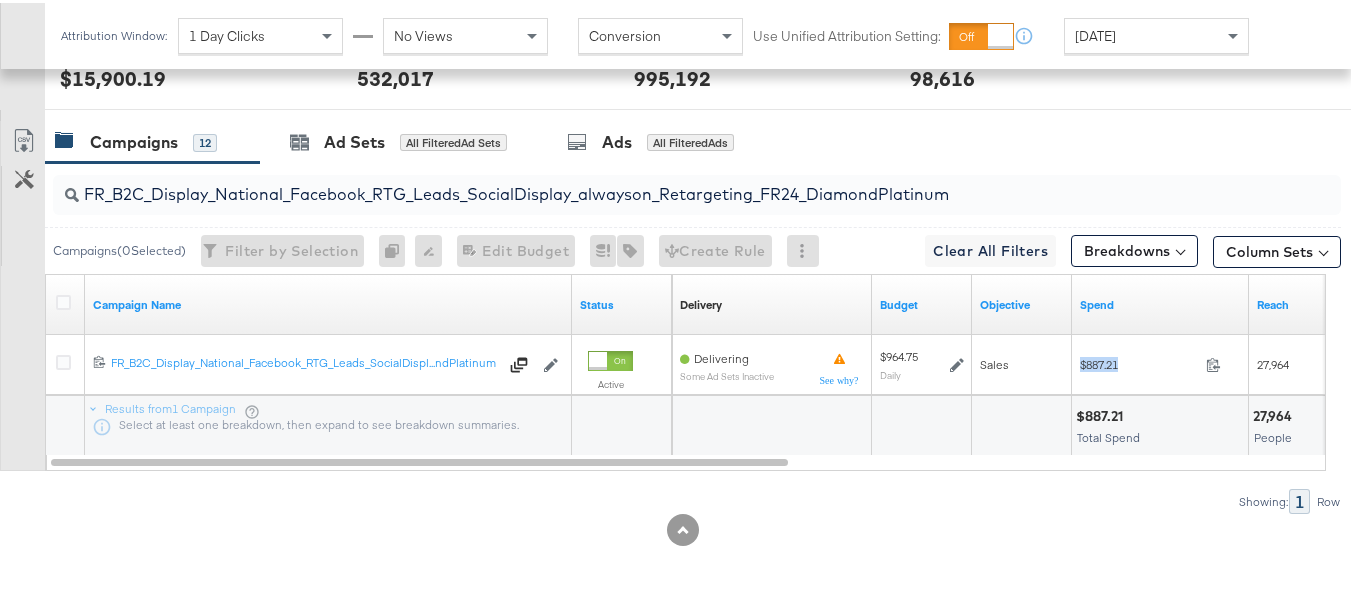 copy on "$887.21" 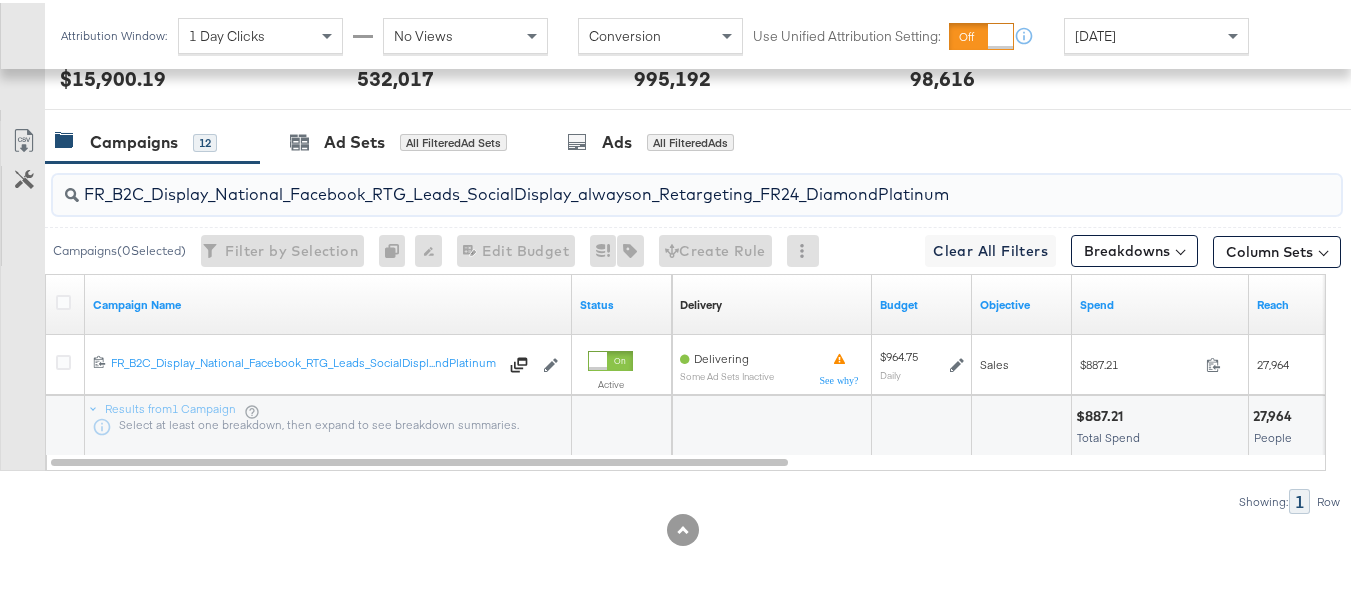click on "FR_B2C_Display_National_Facebook_RTG_Leads_SocialDisplay_alwayson_Retargeting_FR24_DiamondPlatinum" at bounding box center (653, 183) 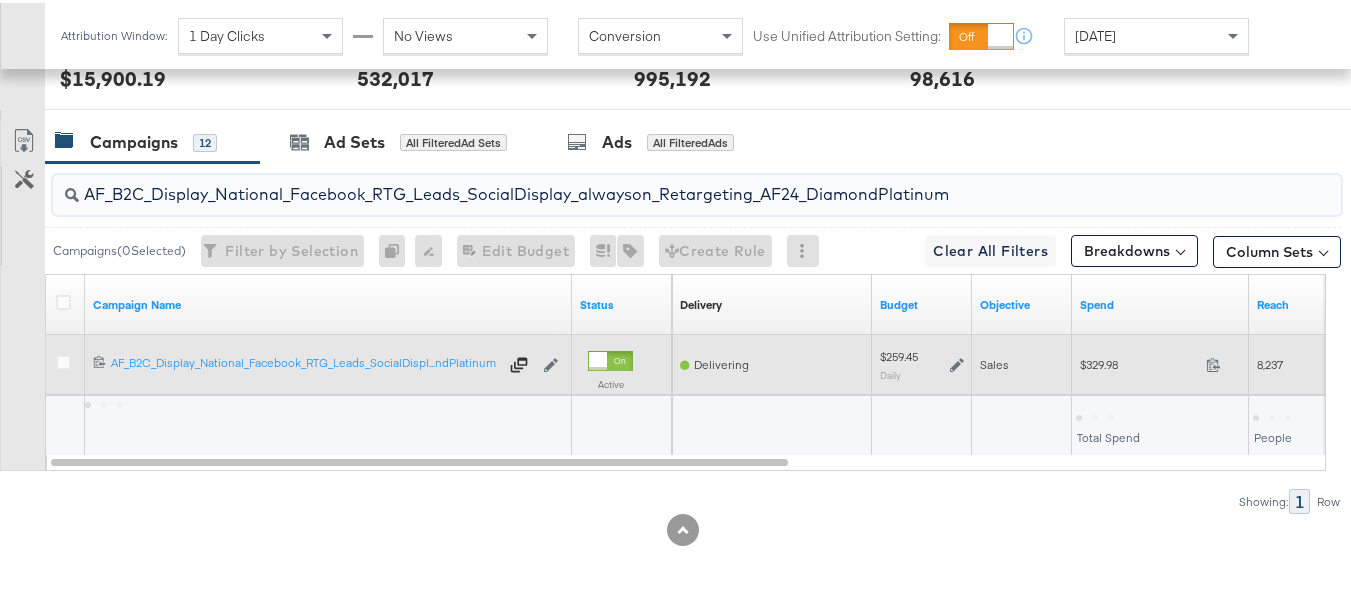 click on "$329.98" at bounding box center (1139, 361) 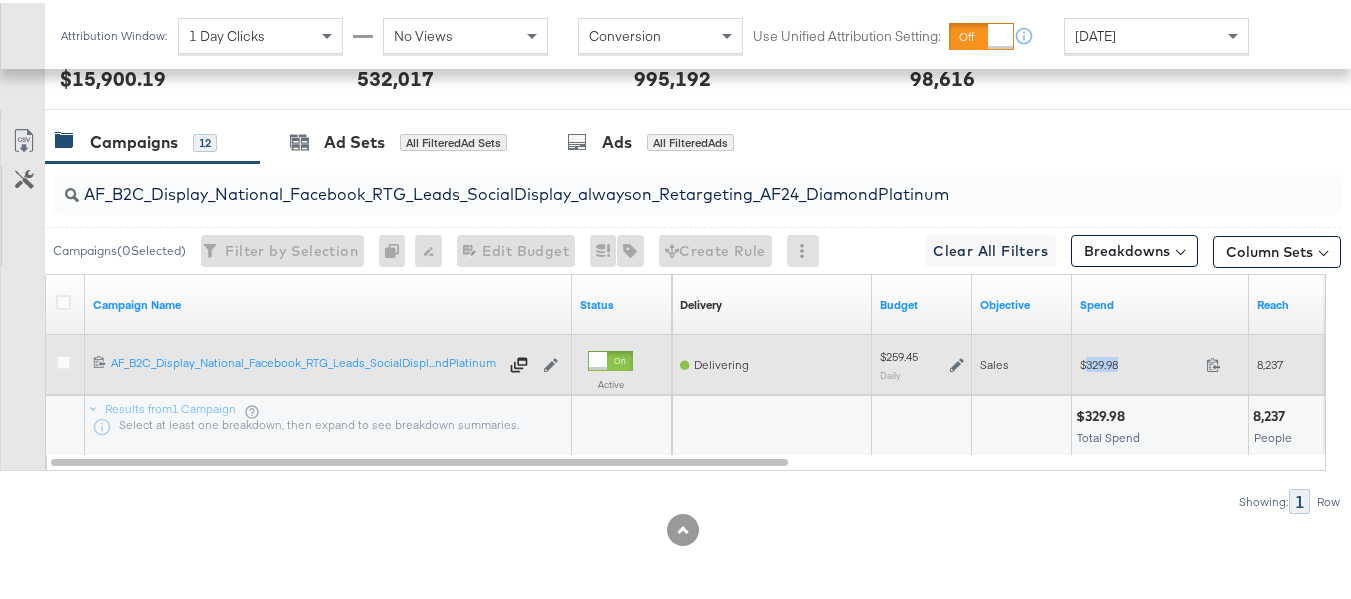 click on "$329.98" at bounding box center [1139, 361] 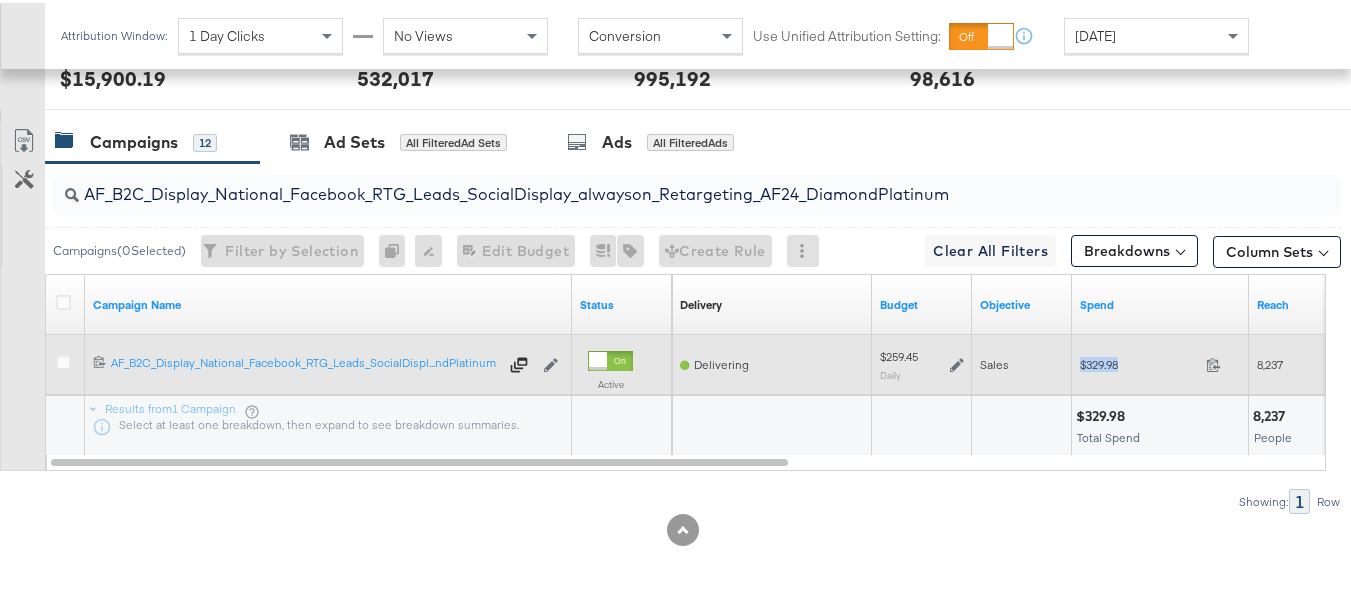 click on "$329.98" at bounding box center [1139, 361] 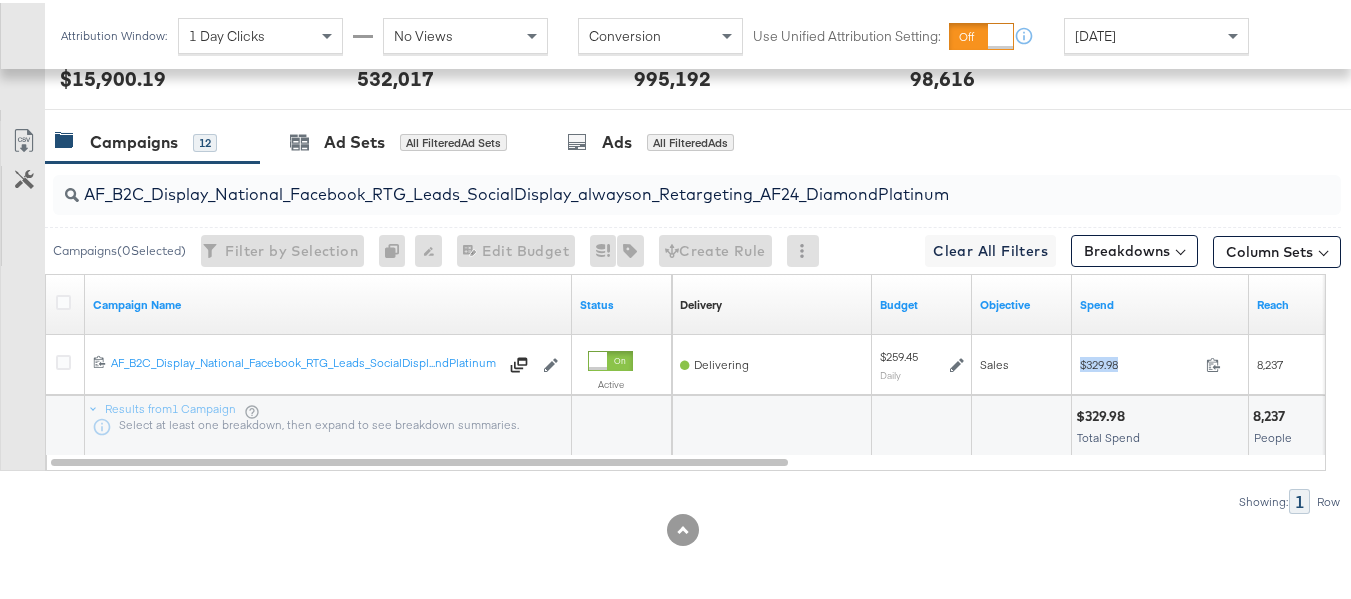 copy on "$329.98" 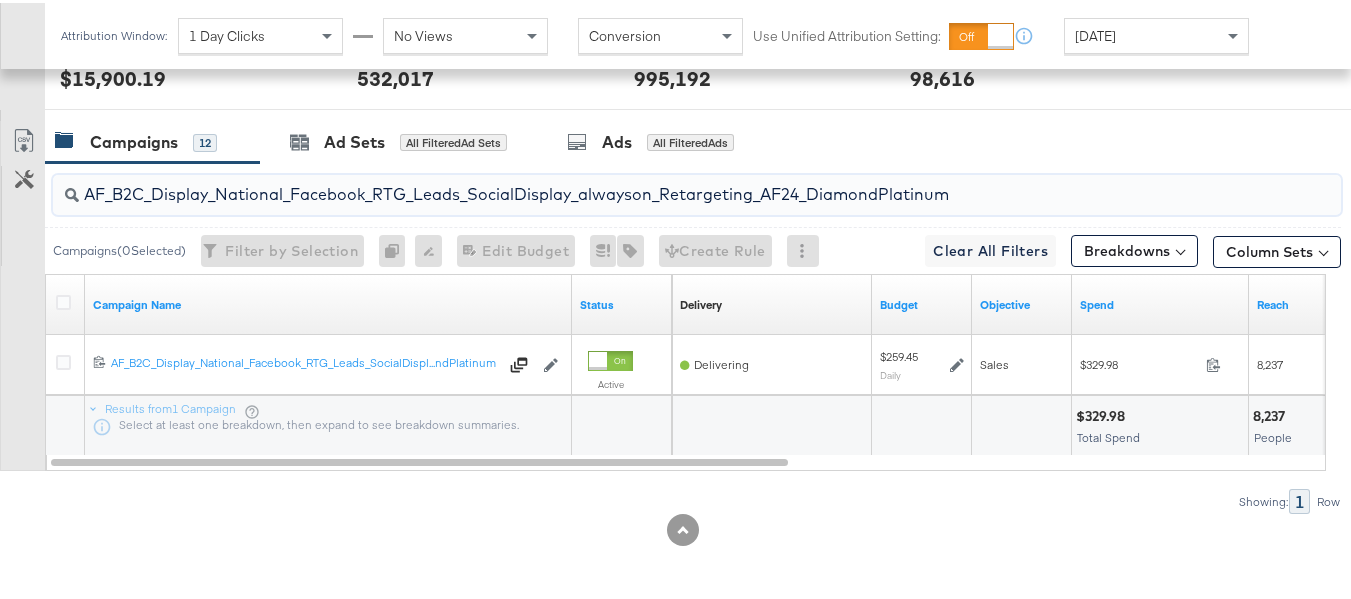 click on "AF_B2C_Display_National_Facebook_RTG_Leads_SocialDisplay_alwayson_Retargeting_AF24_DiamondPlatinum" at bounding box center [653, 183] 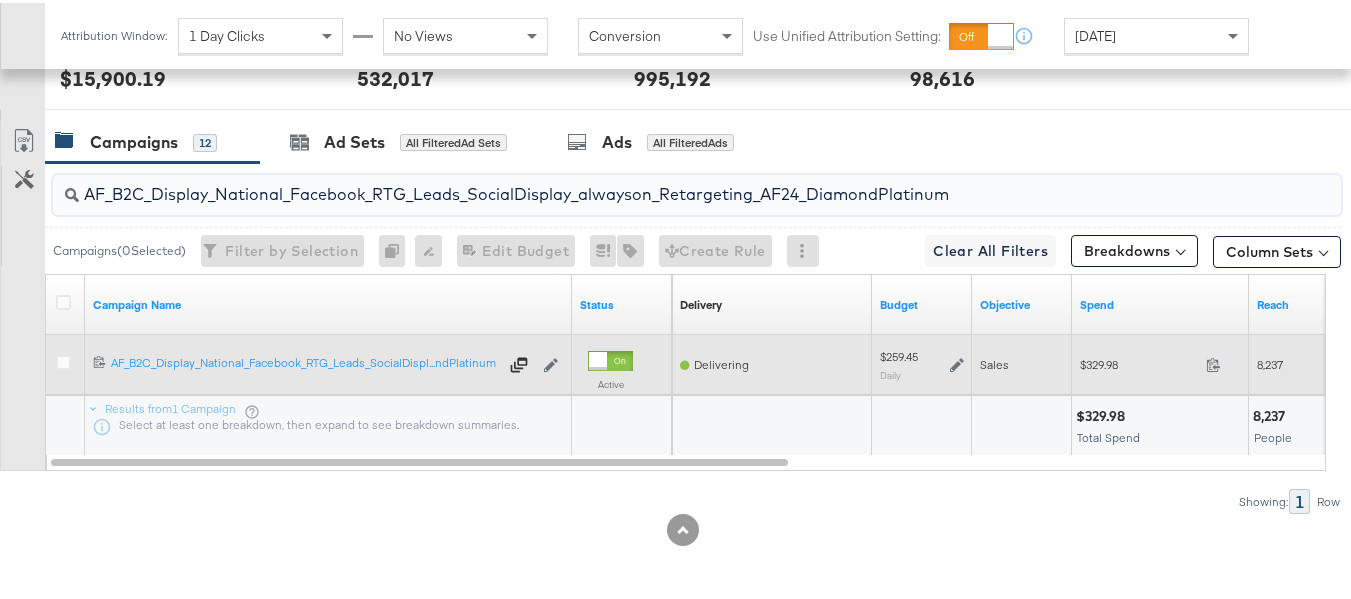 paste on "HL_B2C_Display_National_Facebook_RTG_Leads_SocialDisplay_alwayson_Retargeting_AHL" 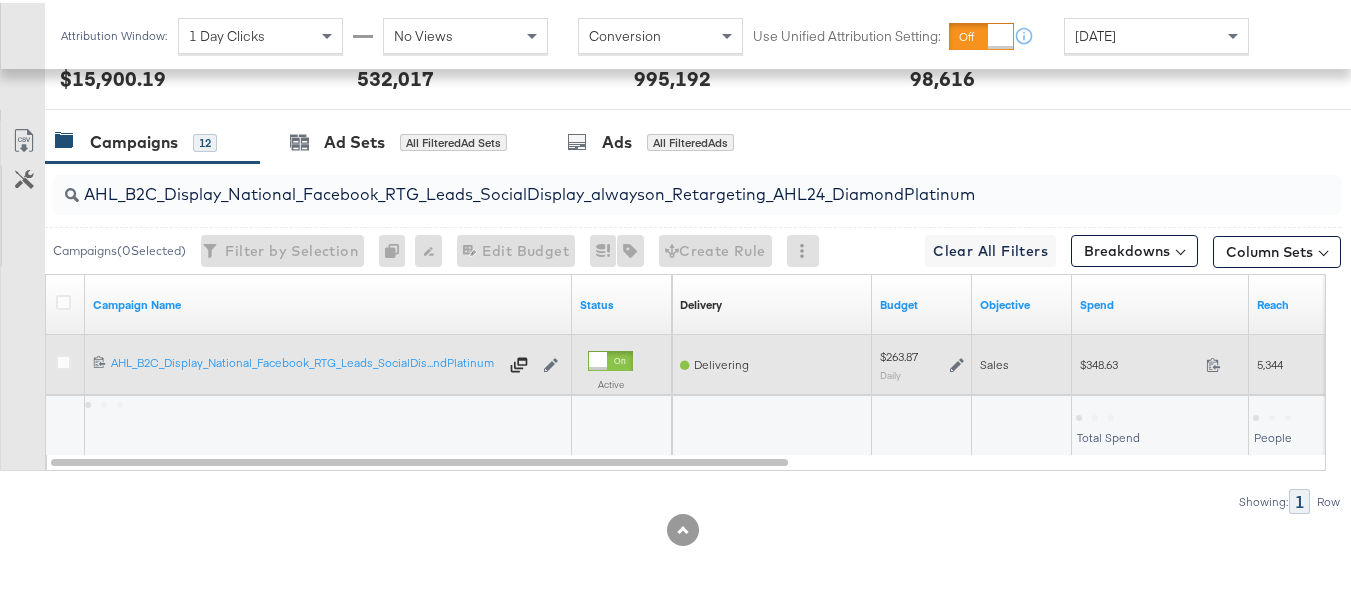 click on "$348.63   348.63" at bounding box center (1160, 361) 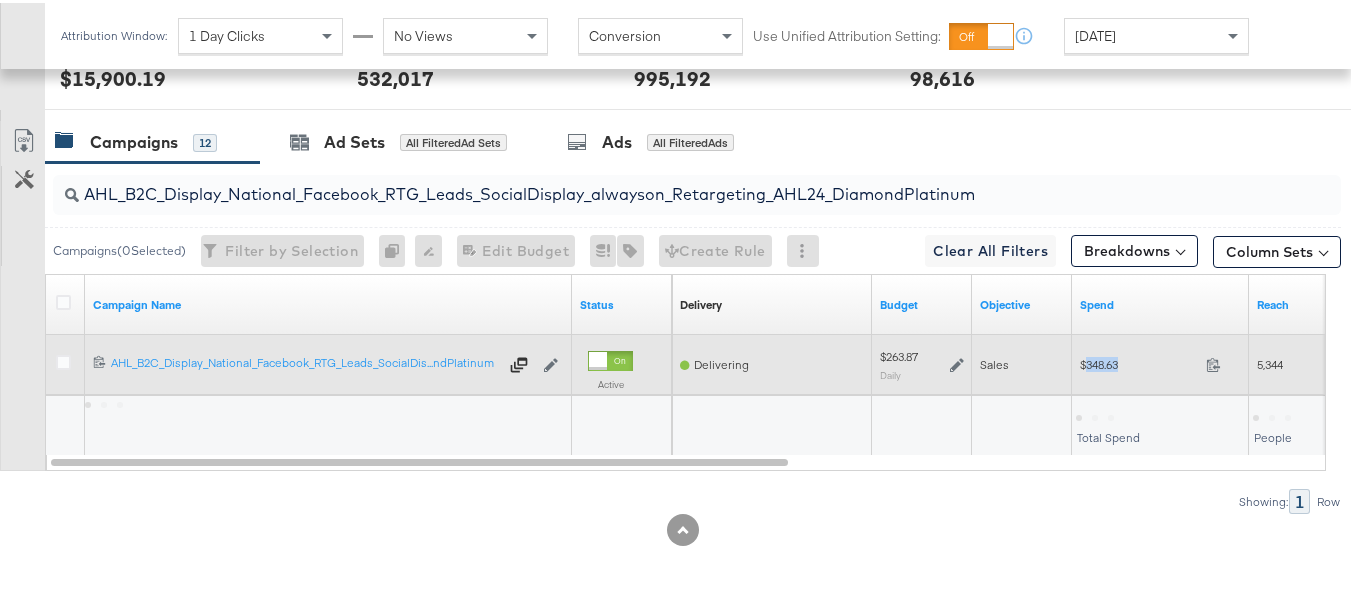 click on "$348.63   348.63" at bounding box center (1160, 361) 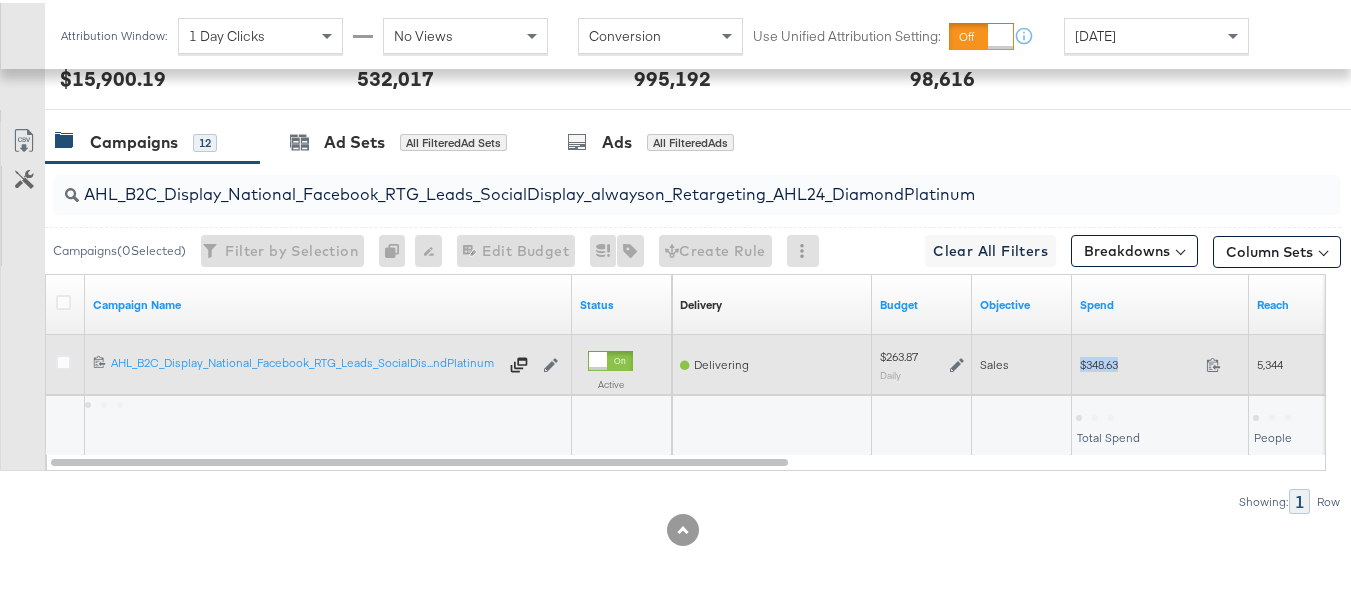 click on "$348.63   348.63" at bounding box center [1160, 361] 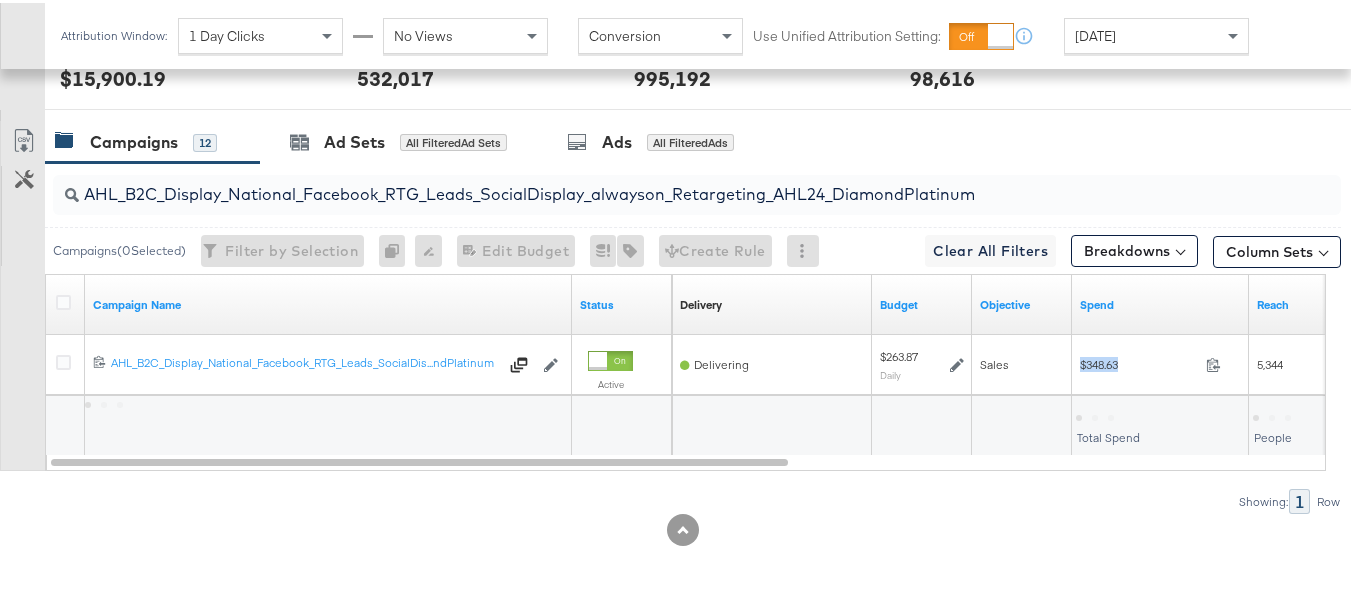 copy on "$348.63" 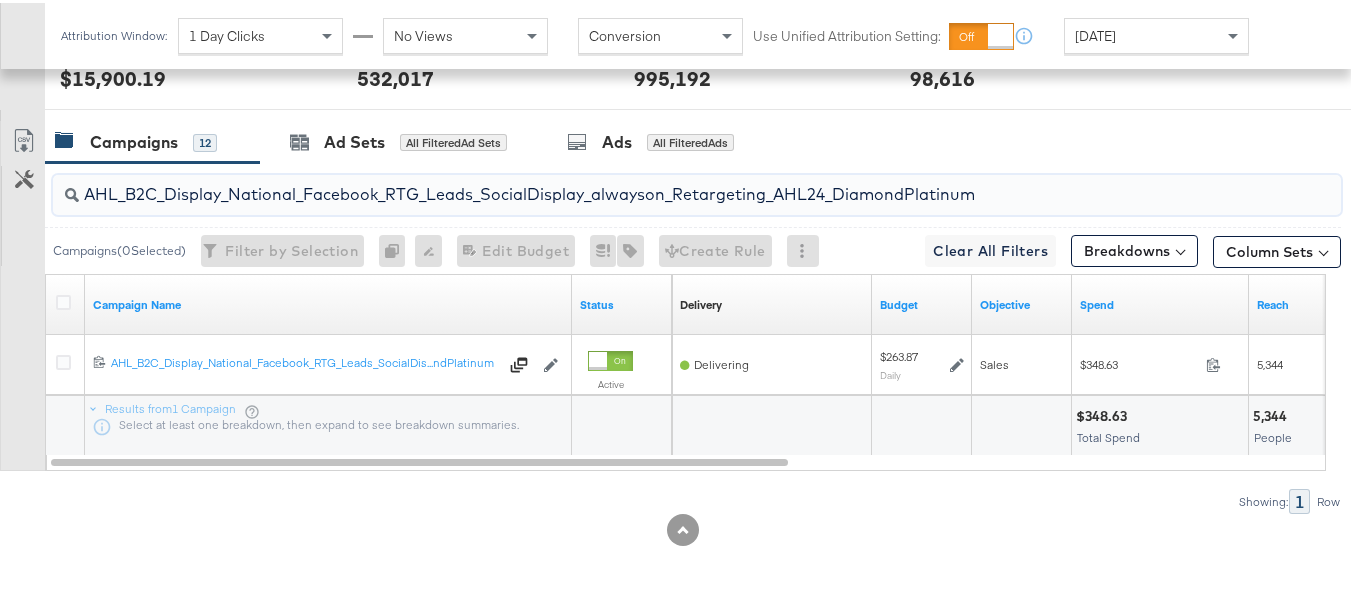 click on "AHL_B2C_Display_National_Facebook_RTG_Leads_SocialDisplay_alwayson_Retargeting_AHL24_DiamondPlatinum" at bounding box center (653, 183) 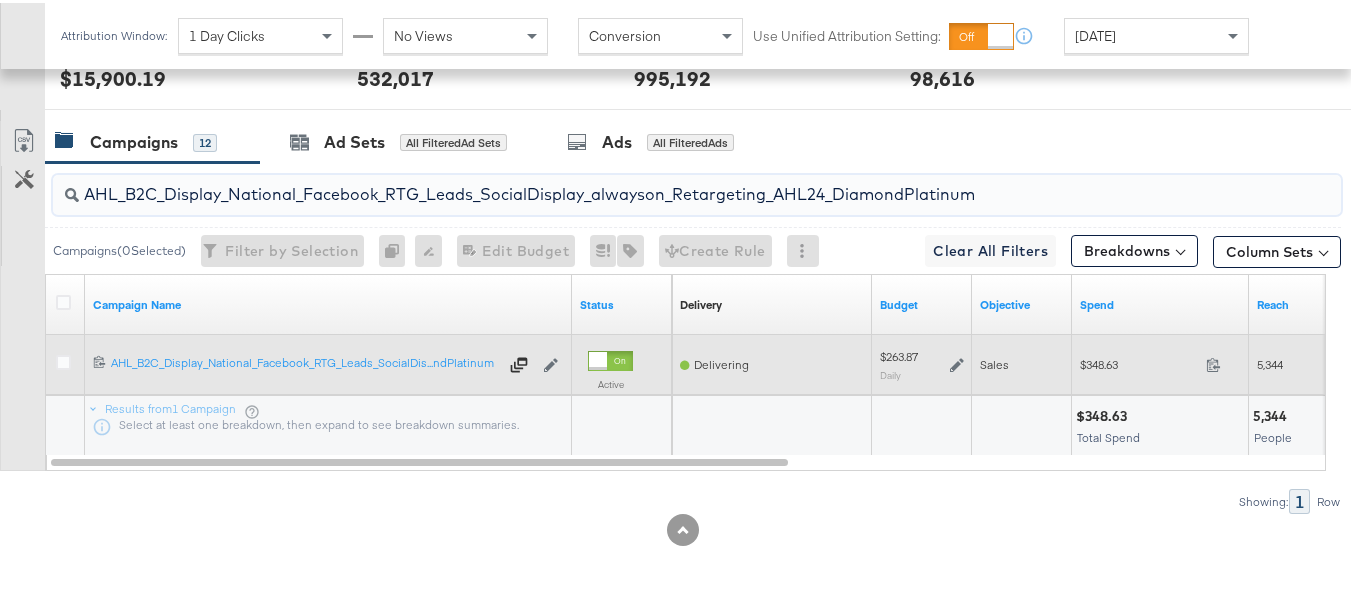 paste on "PTS_B2C_Display_National_Facebook_PRO_Traffic_SocialDisplay_alwayson_ASC_DARE24_ViewContent" 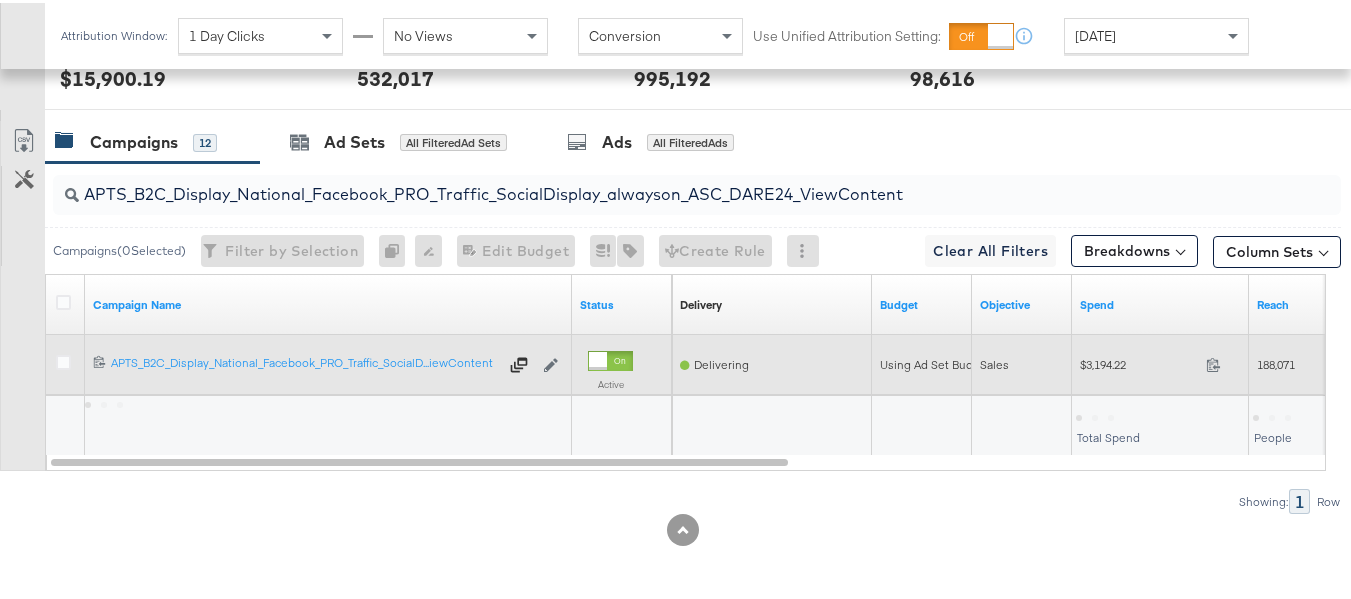 click on "$3,194.22   3194.22" at bounding box center (1160, 362) 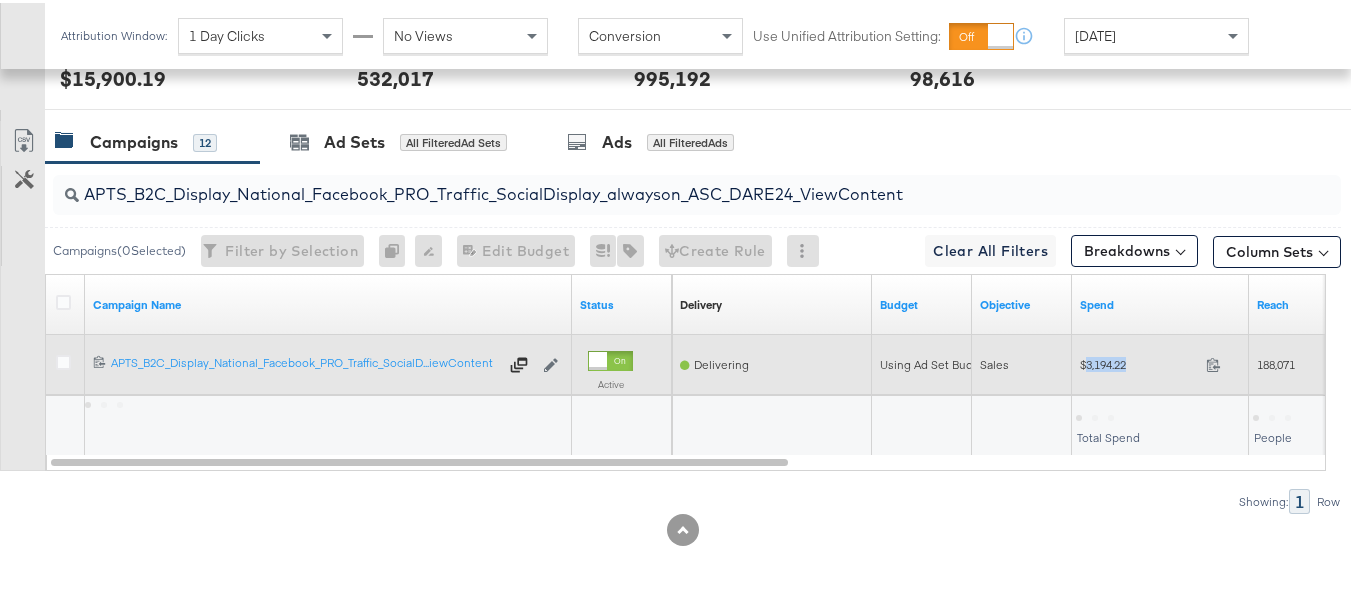click on "$3,194.22   3194.22" at bounding box center [1160, 362] 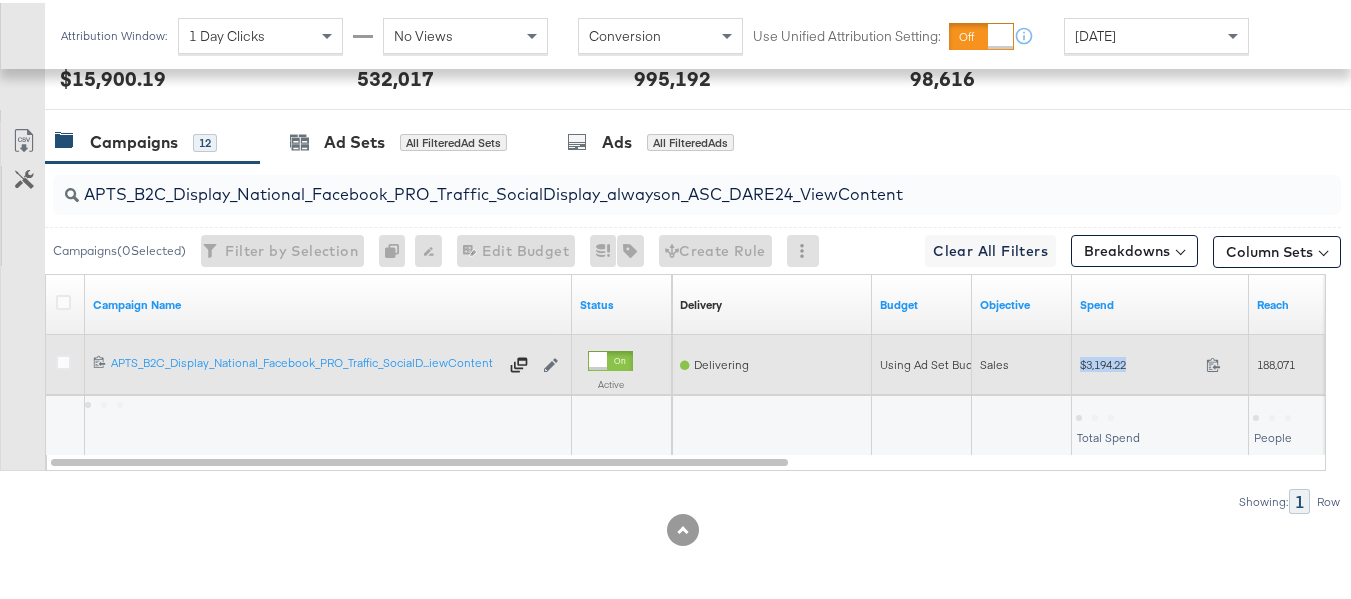 click on "$3,194.22   3194.22" at bounding box center (1160, 362) 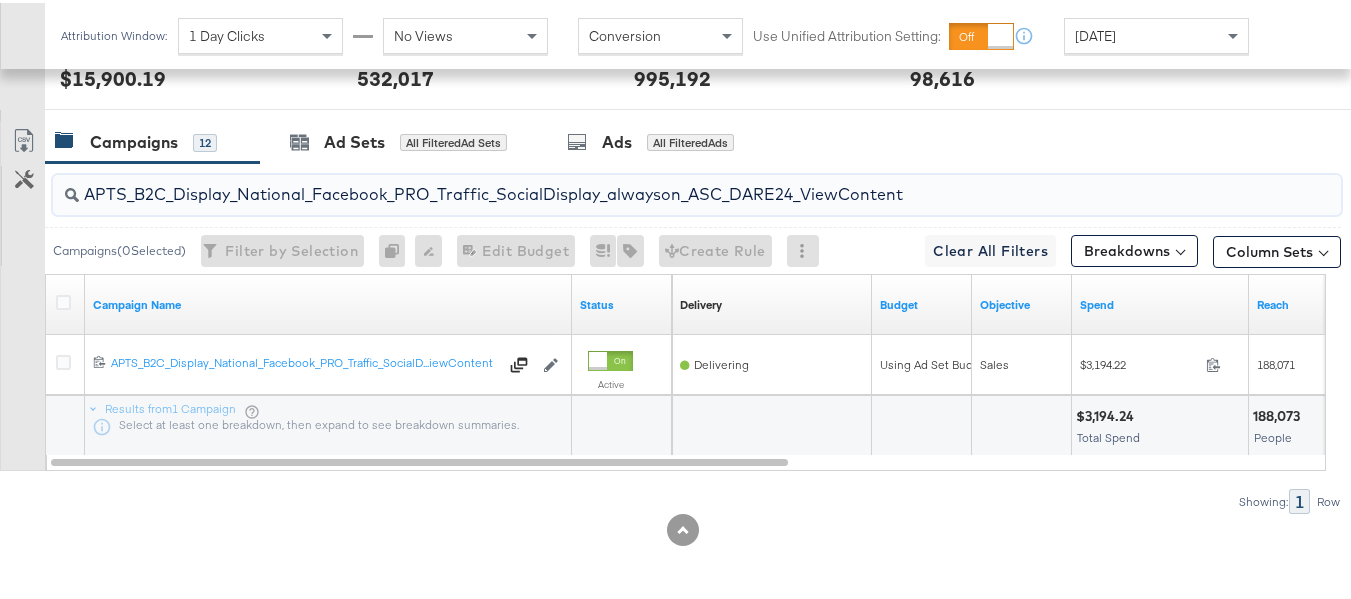 click on "APTS_B2C_Display_National_Facebook_PRO_Traffic_SocialDisplay_alwayson_ASC_DARE24_ViewContent" at bounding box center (653, 183) 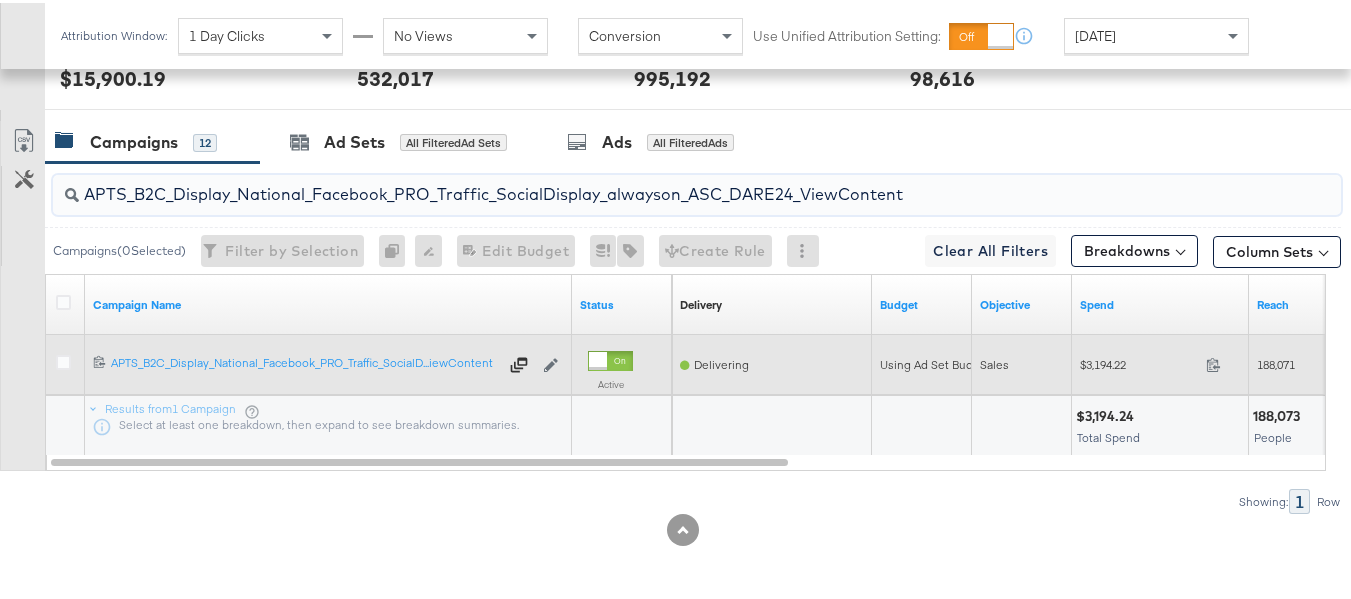 paste on "Leads_SocialDisplay_alwayson_ASC_DARE24_Purchase" 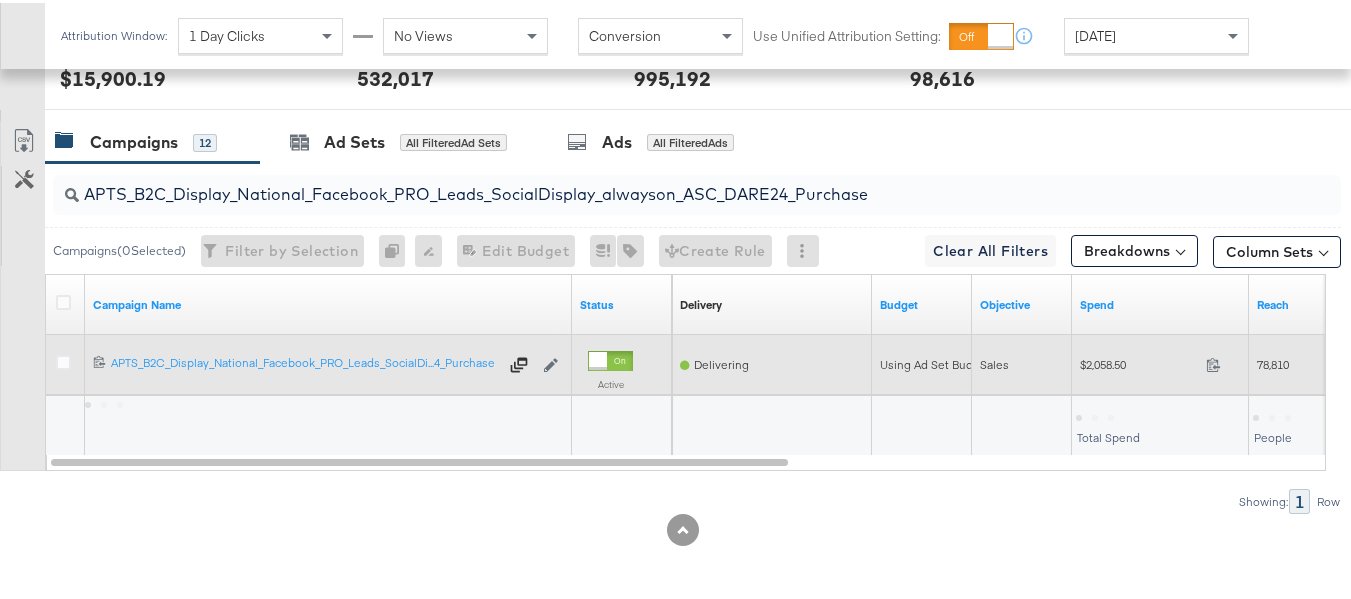 click on "$2,058.50" at bounding box center [1139, 361] 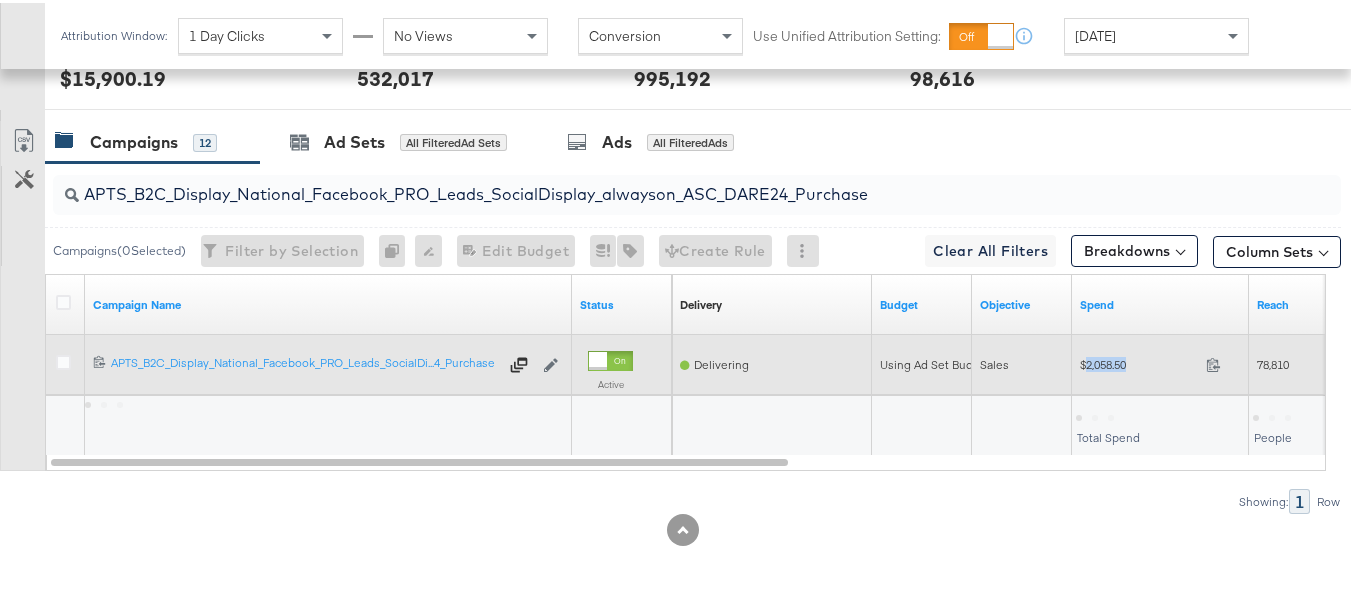 click on "$2,058.50" at bounding box center [1139, 361] 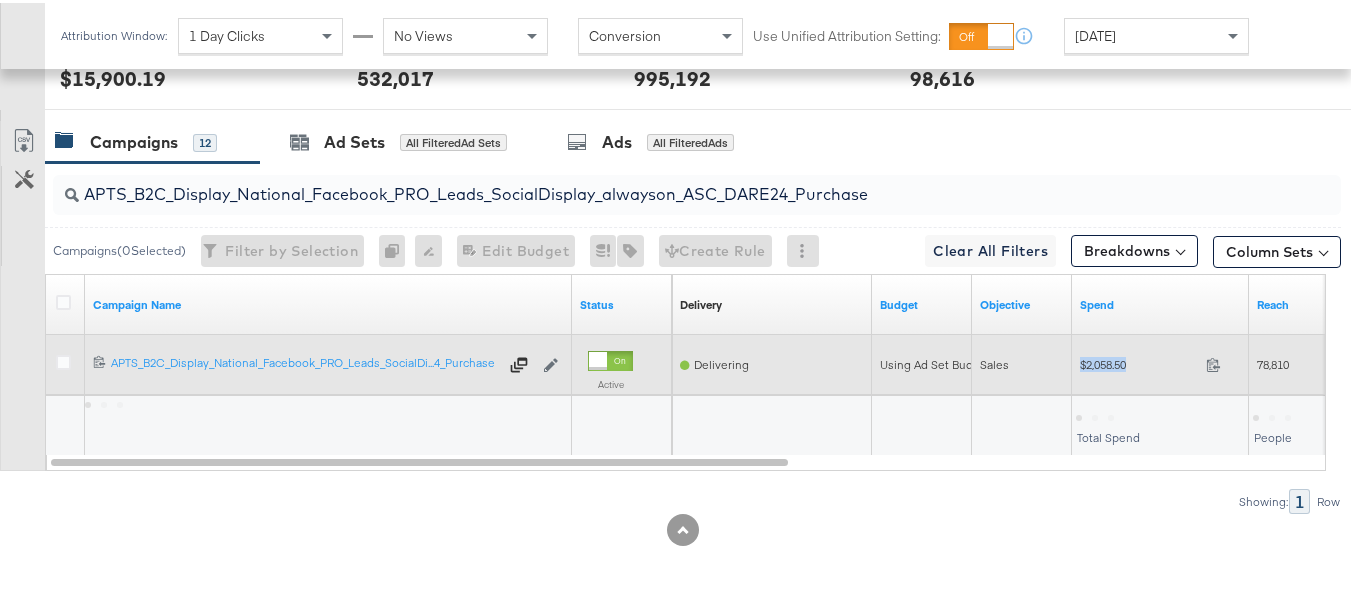 click on "$2,058.50" at bounding box center (1139, 361) 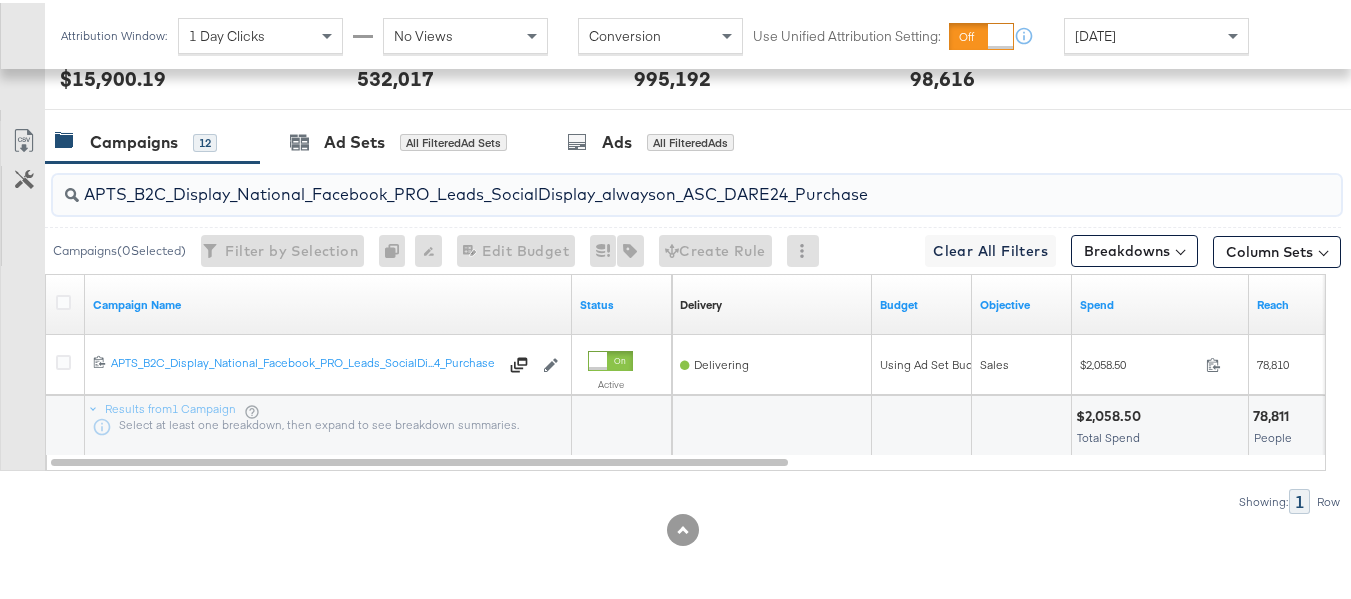 click on "APTS_B2C_Display_National_Facebook_PRO_Leads_SocialDisplay_alwayson_ASC_DARE24_Purchase" at bounding box center (653, 183) 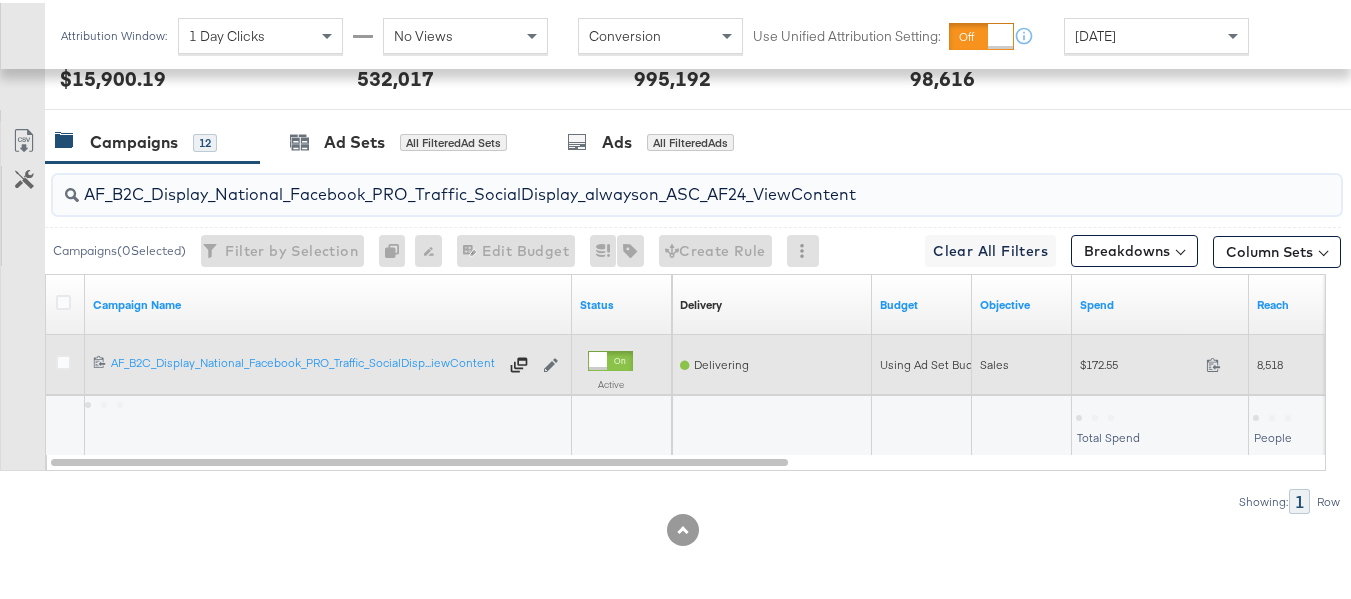 click on "$172.55   172.55" at bounding box center (1160, 362) 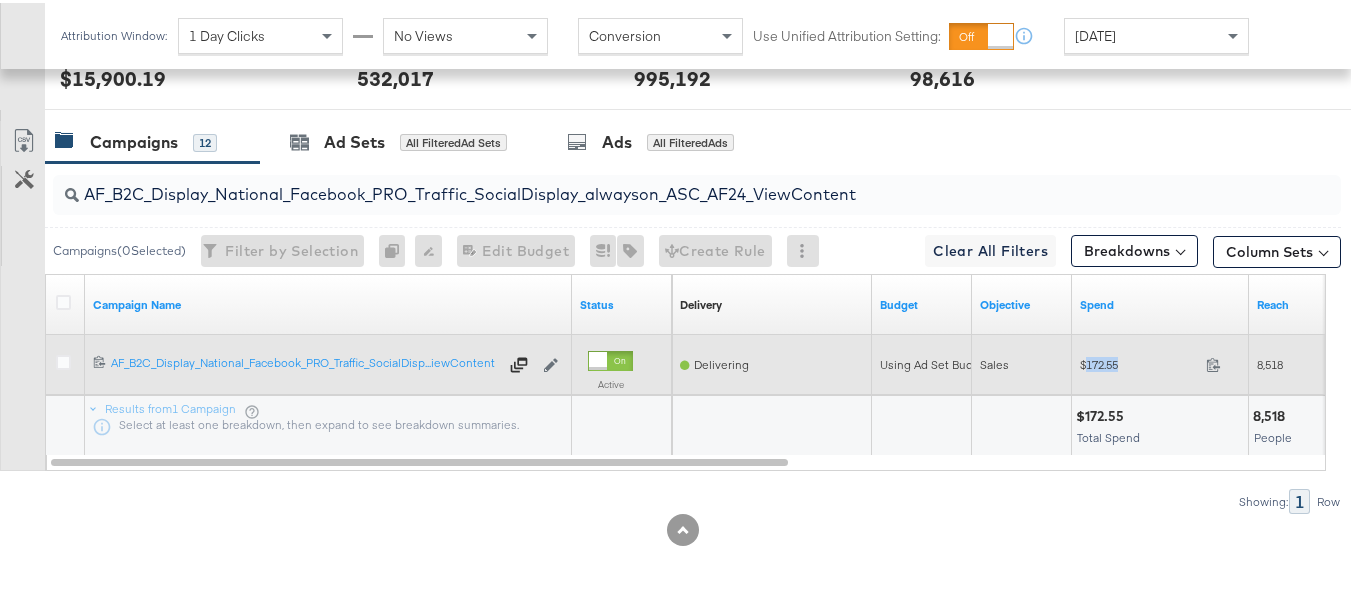 click on "$172.55   172.55" at bounding box center [1160, 362] 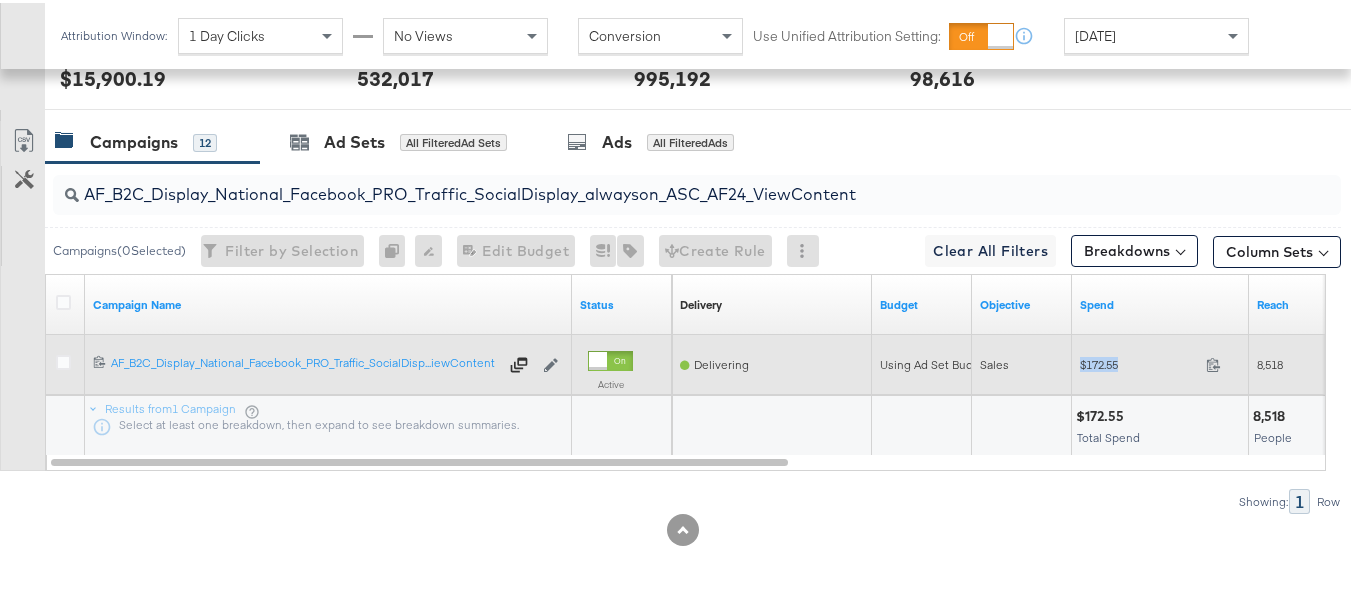 click on "$172.55   172.55" at bounding box center (1160, 362) 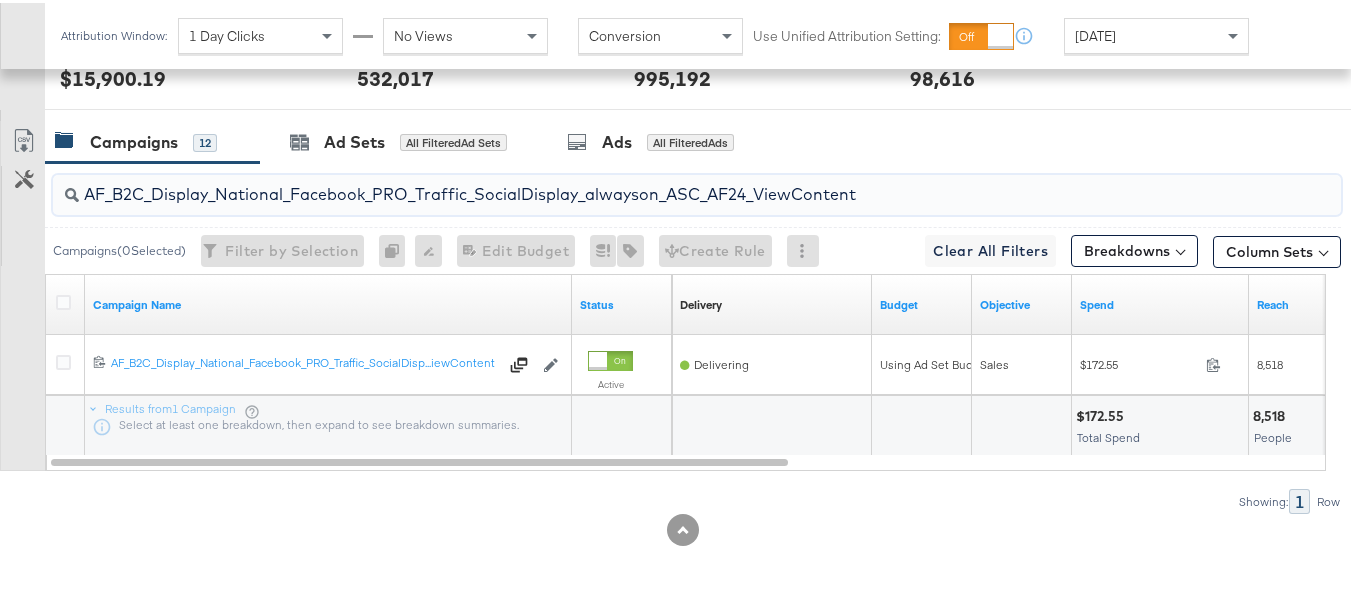 click on "AF_B2C_Display_National_Facebook_PRO_Traffic_SocialDisplay_alwayson_ASC_AF24_ViewContent" at bounding box center [653, 183] 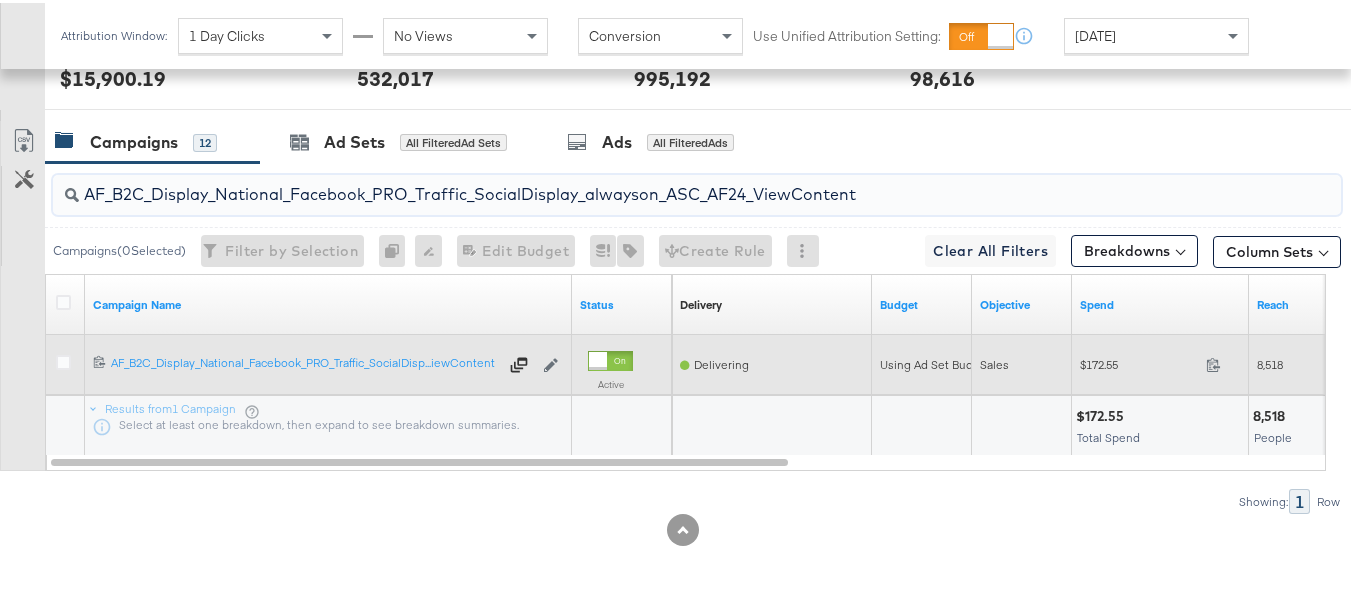 paste on "FR_B2C_Display_National_Facebook_PRO_Traffic_SocialDisplay_alwayson_ASC_FR" 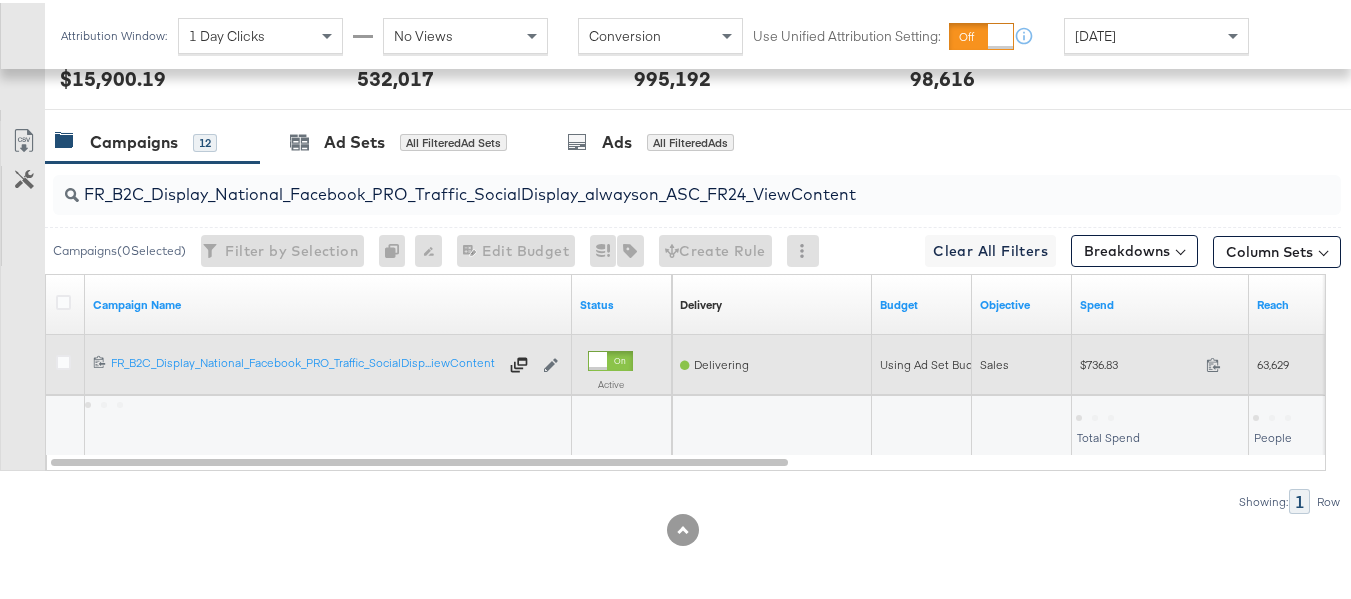 click on "$736.83" at bounding box center (1139, 361) 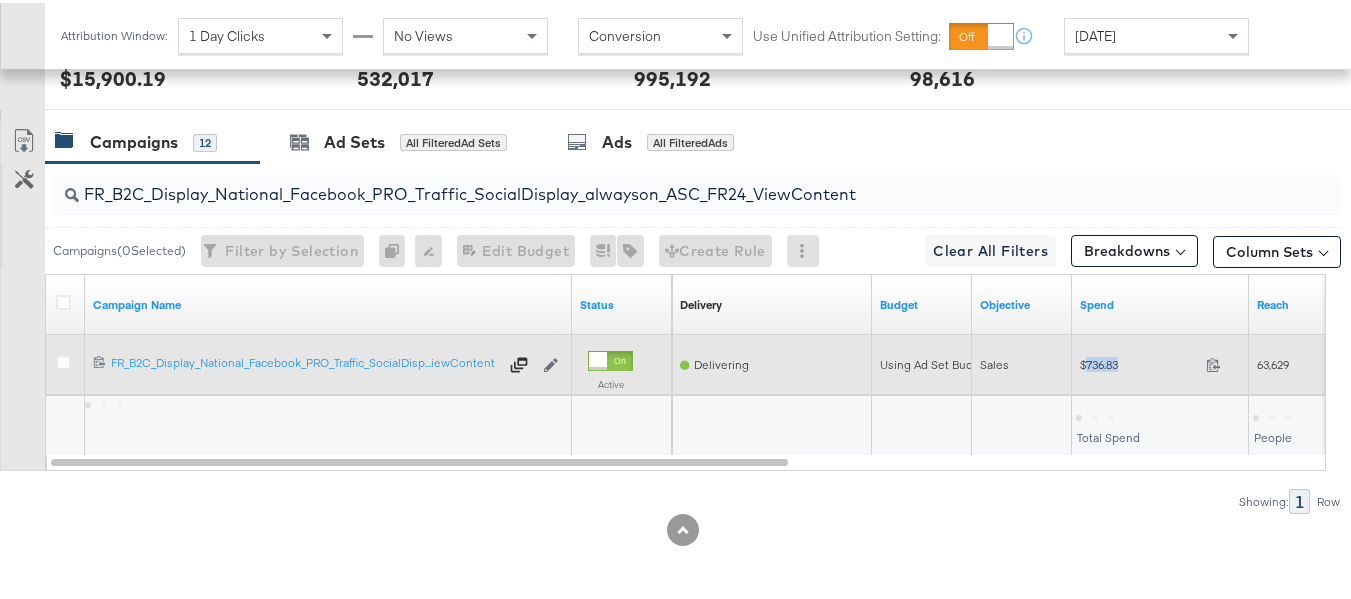 click on "$736.83" at bounding box center [1139, 361] 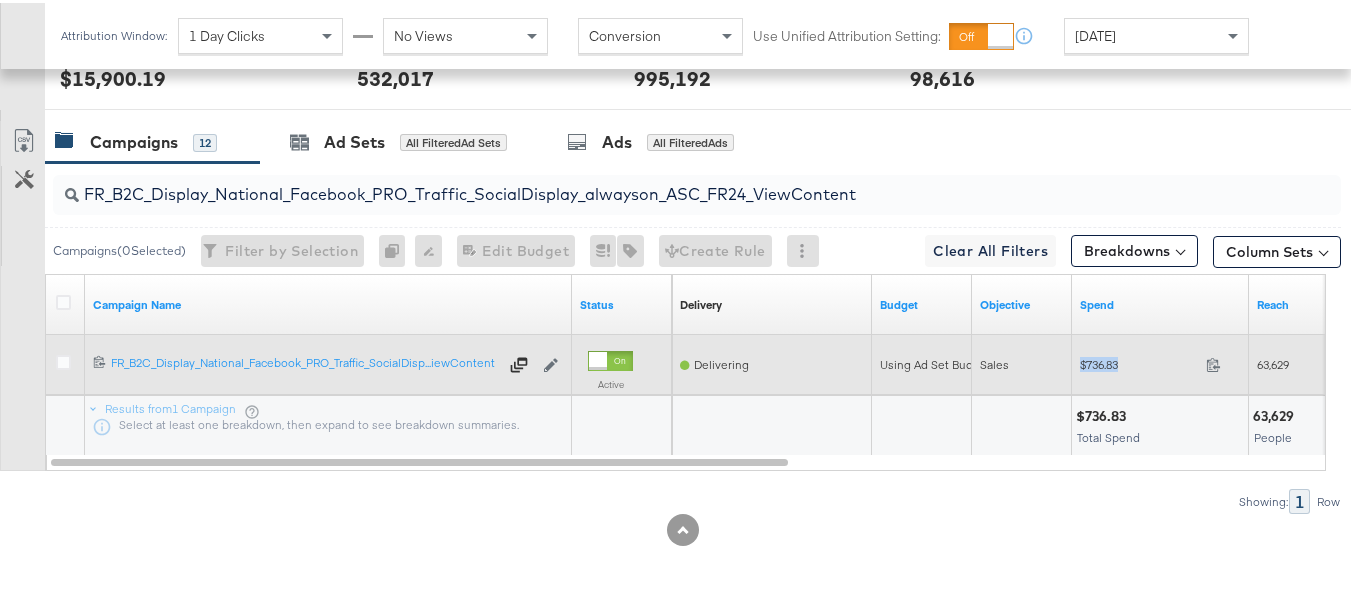 click on "$736.83" at bounding box center (1139, 361) 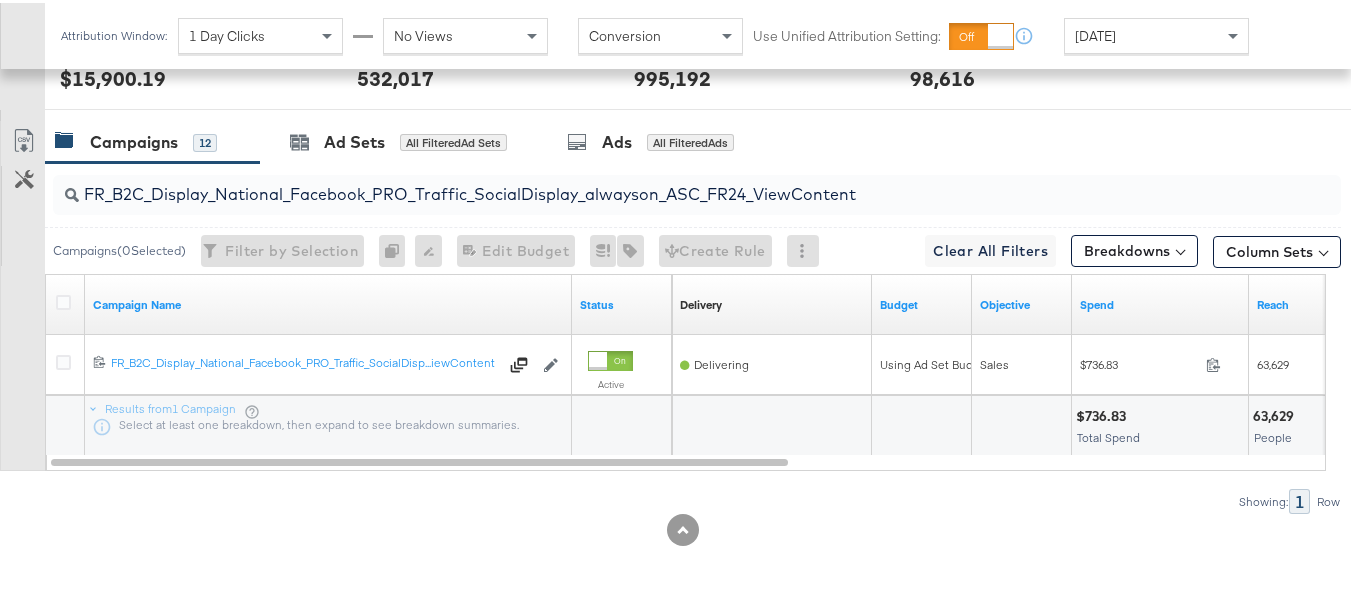 click on "FR_B2C_Display_National_Facebook_PRO_Traffic_SocialDisplay_alwayson_ASC_FR24_ViewContent" at bounding box center (653, 183) 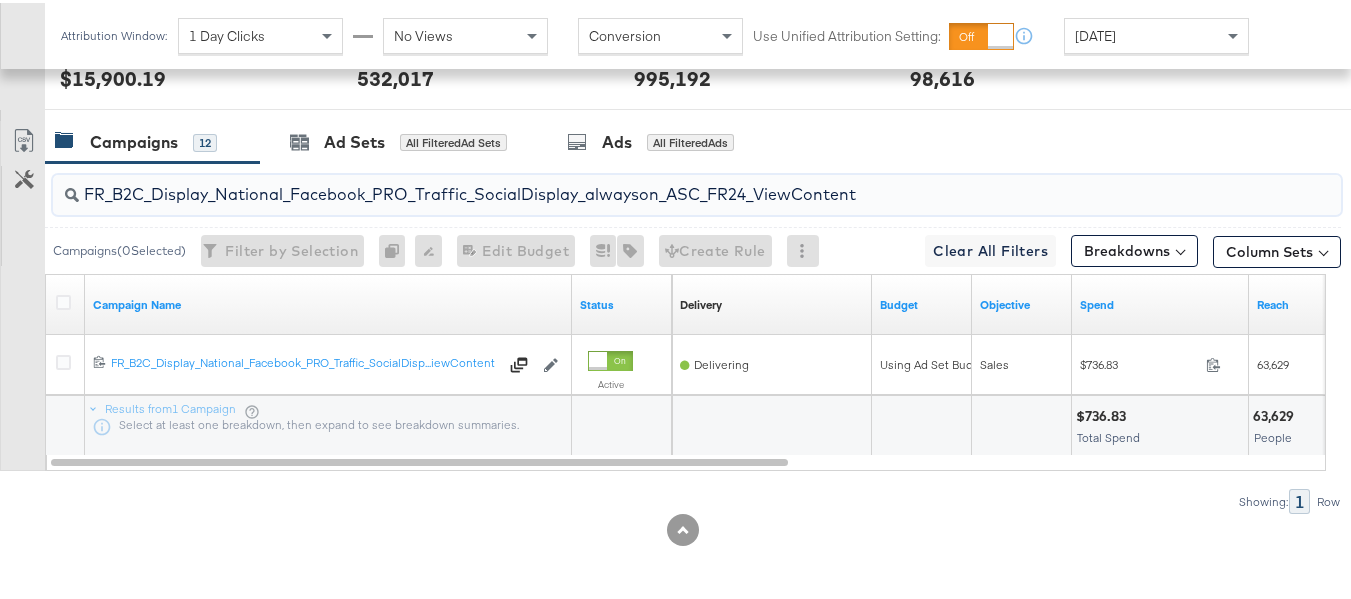 paste on "AHL_B2C_Display_National_Facebook_PRO_Traffic_SocialDisplay_alwayson_ASC_AHL" 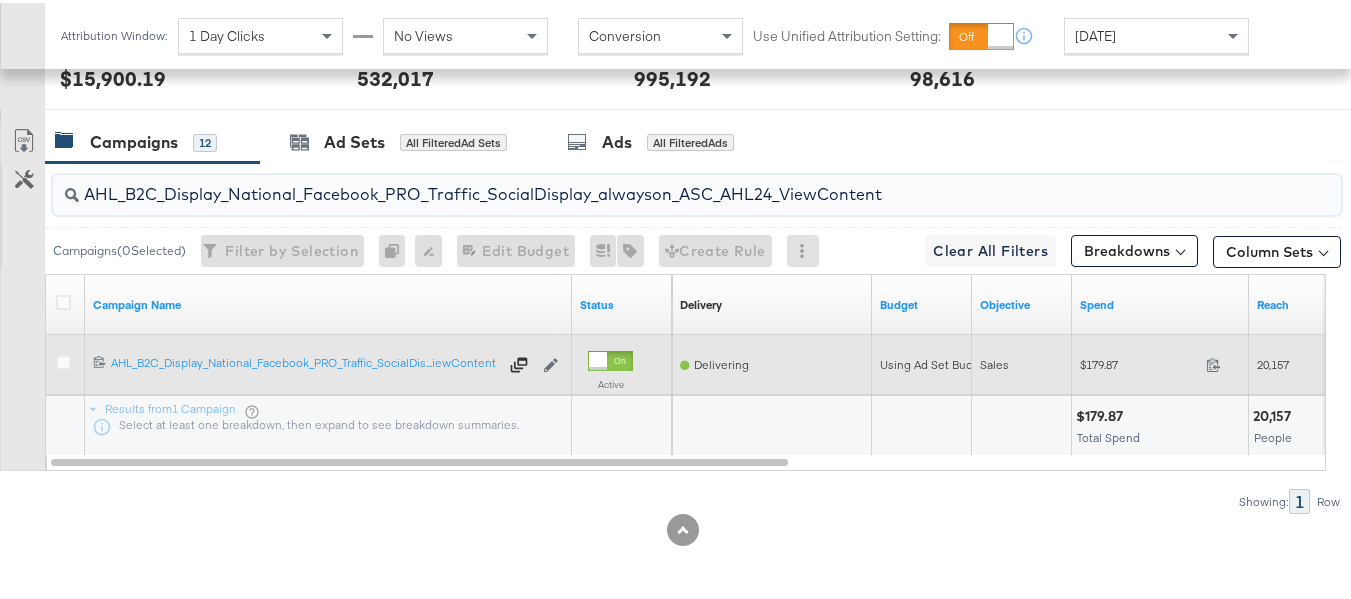type on "AHL_B2C_Display_National_Facebook_PRO_Traffic_SocialDisplay_alwayson_ASC_AHL24_ViewContent" 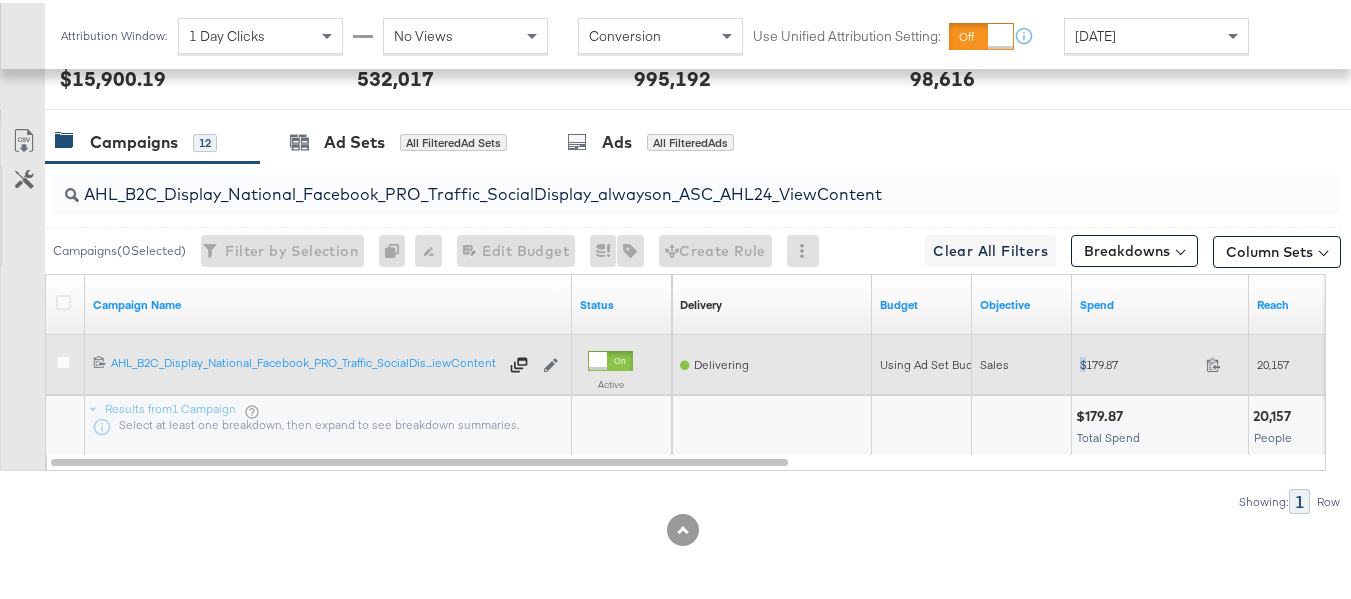 click on "$179.87   179.87" at bounding box center [1160, 361] 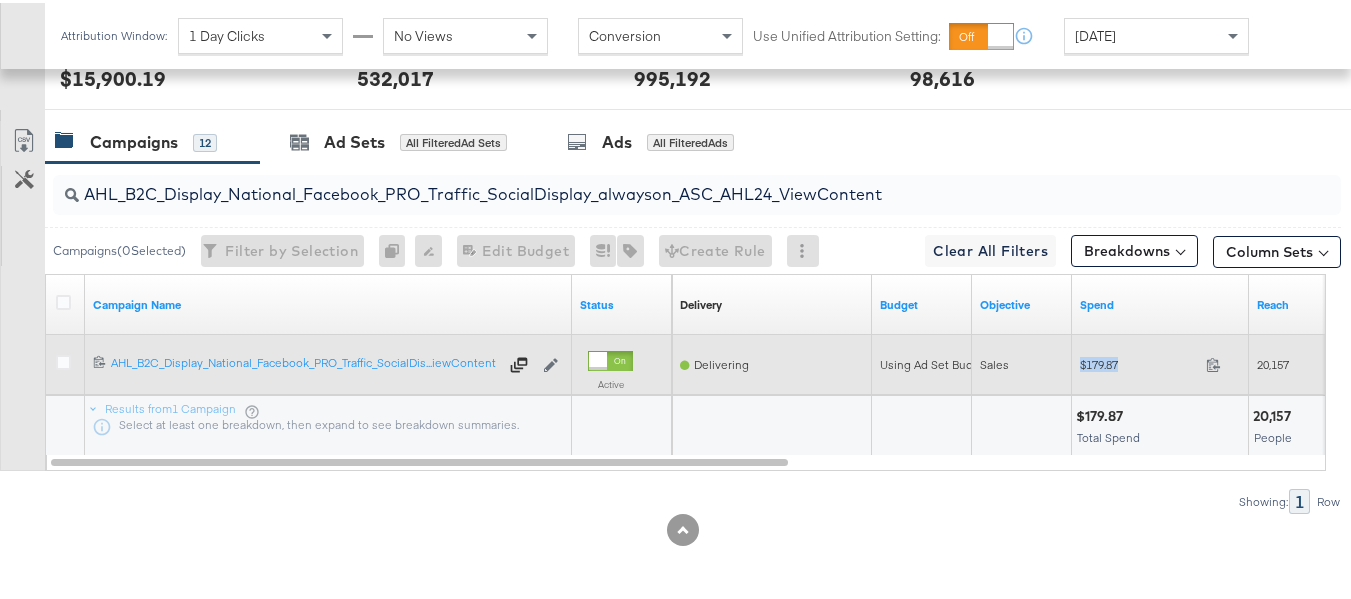 click on "$179.87   179.87" at bounding box center [1160, 361] 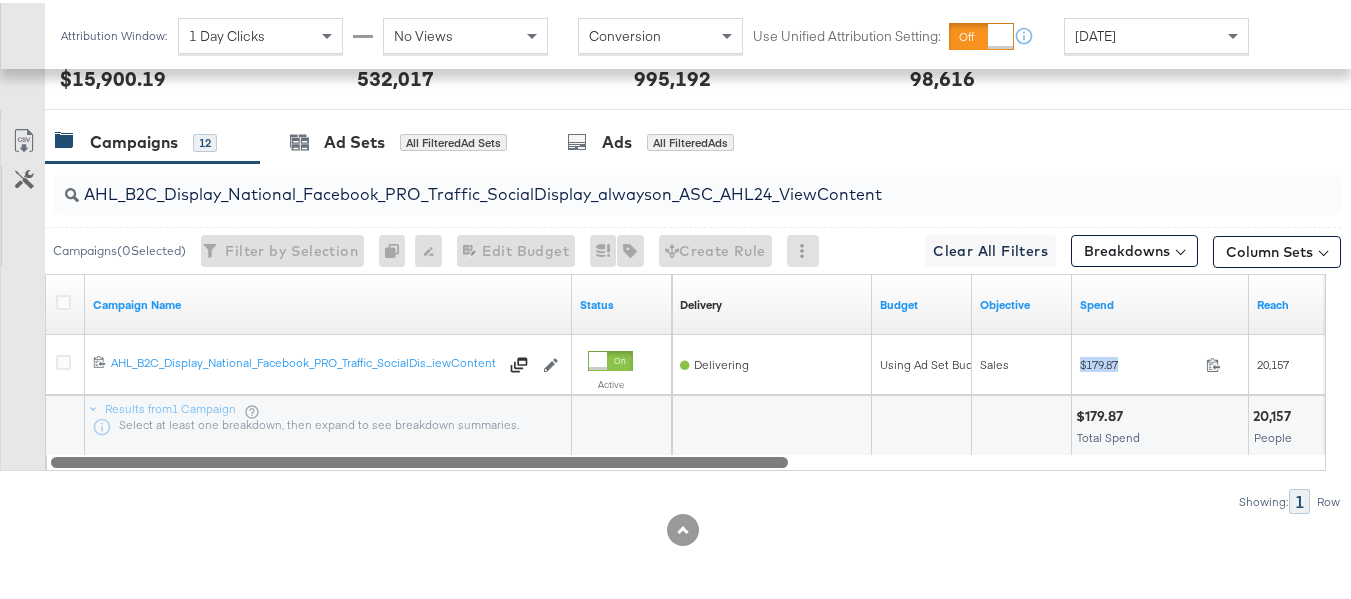 click at bounding box center [686, 458] 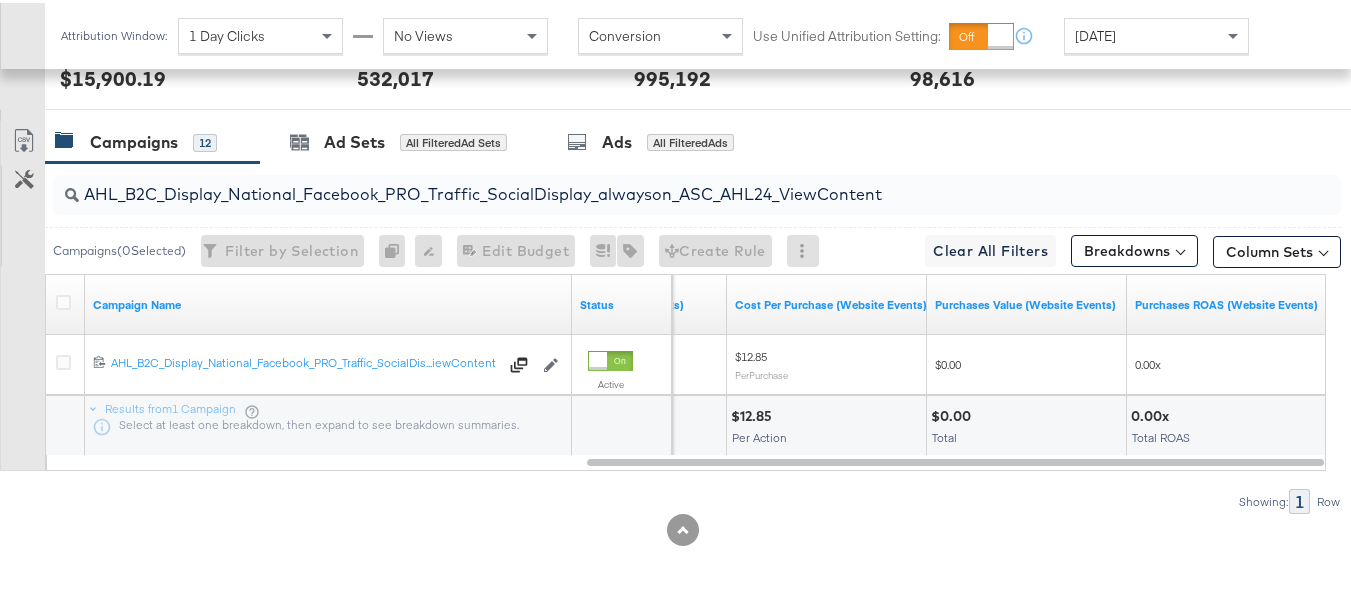 scroll, scrollTop: 0, scrollLeft: 0, axis: both 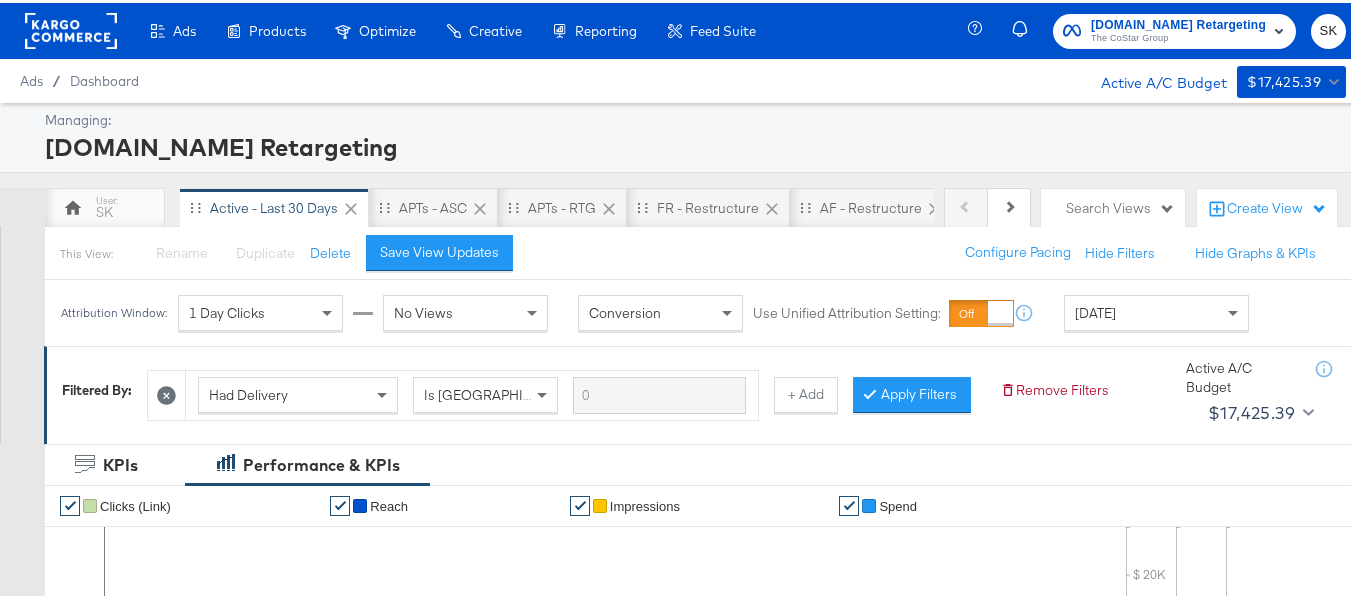 click on "Apartments.com Retargeting" at bounding box center (1178, 22) 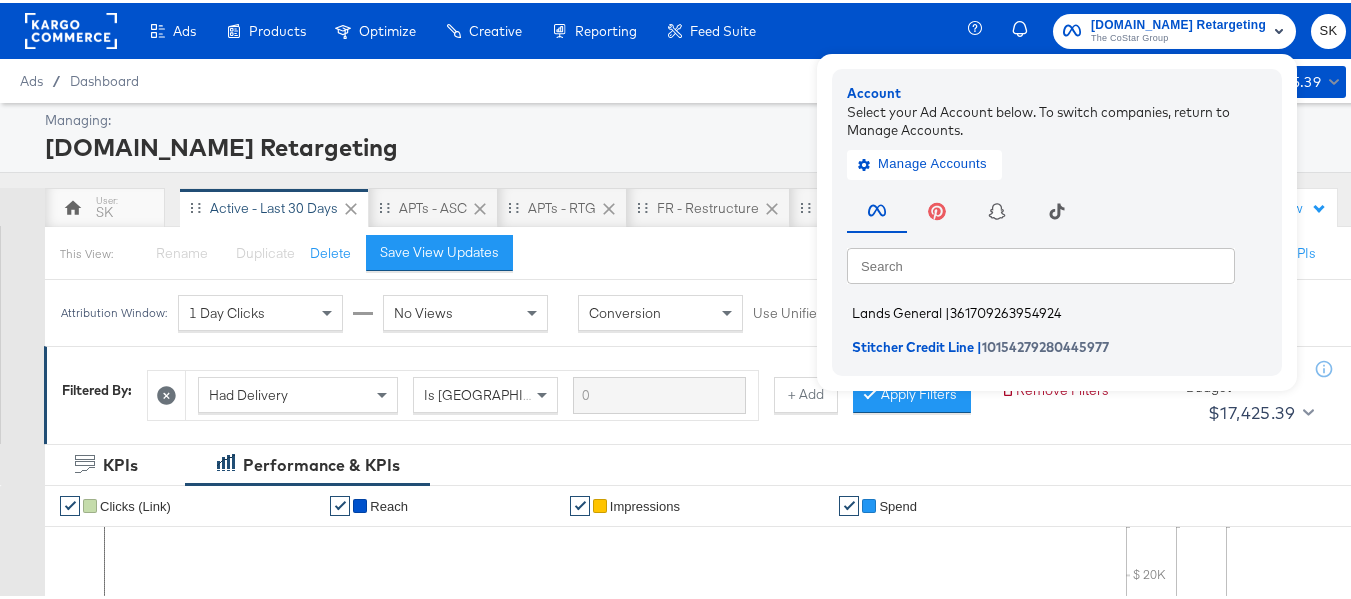 click on "Lands General" at bounding box center (897, 310) 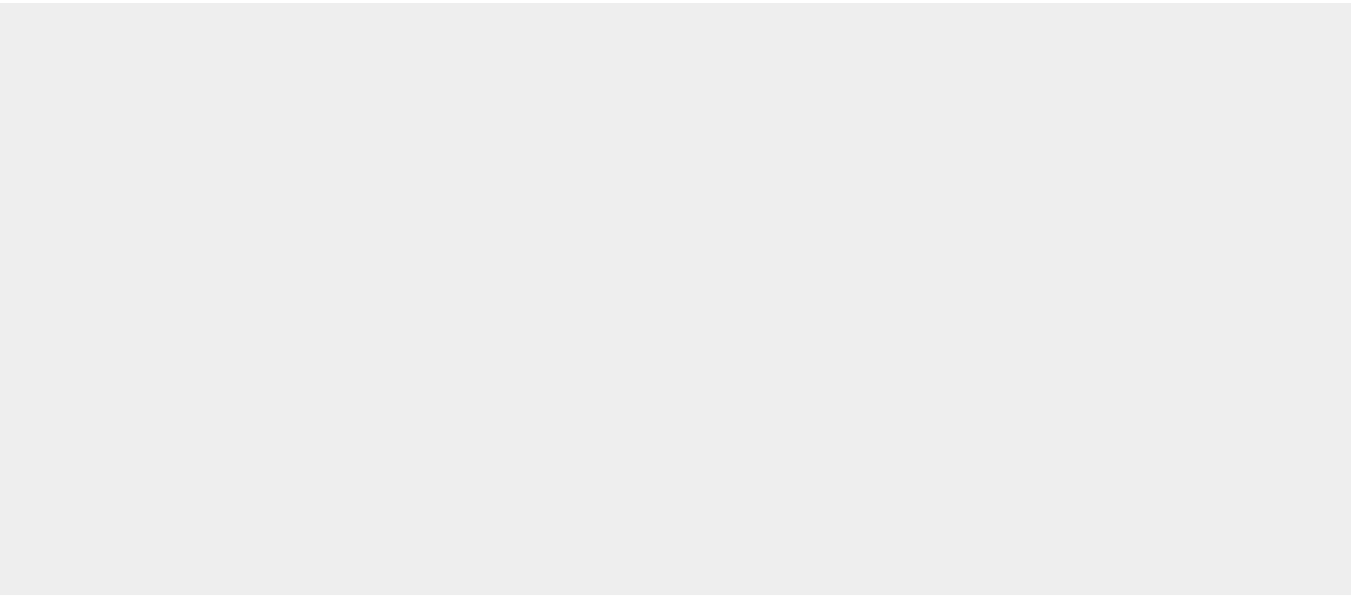 scroll, scrollTop: 0, scrollLeft: 0, axis: both 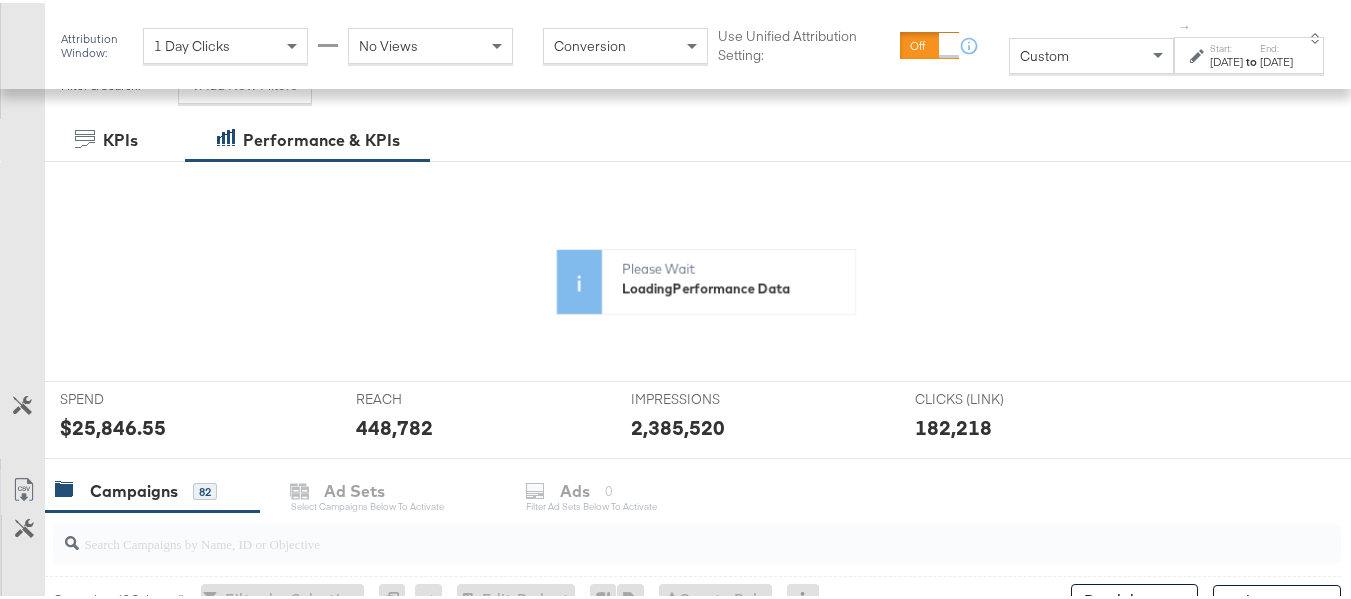 click on "Custom" at bounding box center [1044, 53] 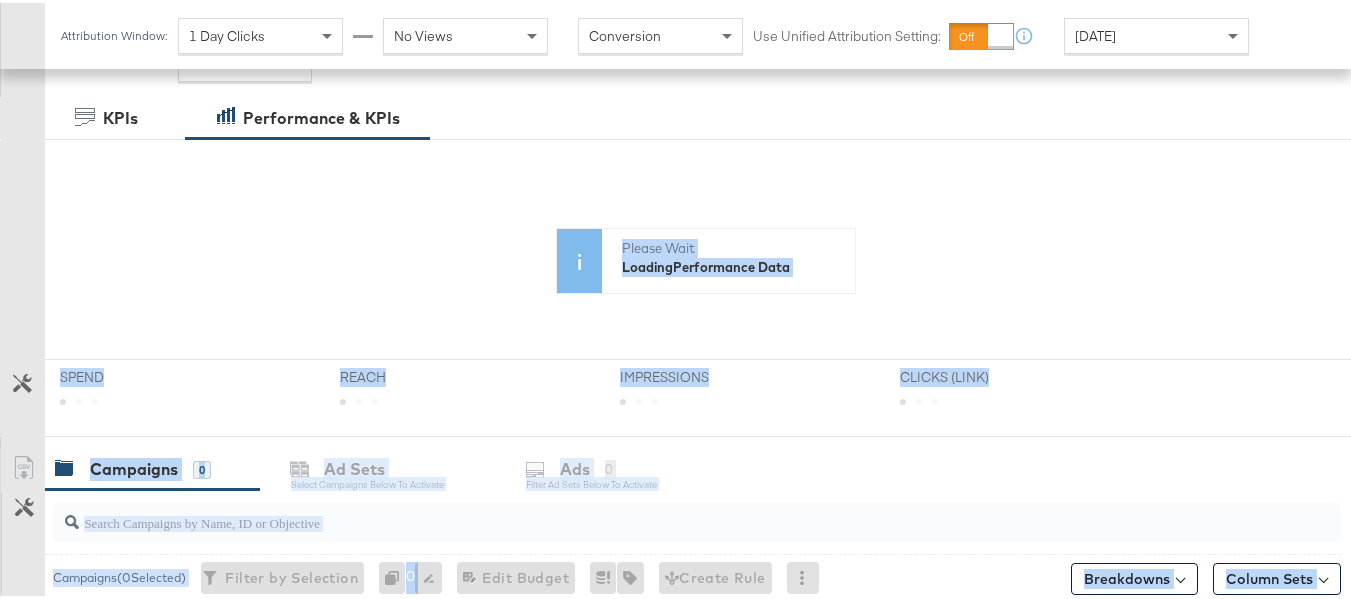 drag, startPoint x: 1365, startPoint y: 621, endPoint x: 1365, endPoint y: 646, distance: 25 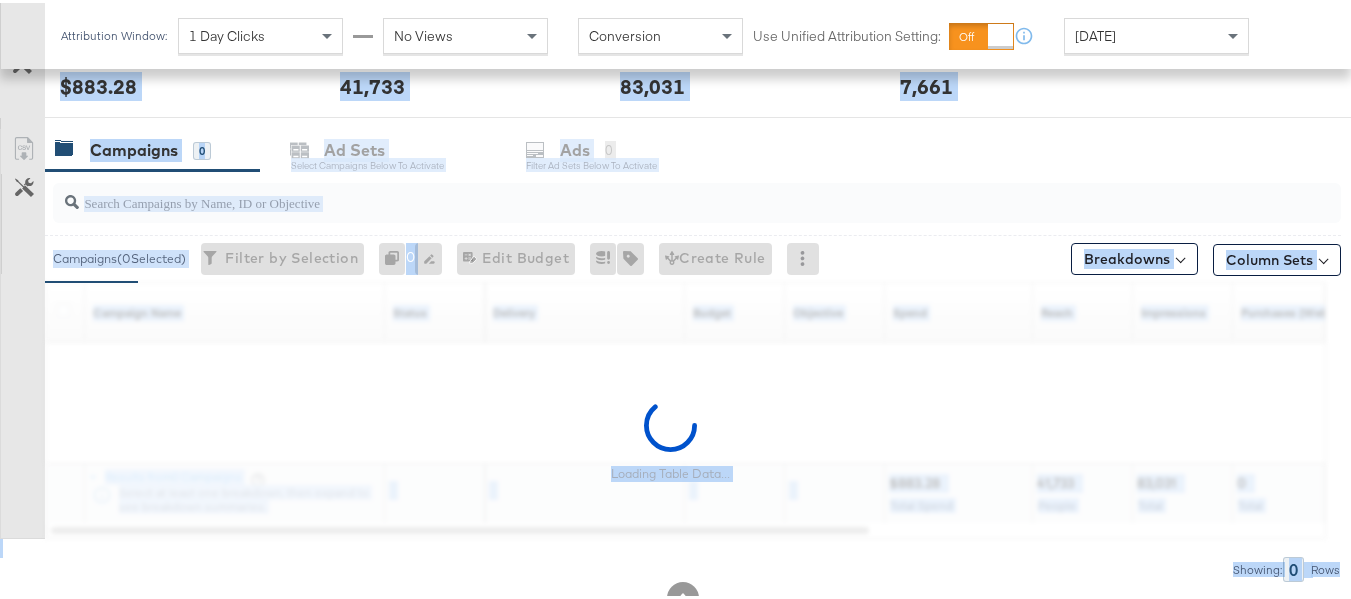 click on "Loading Table Data..." at bounding box center [670, 437] 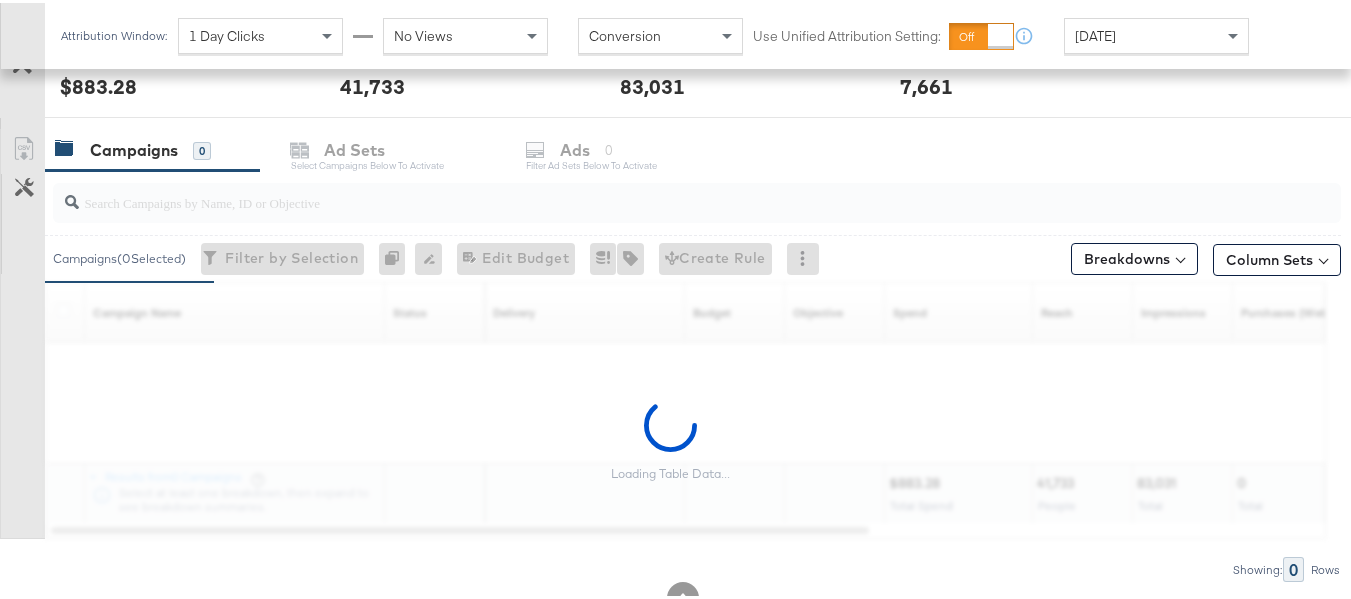 click at bounding box center (653, 191) 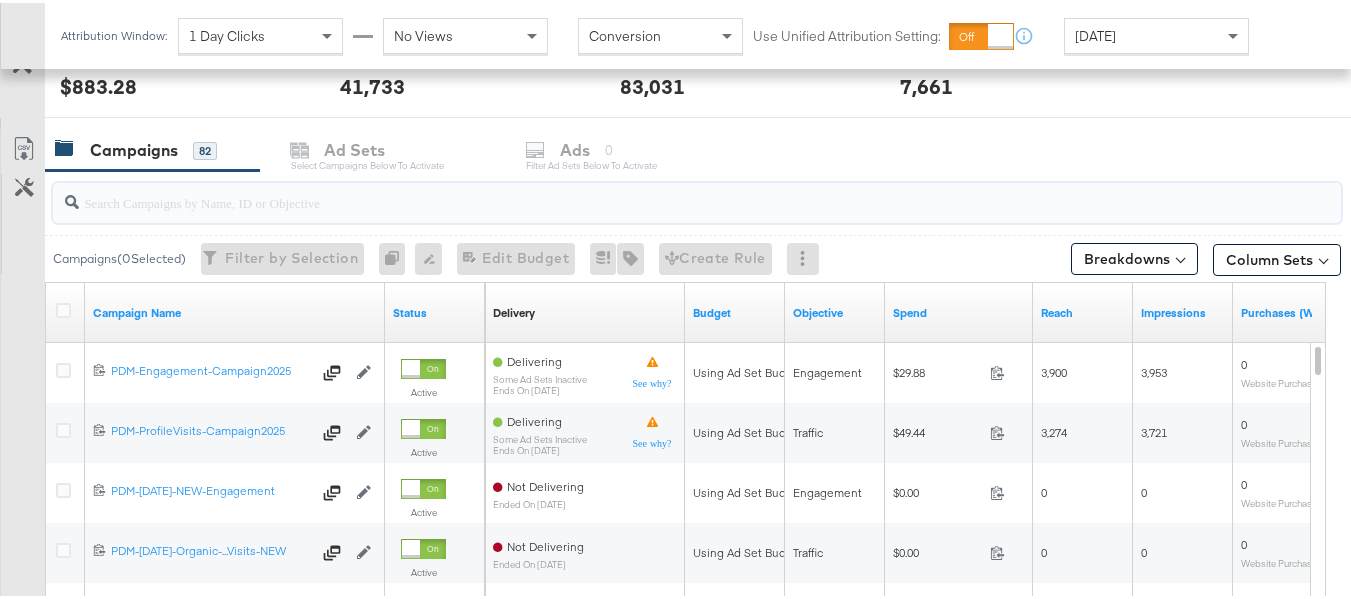 paste on "B2C_LAND_KC_RT_Sig_24" 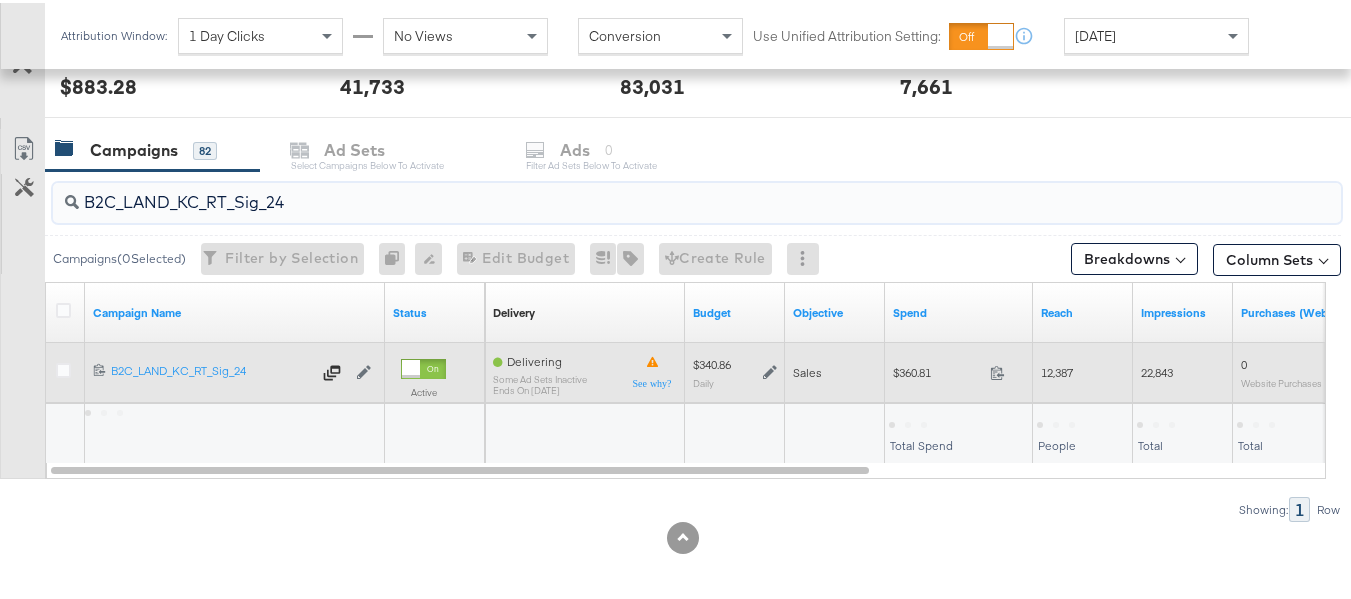 click on "$360.81" at bounding box center (937, 369) 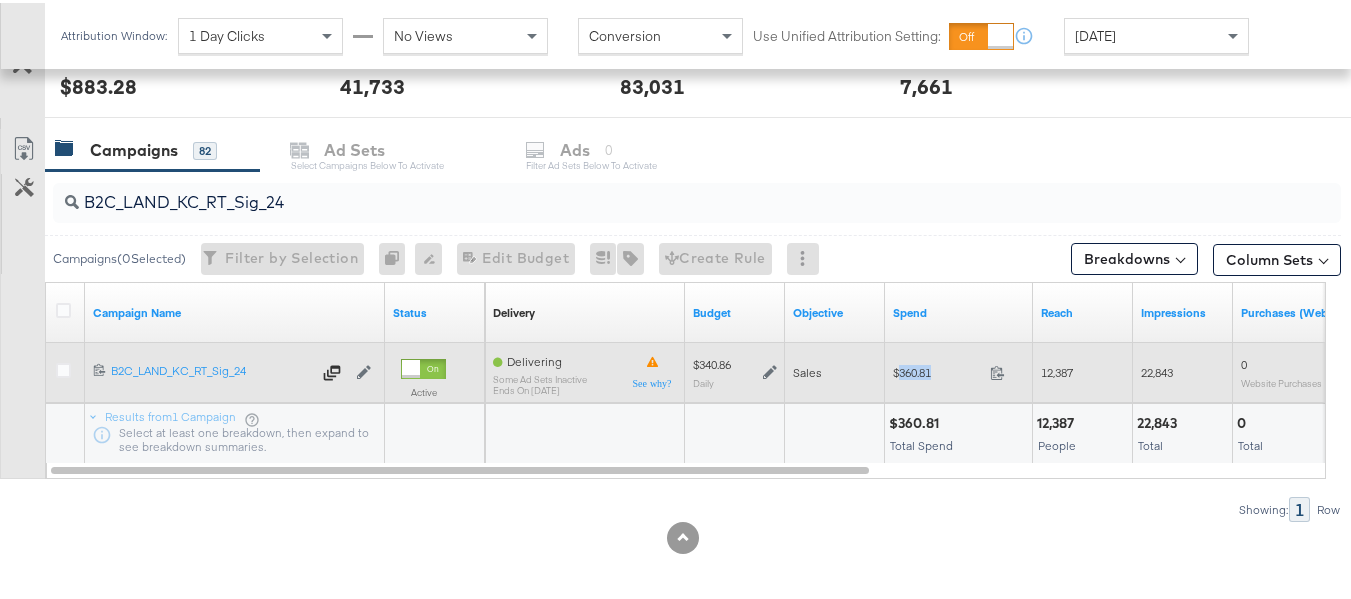 click on "$360.81" at bounding box center (937, 369) 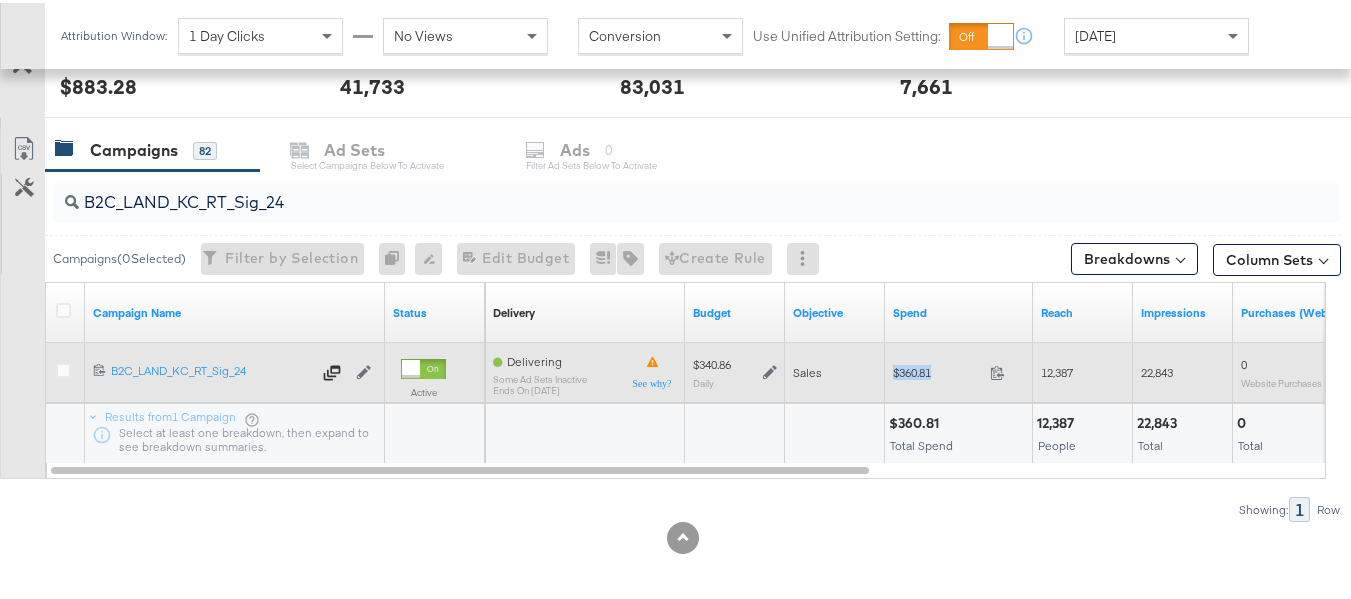 click on "$360.81" at bounding box center [937, 369] 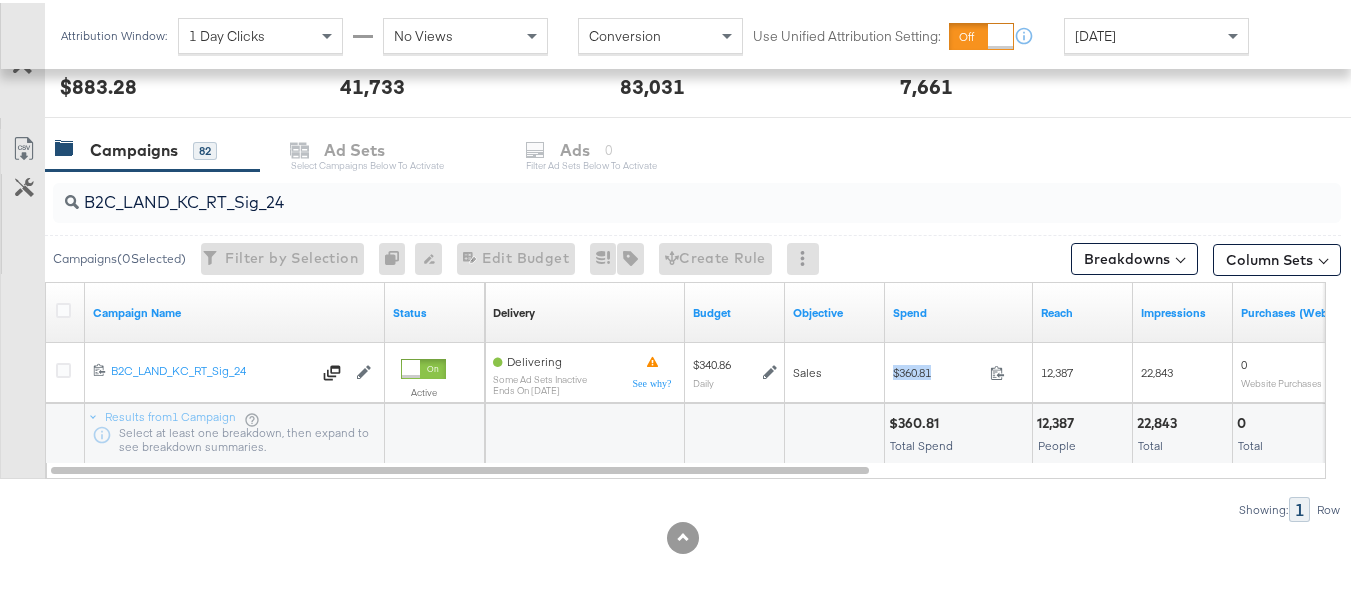 copy on "$360.81" 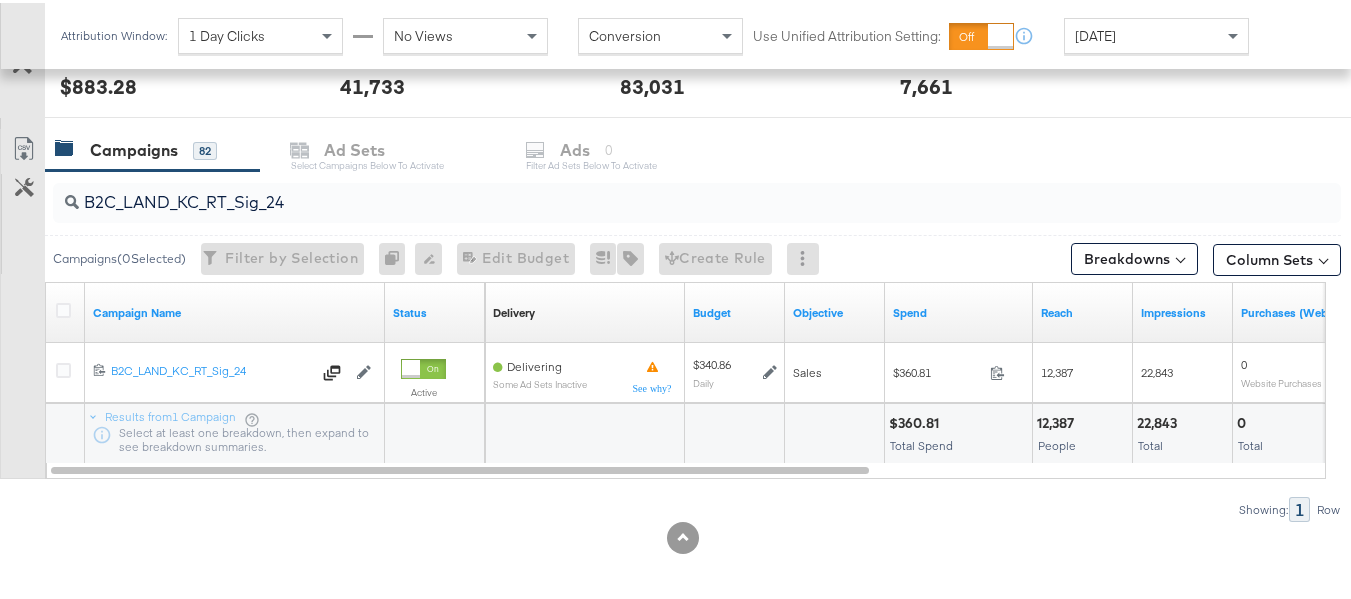 click on "B2C_LAND_KC_RT_Sig_24" at bounding box center [653, 191] 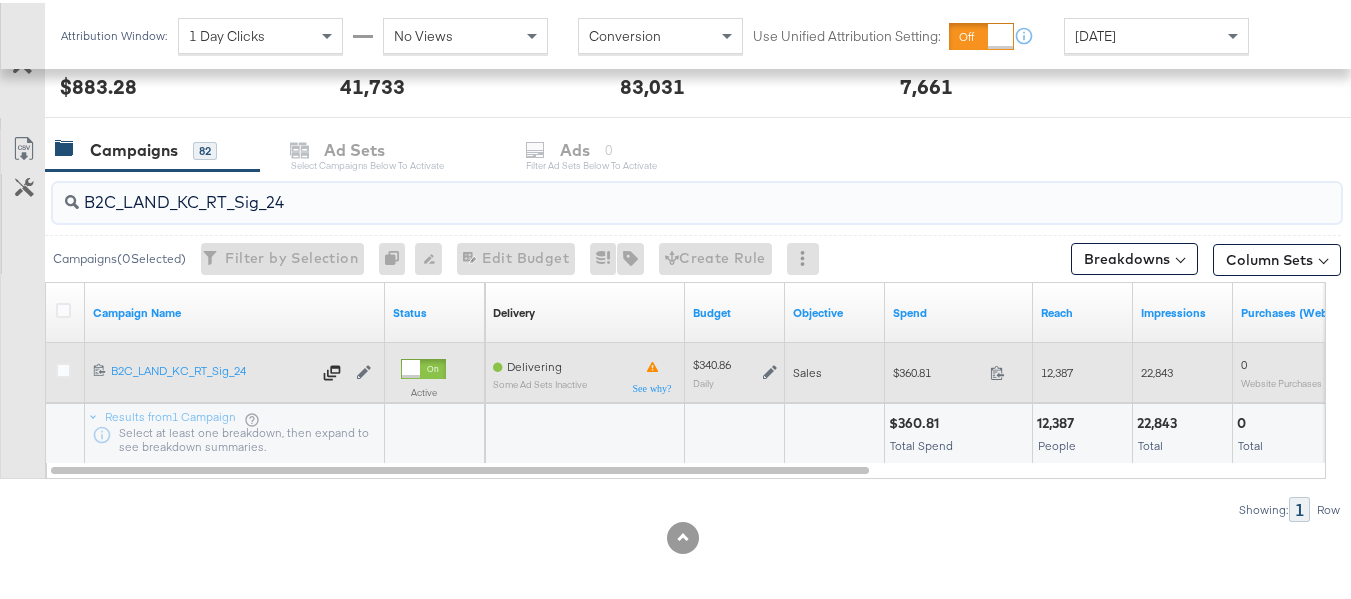paste on "B_Ecommerce_KC_Retargeting_LW&LOA_Traffic" 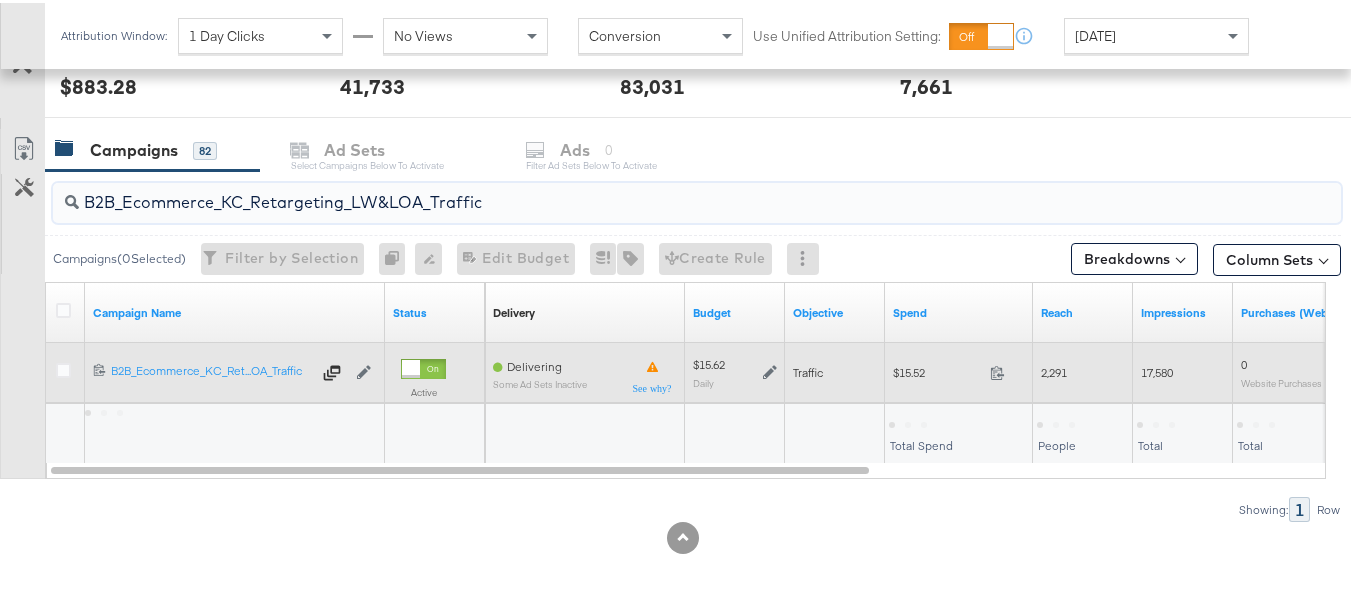 click on "$15.52" at bounding box center (937, 369) 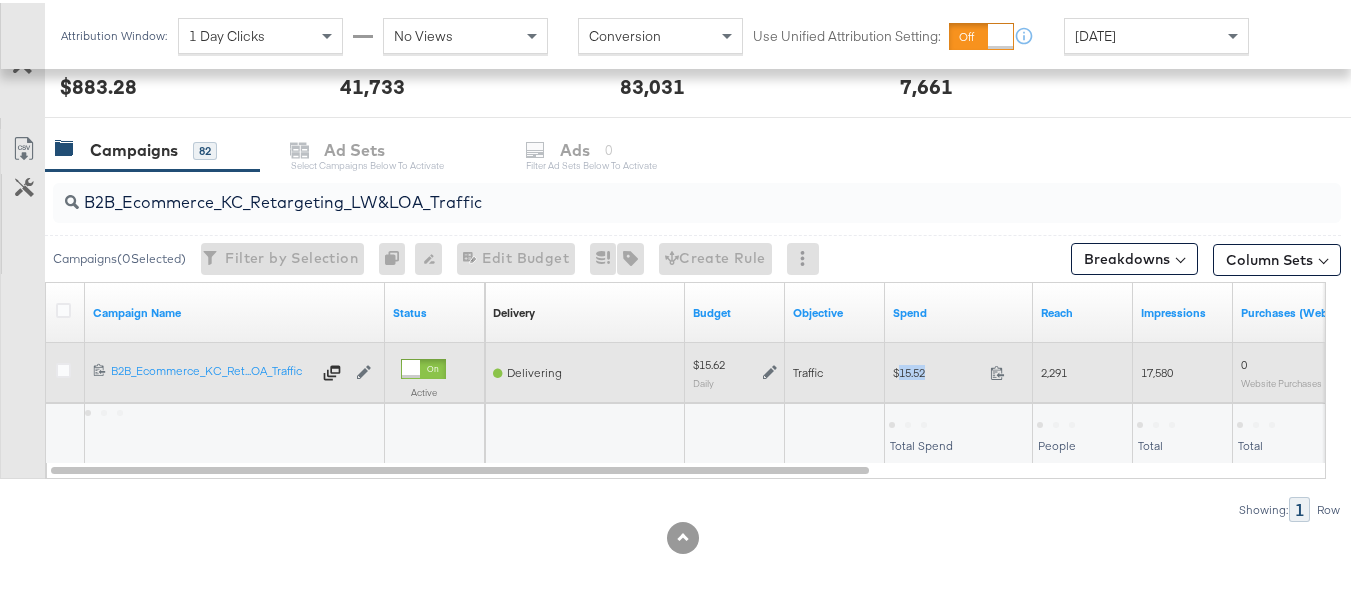 click on "$15.52" at bounding box center [937, 369] 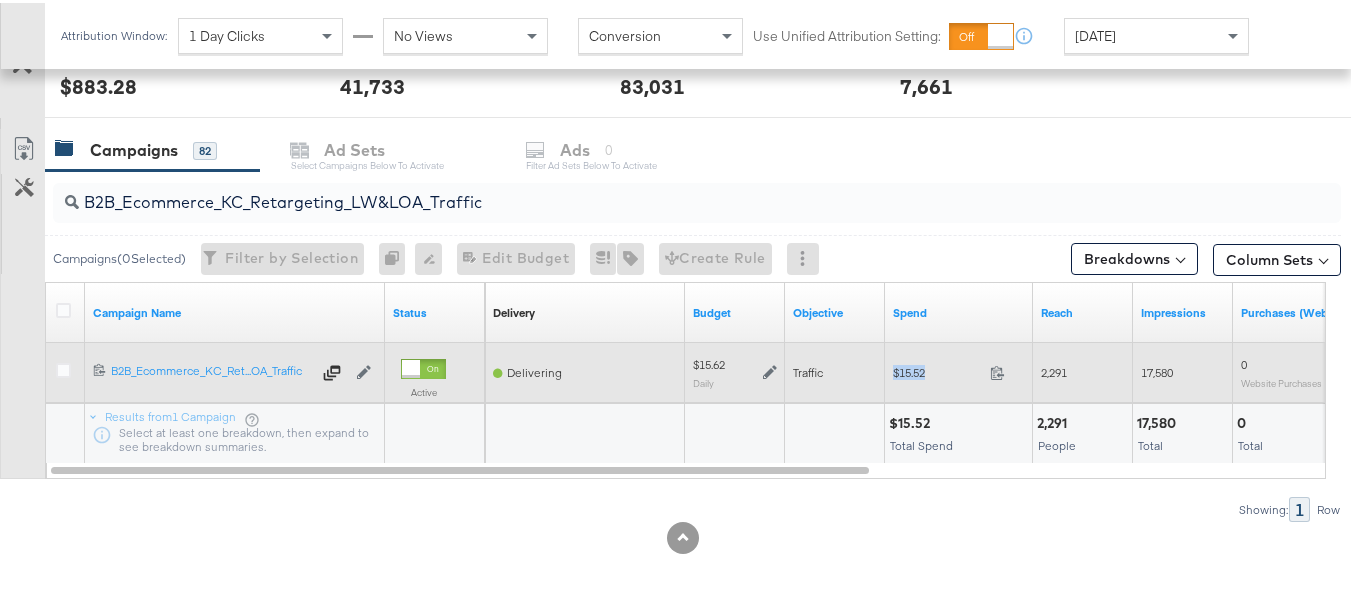 click on "$15.52" at bounding box center (937, 369) 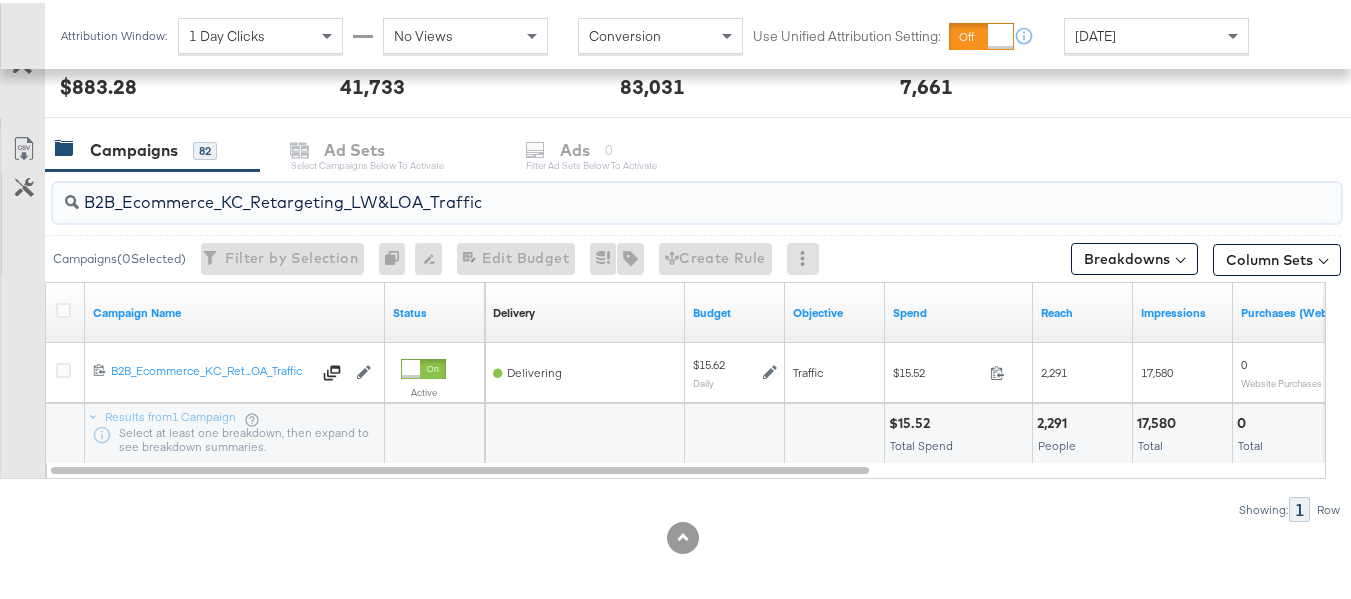 click on "B2B_Ecommerce_KC_Retargeting_LW&LOA_Traffic" at bounding box center (653, 191) 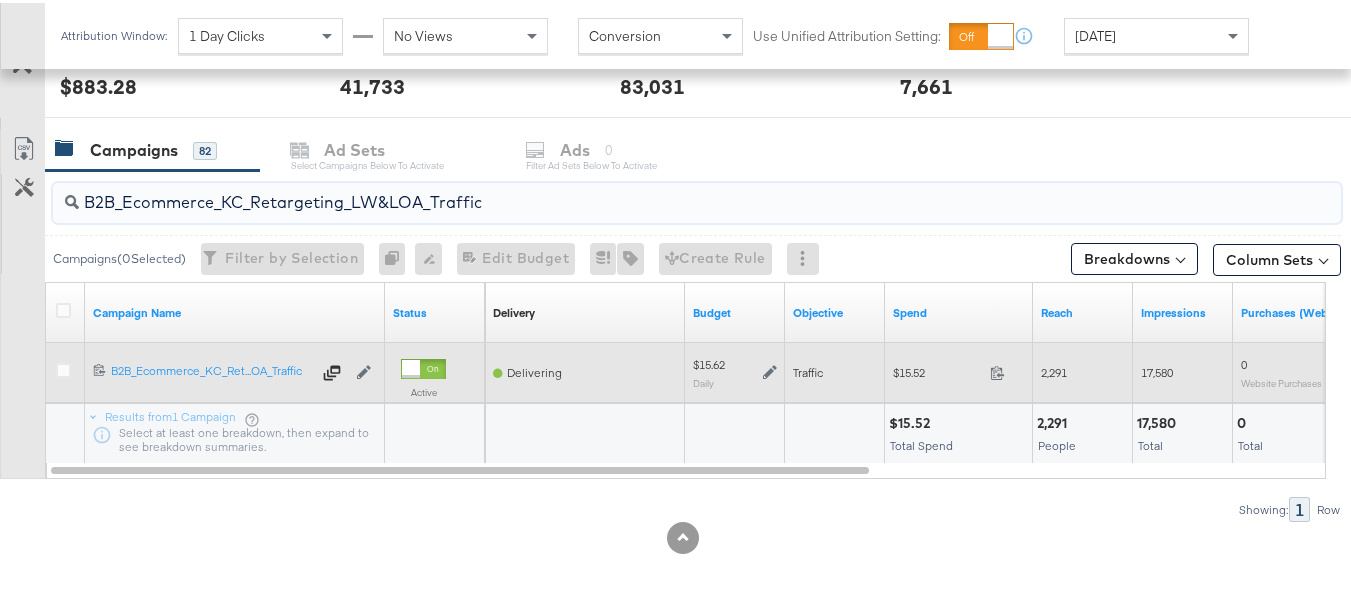 paste on "KC_Retargeting_Prospects & Clients_Conversions" 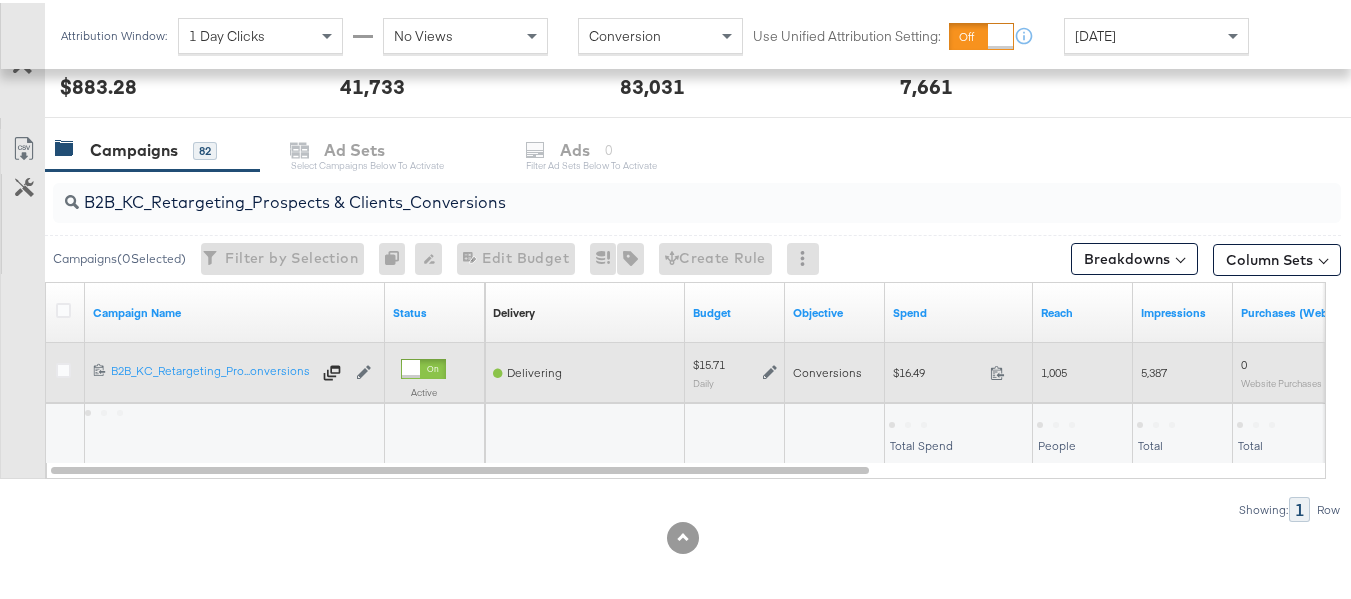 click on "$16.49" at bounding box center (937, 369) 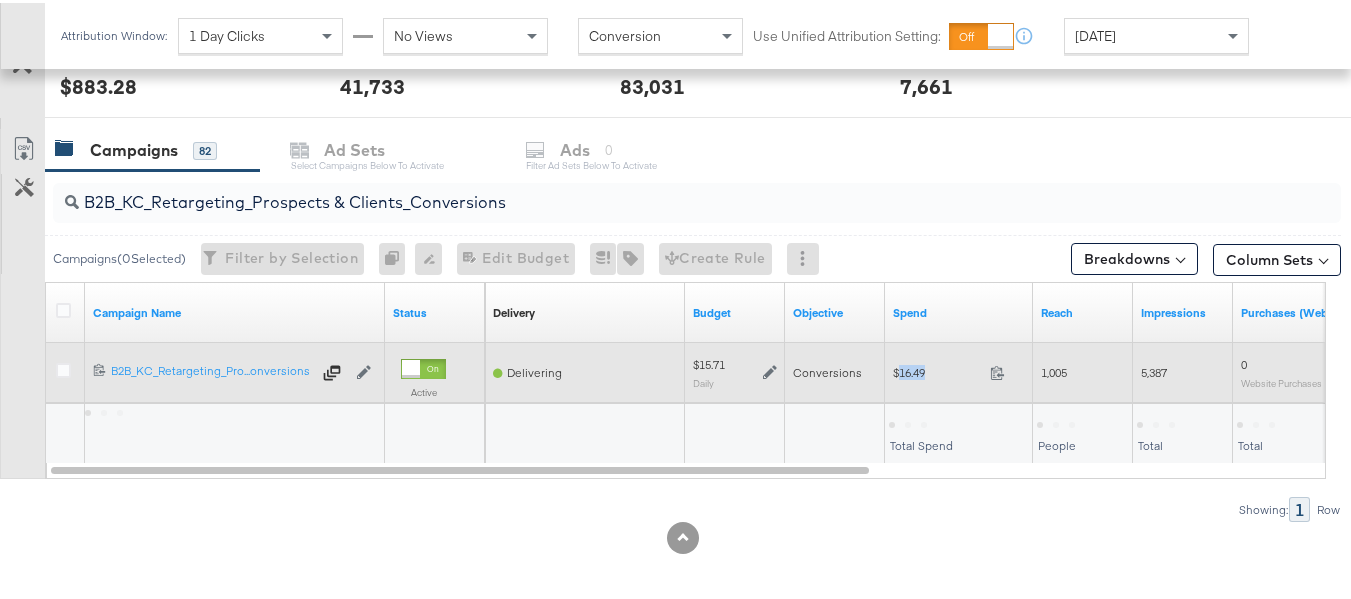 click on "$16.49" at bounding box center (937, 369) 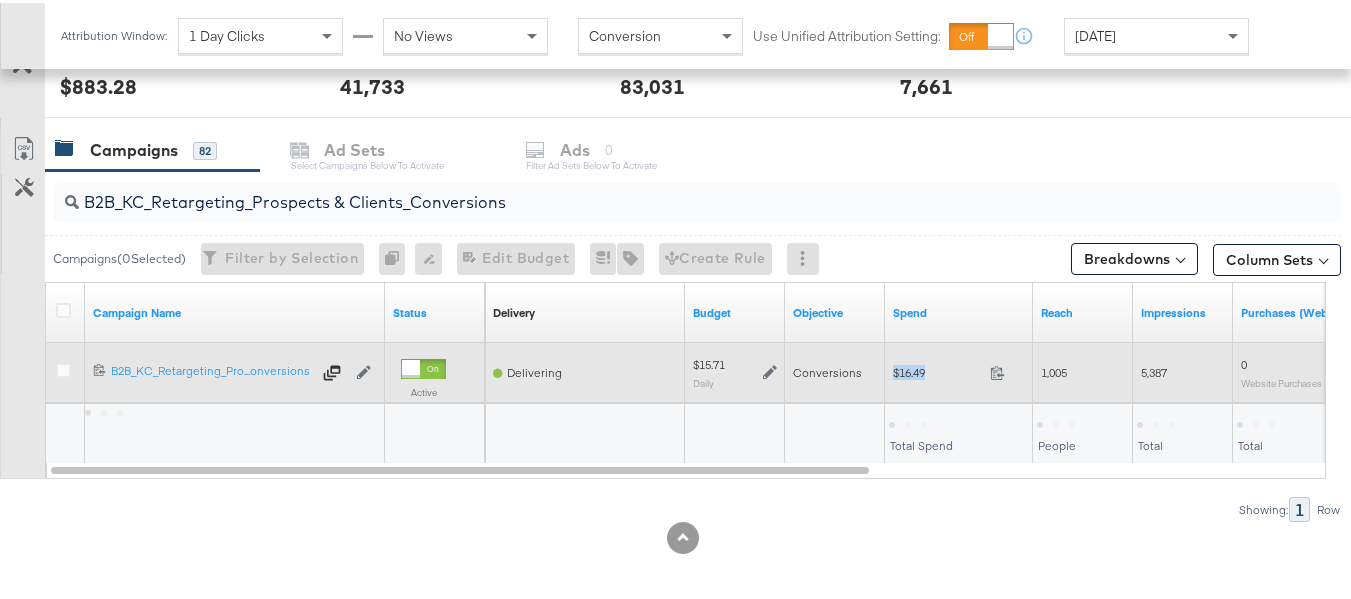 click on "$16.49" at bounding box center (937, 369) 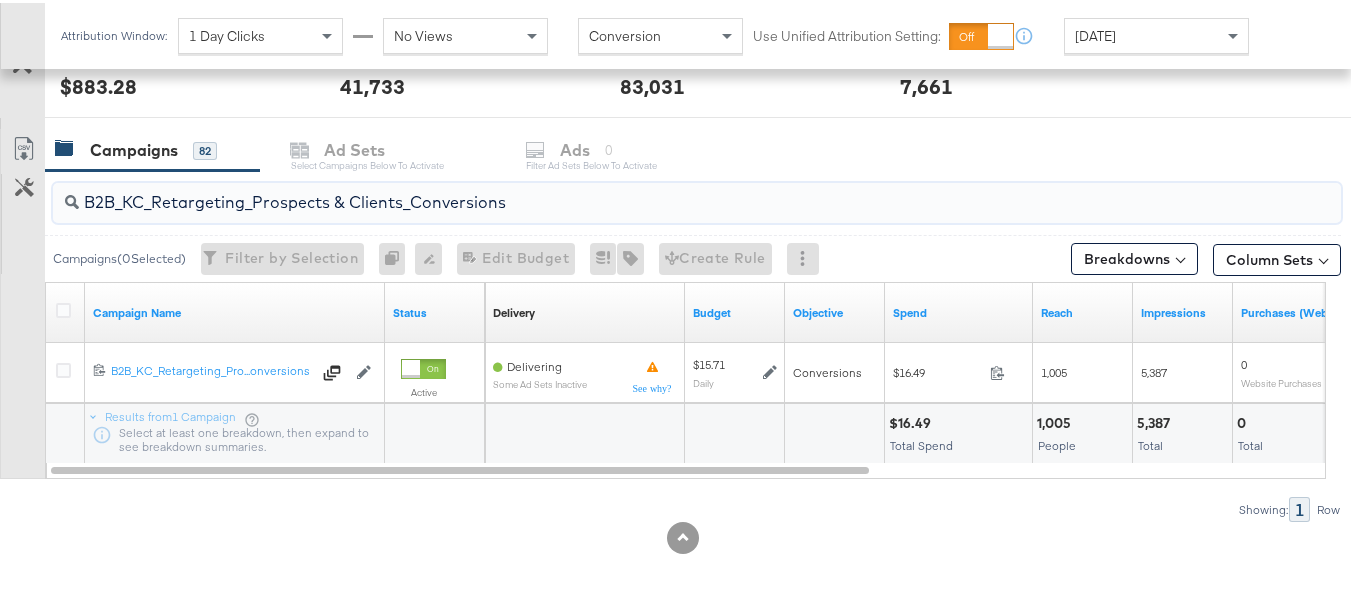 click on "B2B_KC_Retargeting_Prospects & Clients_Conversions" at bounding box center (653, 191) 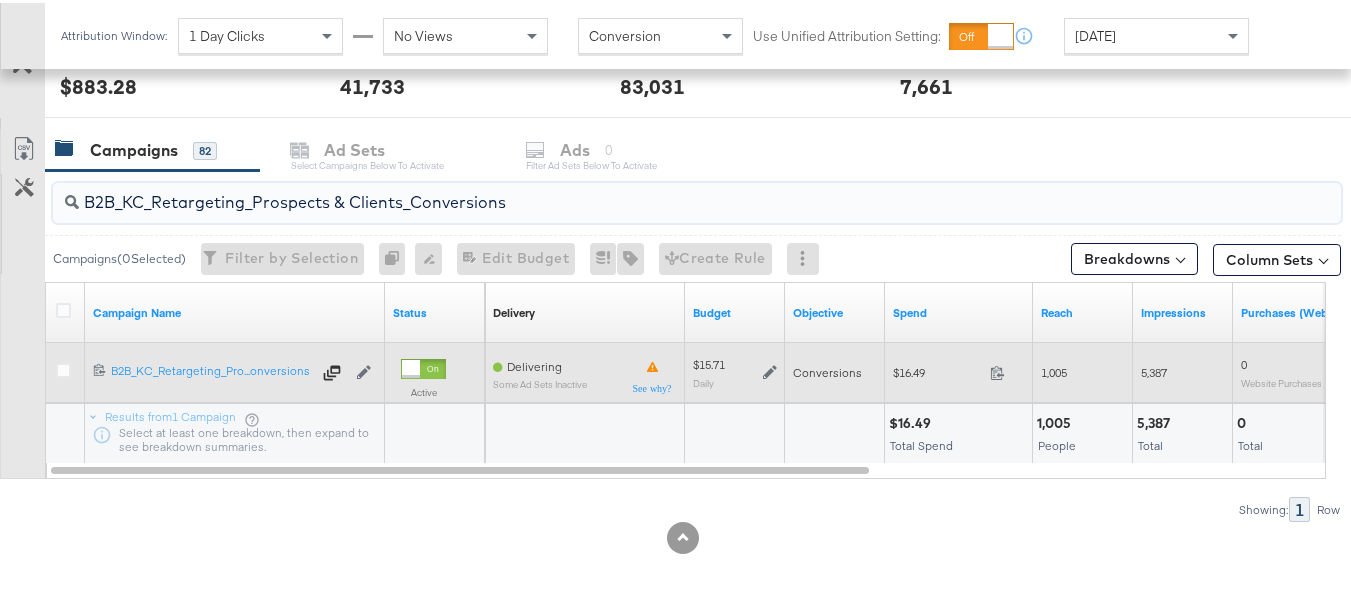 paste on "C_LAND_KC_Pros_Sig" 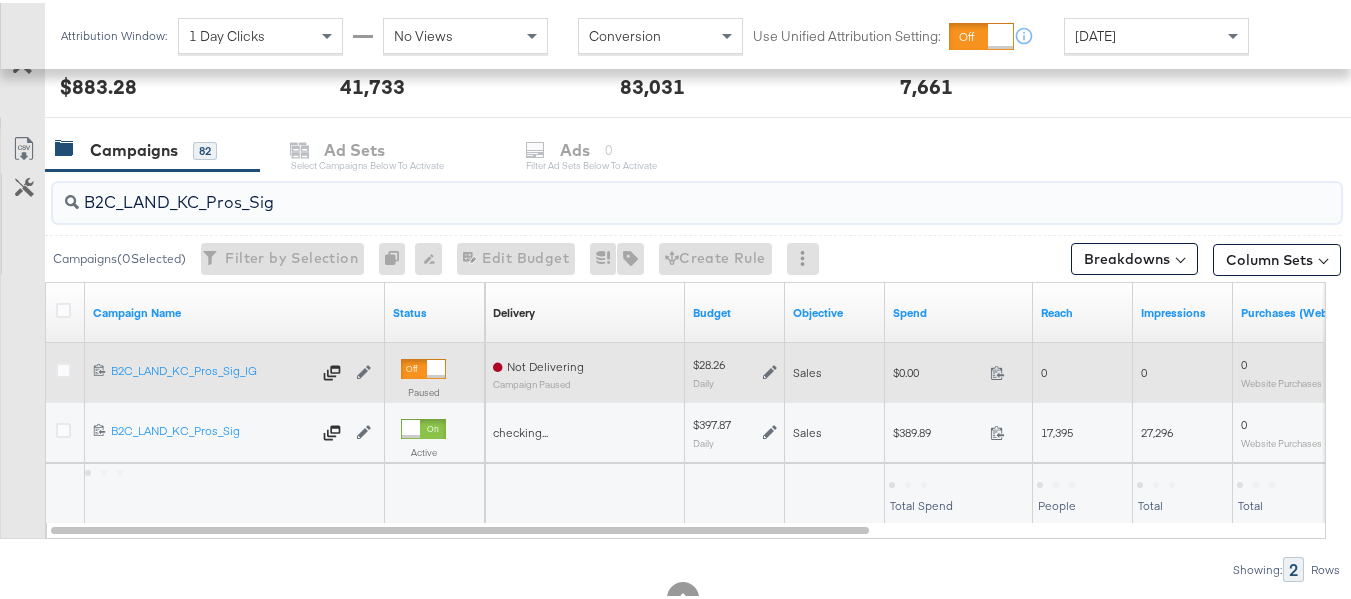 type on "B2C_LAND_KC_Pros_Sig" 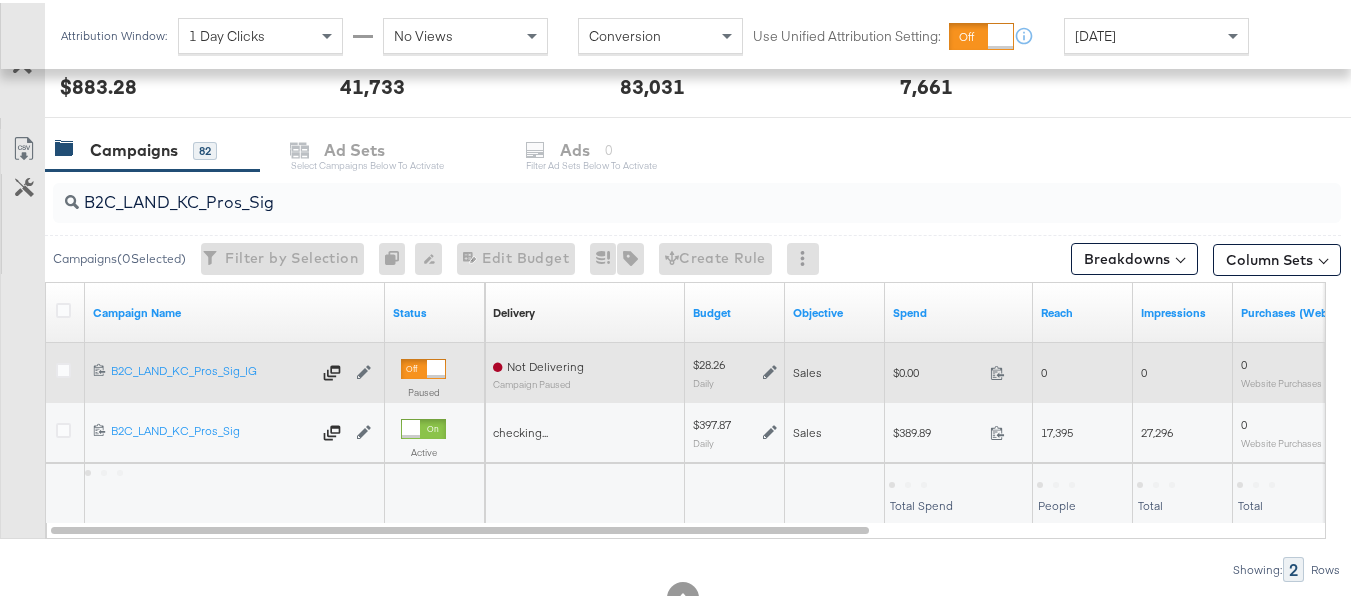 click on "$0.00   0" at bounding box center (959, 369) 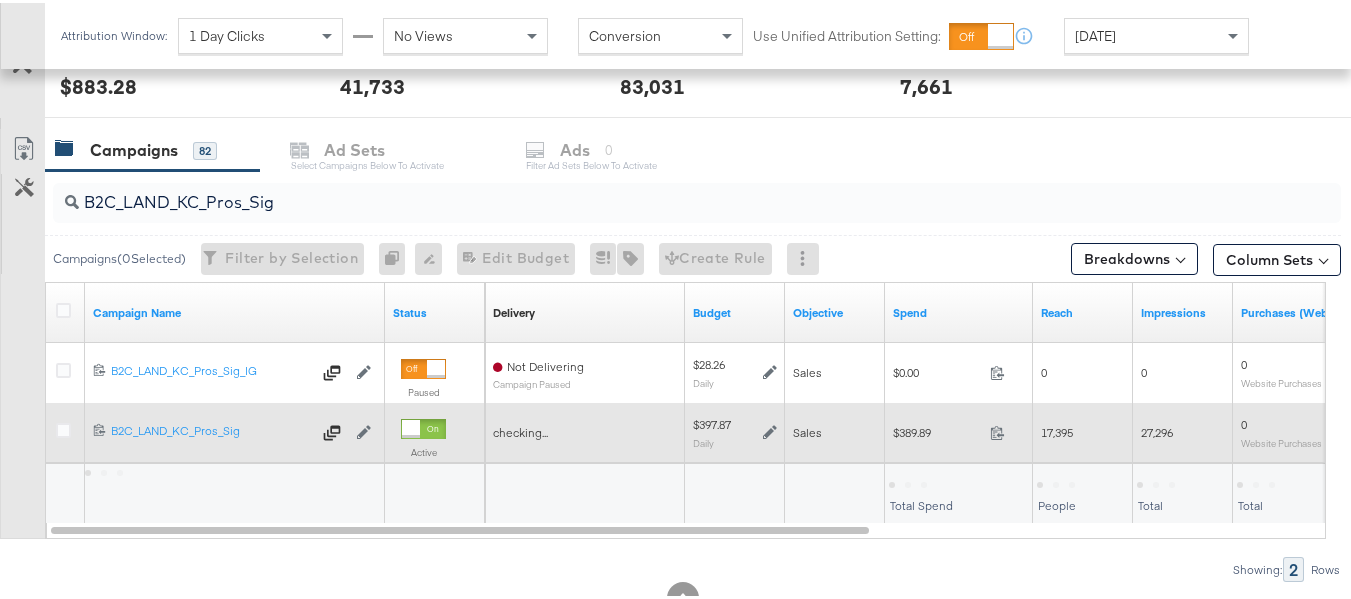 click on "$389.89   389.89" at bounding box center (959, 429) 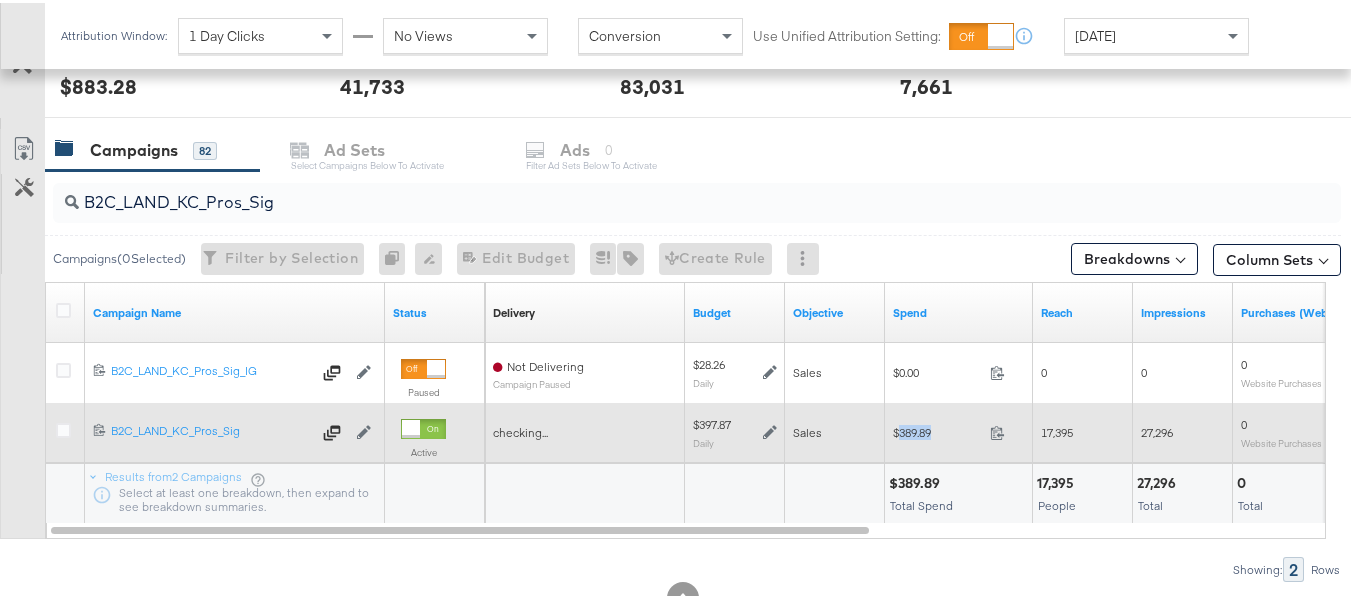 click on "$389.89" at bounding box center (937, 429) 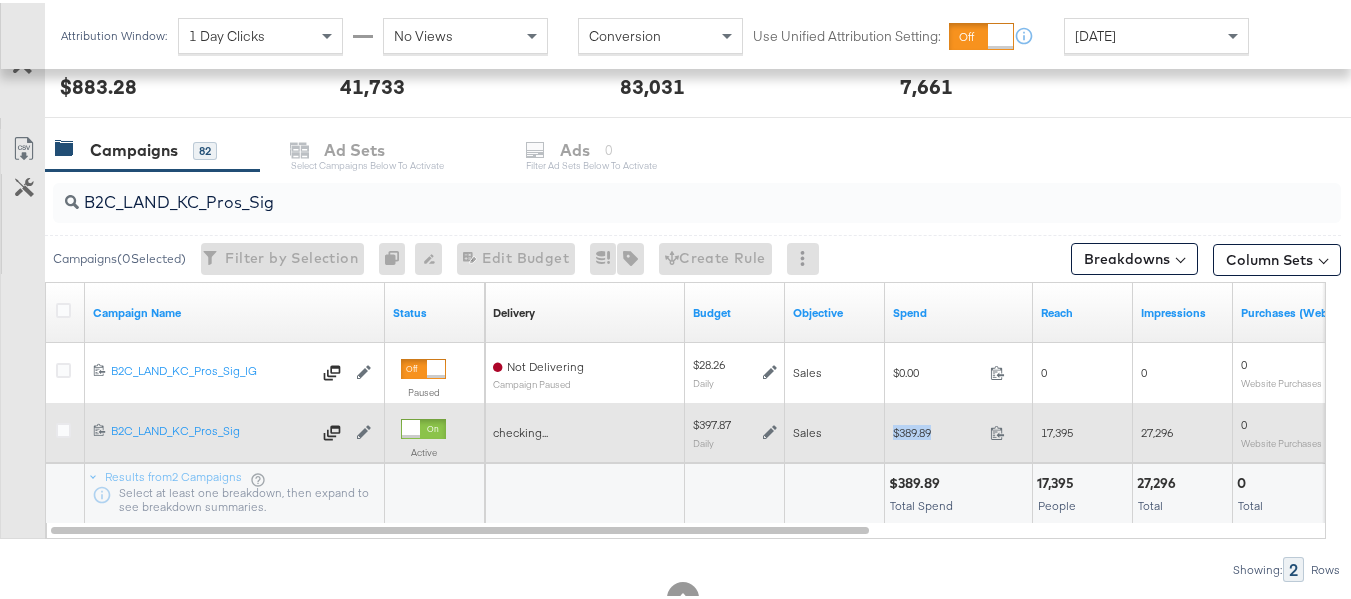 click on "$389.89" at bounding box center (937, 429) 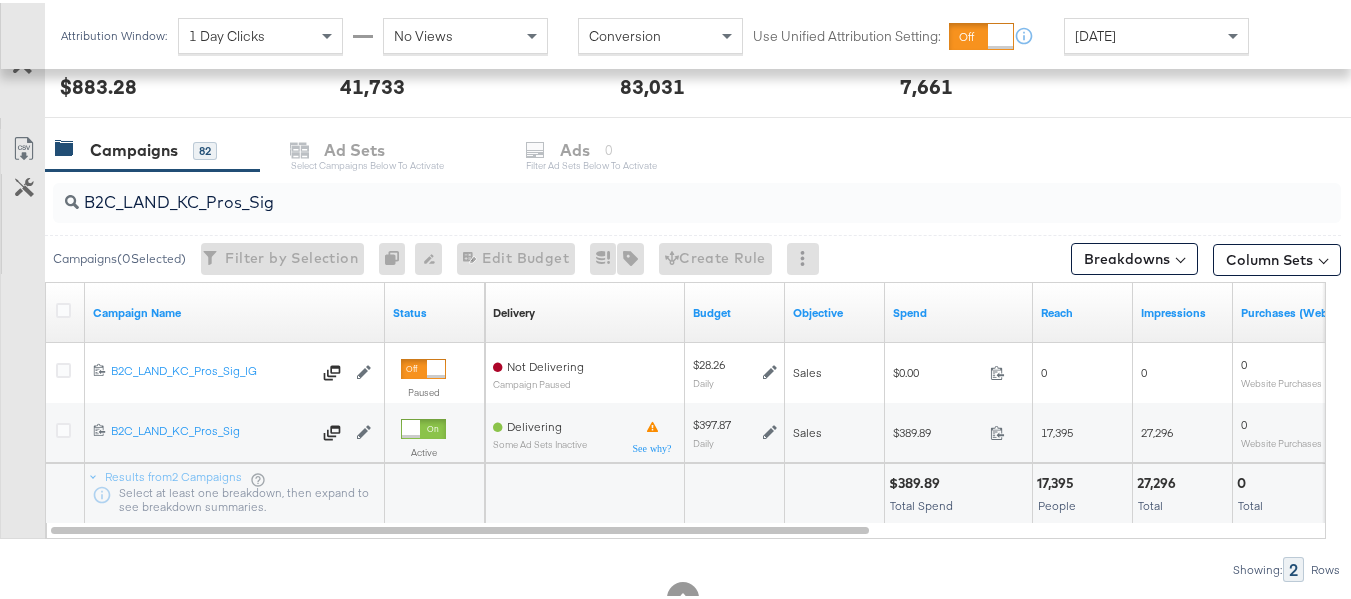 click at bounding box center (837, 487) 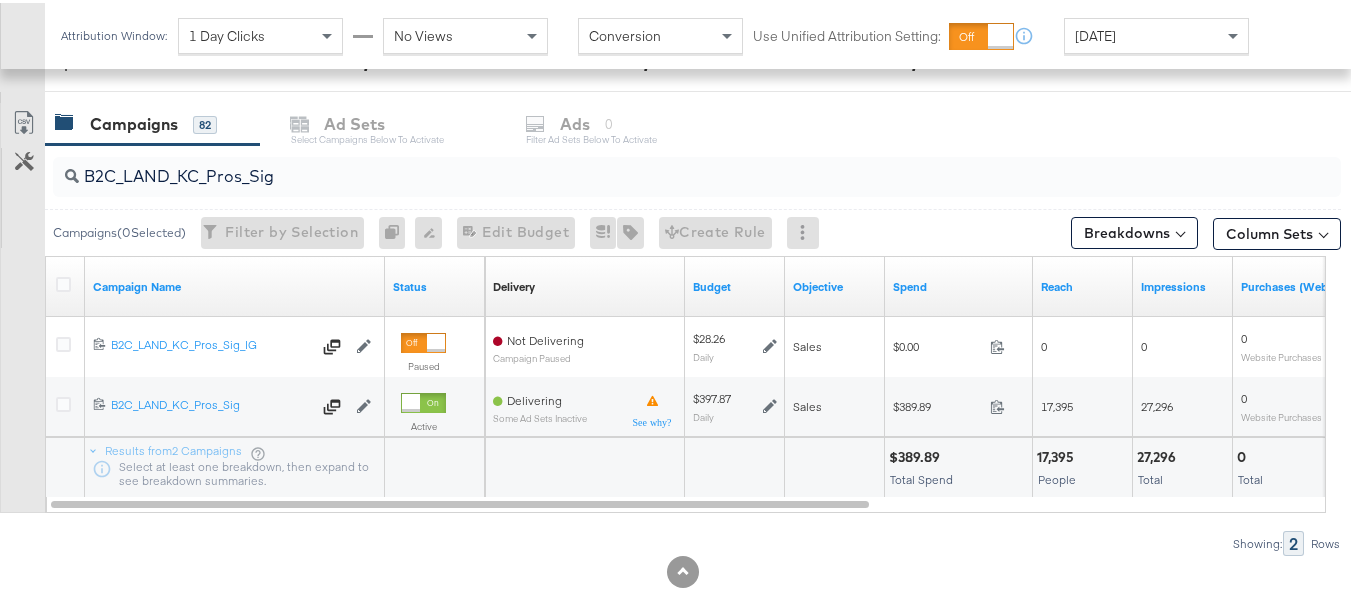 scroll, scrollTop: 0, scrollLeft: 0, axis: both 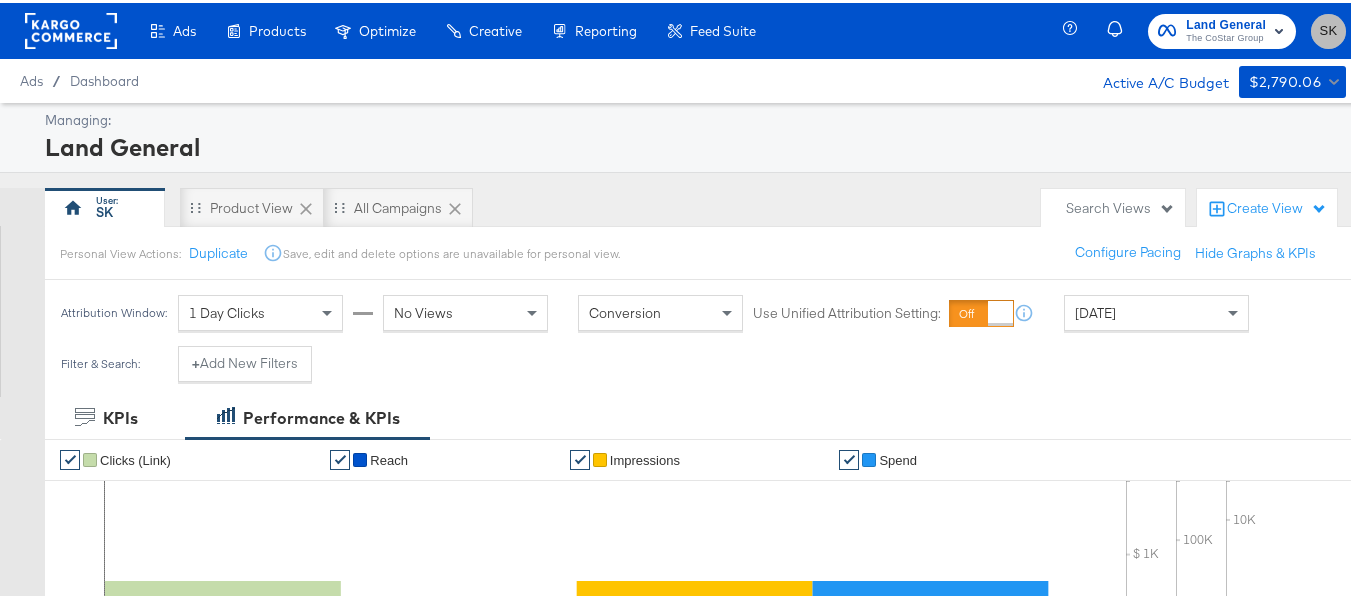 click on "SK" at bounding box center (1328, 28) 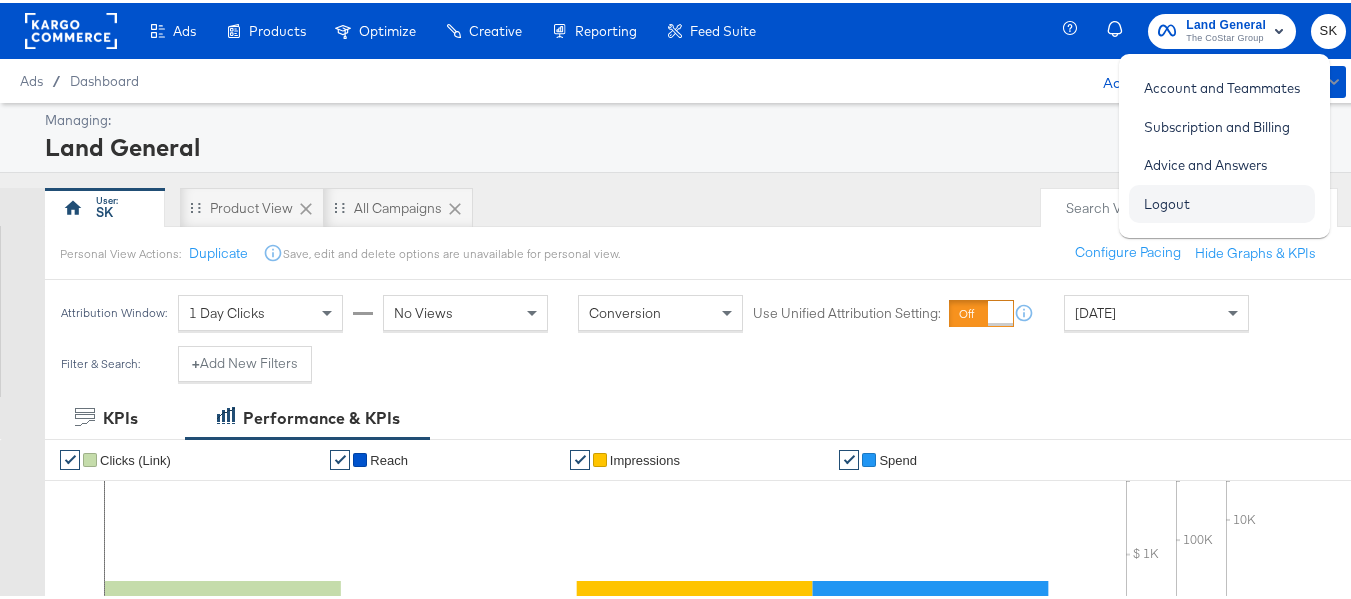 click on "Logout" at bounding box center [1167, 201] 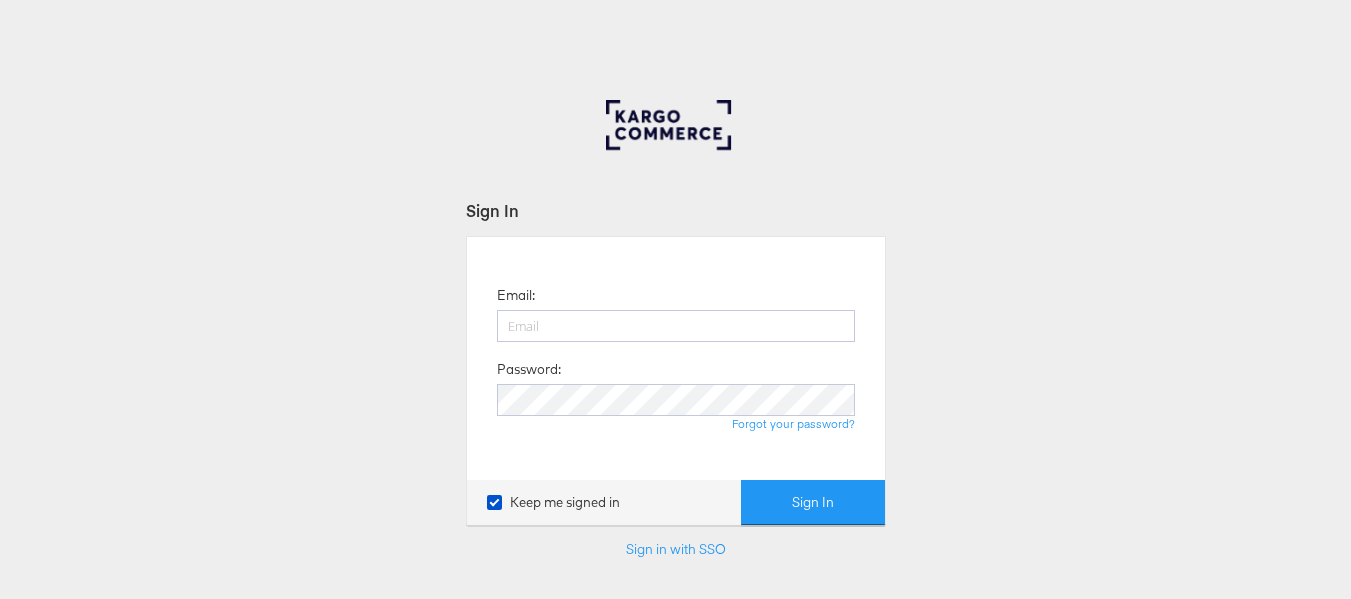 scroll, scrollTop: 0, scrollLeft: 0, axis: both 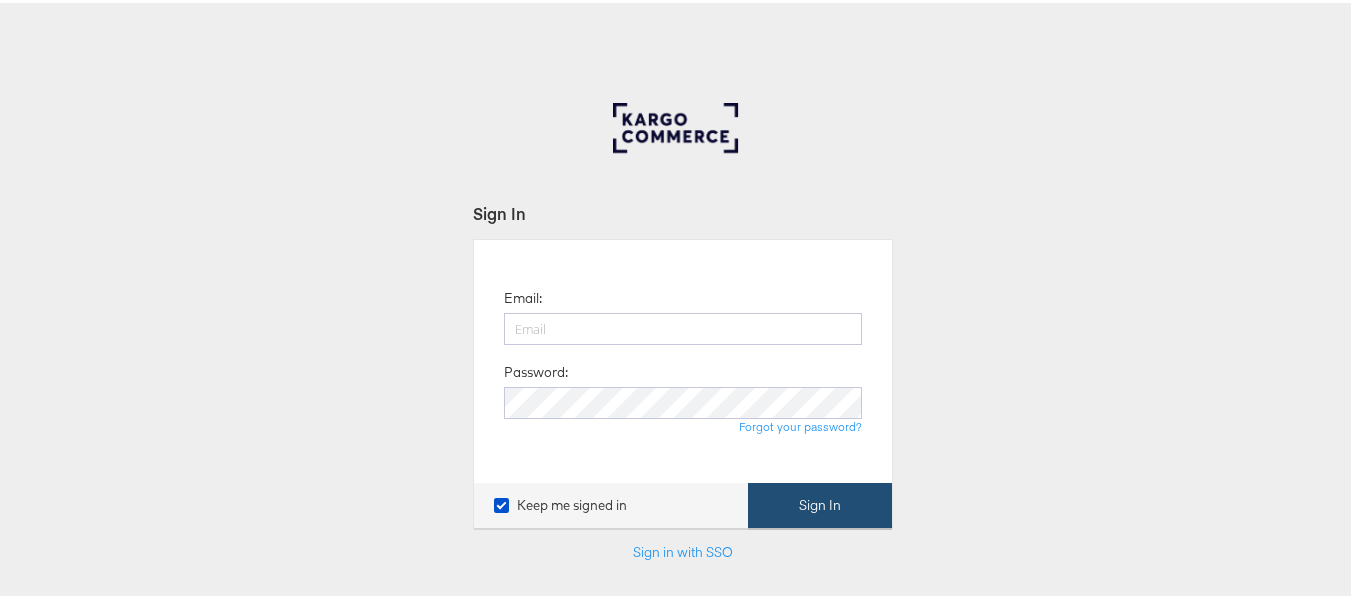 type on "[PERSON_NAME][EMAIL_ADDRESS][DOMAIN_NAME]" 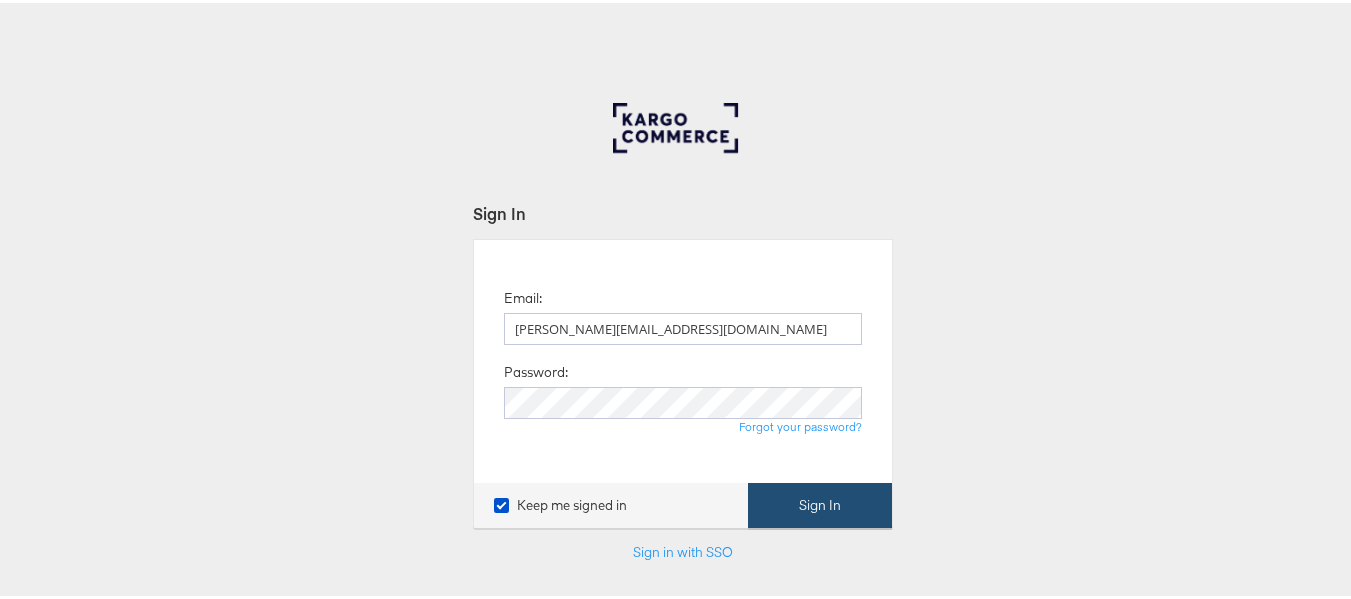 click on "Sign In" at bounding box center [820, 502] 